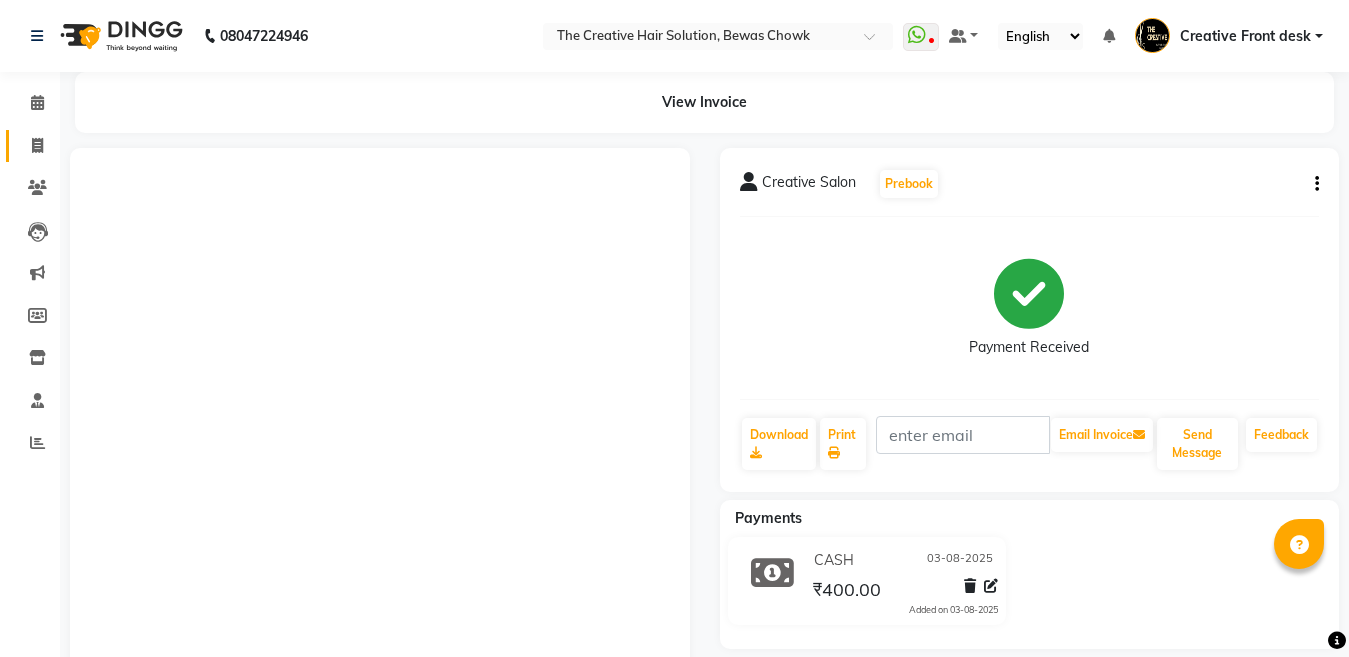scroll, scrollTop: 0, scrollLeft: 0, axis: both 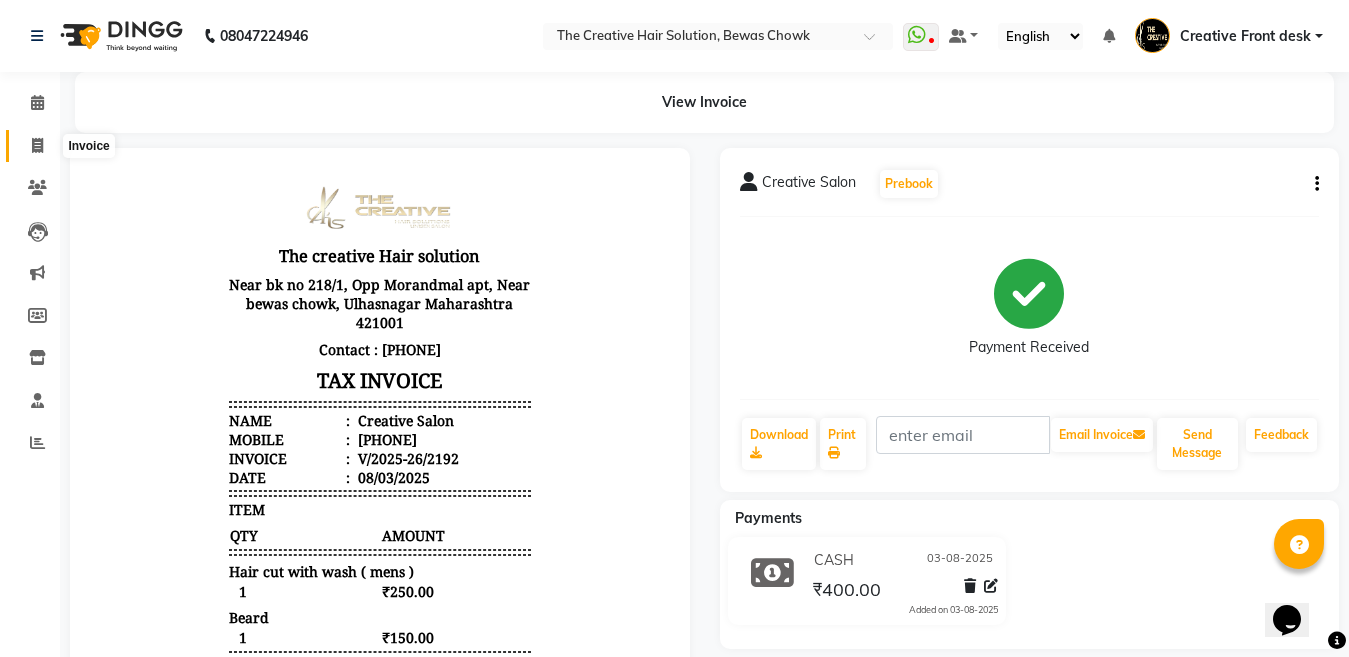 click 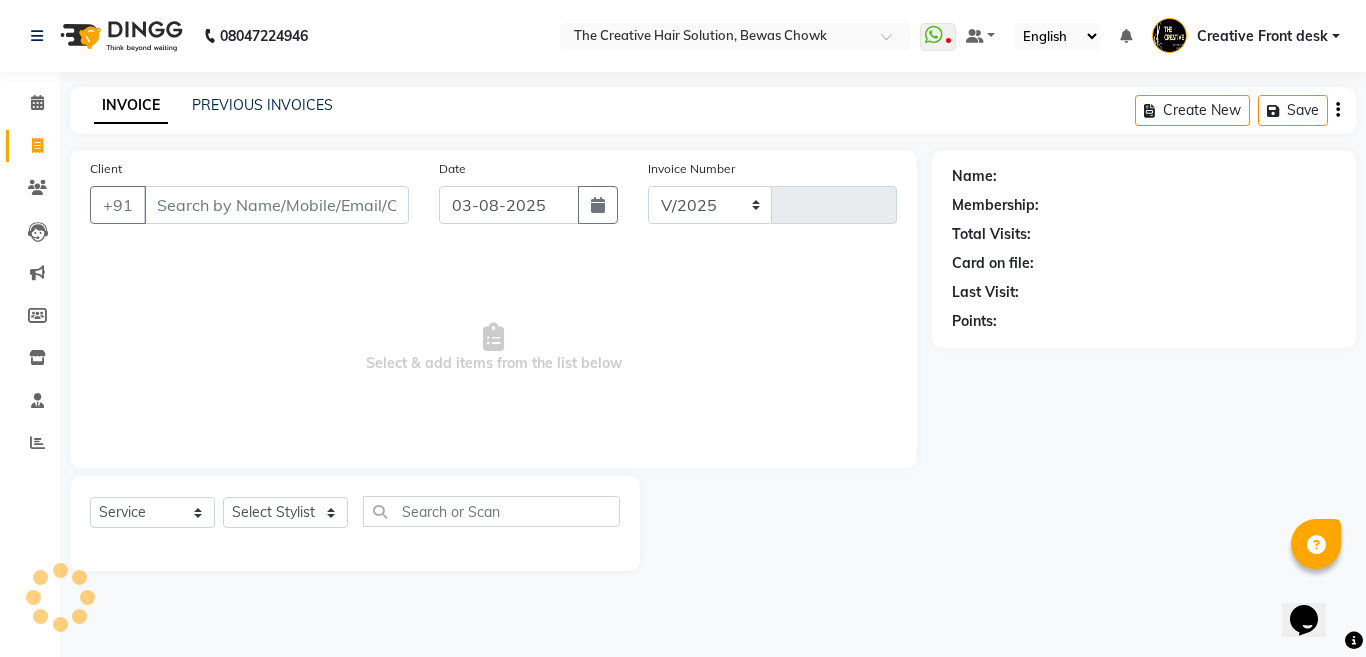 select on "146" 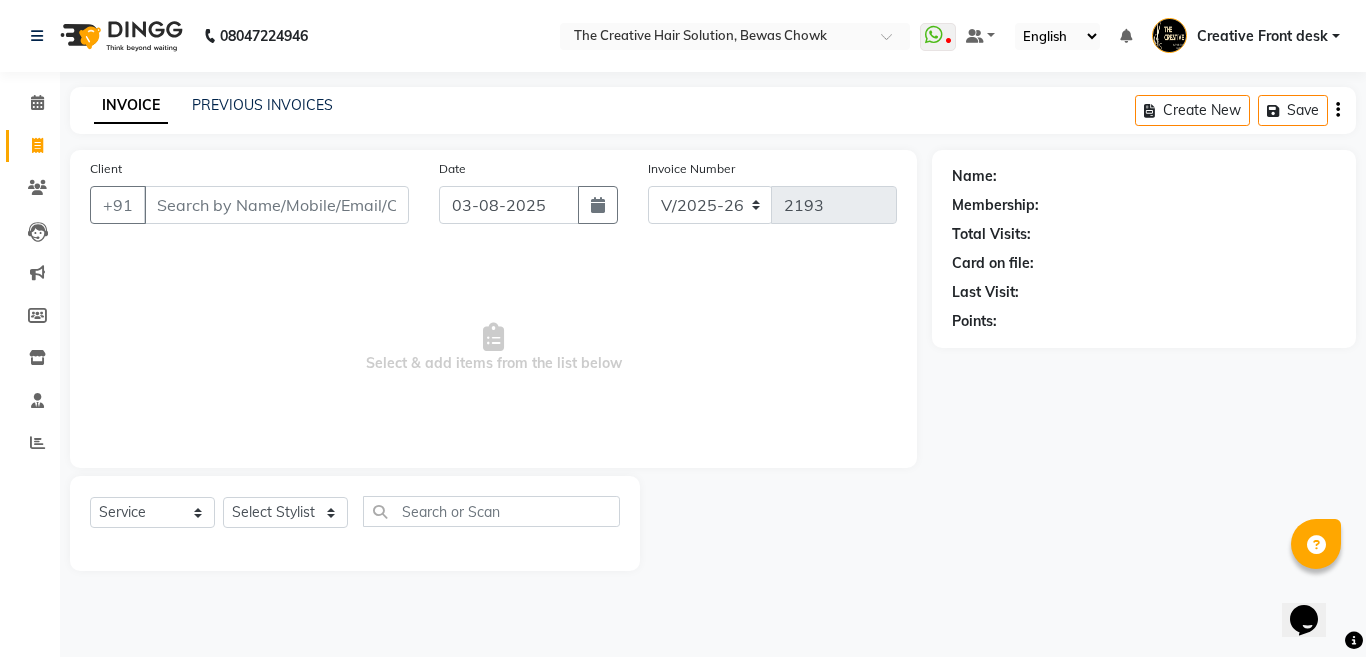 click on "Client +91" 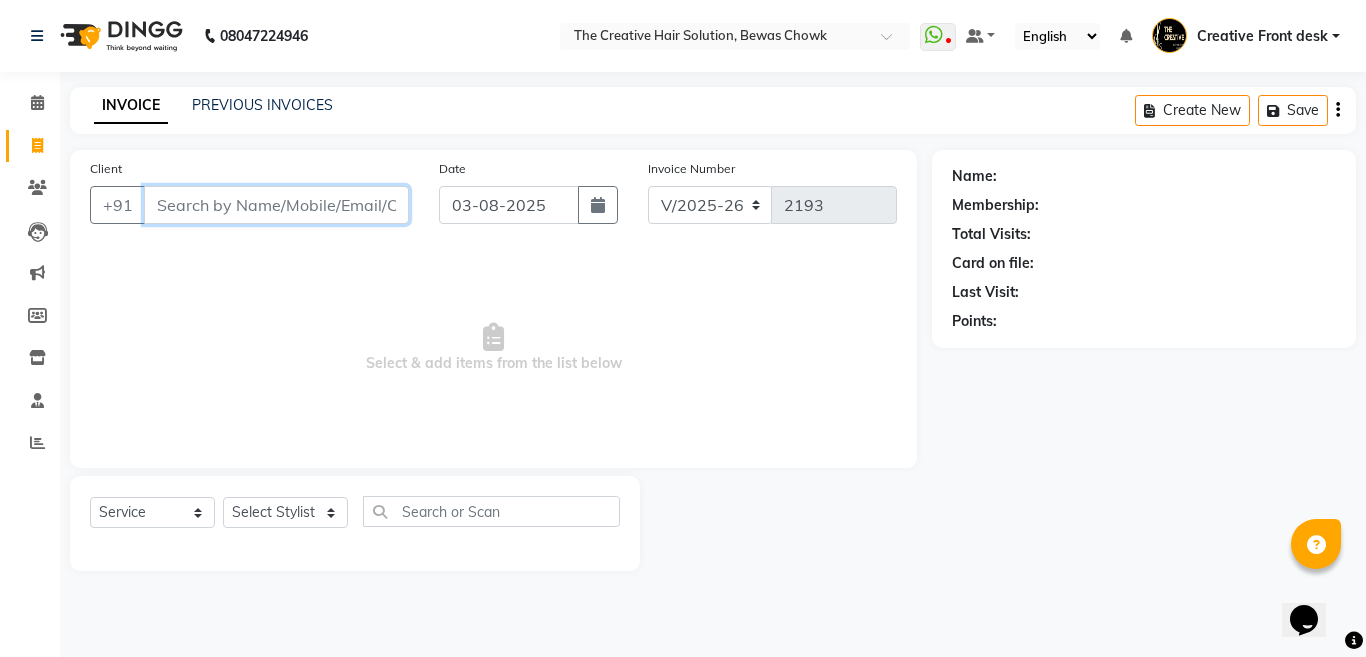 click on "Client" at bounding box center [276, 205] 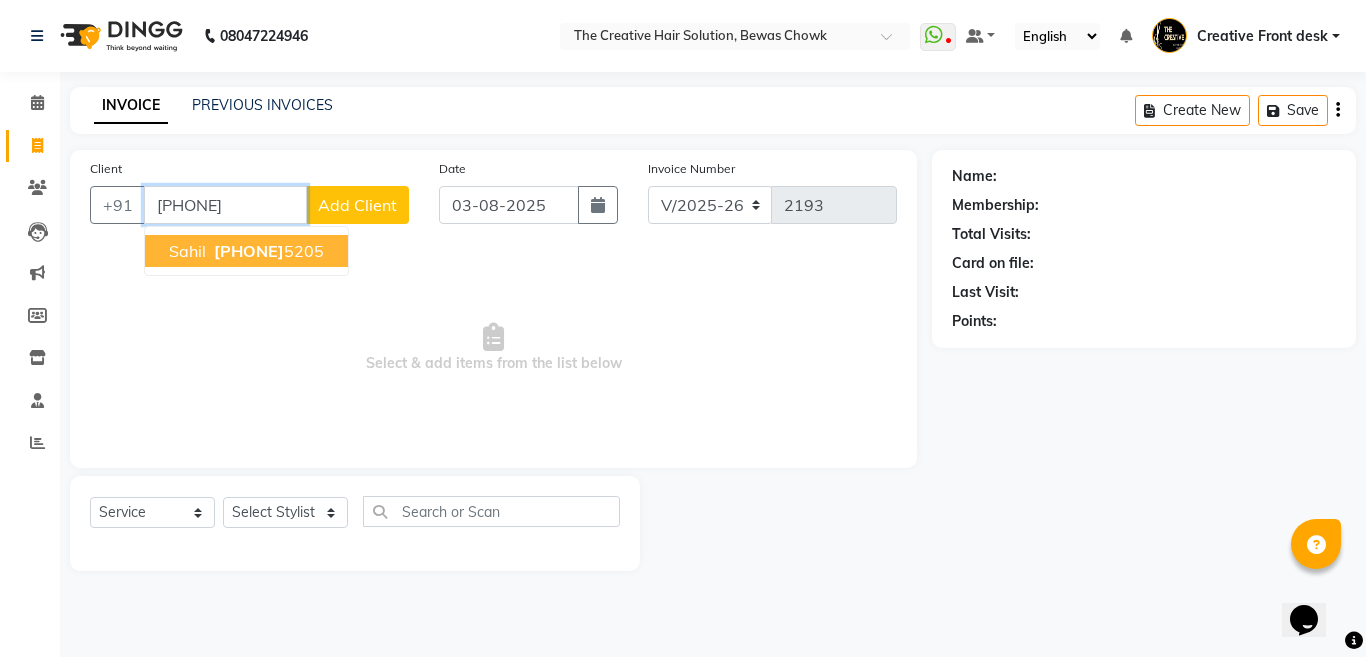 click on "[PHONE]" at bounding box center (225, 205) 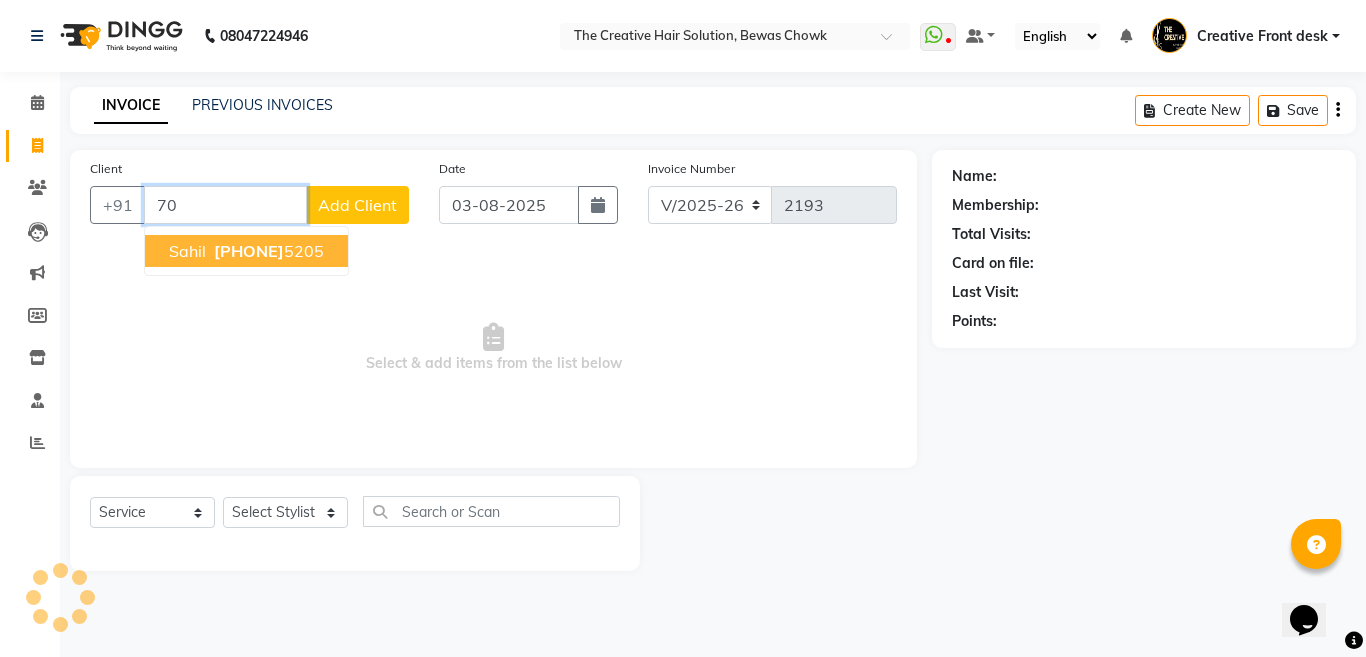 type on "7" 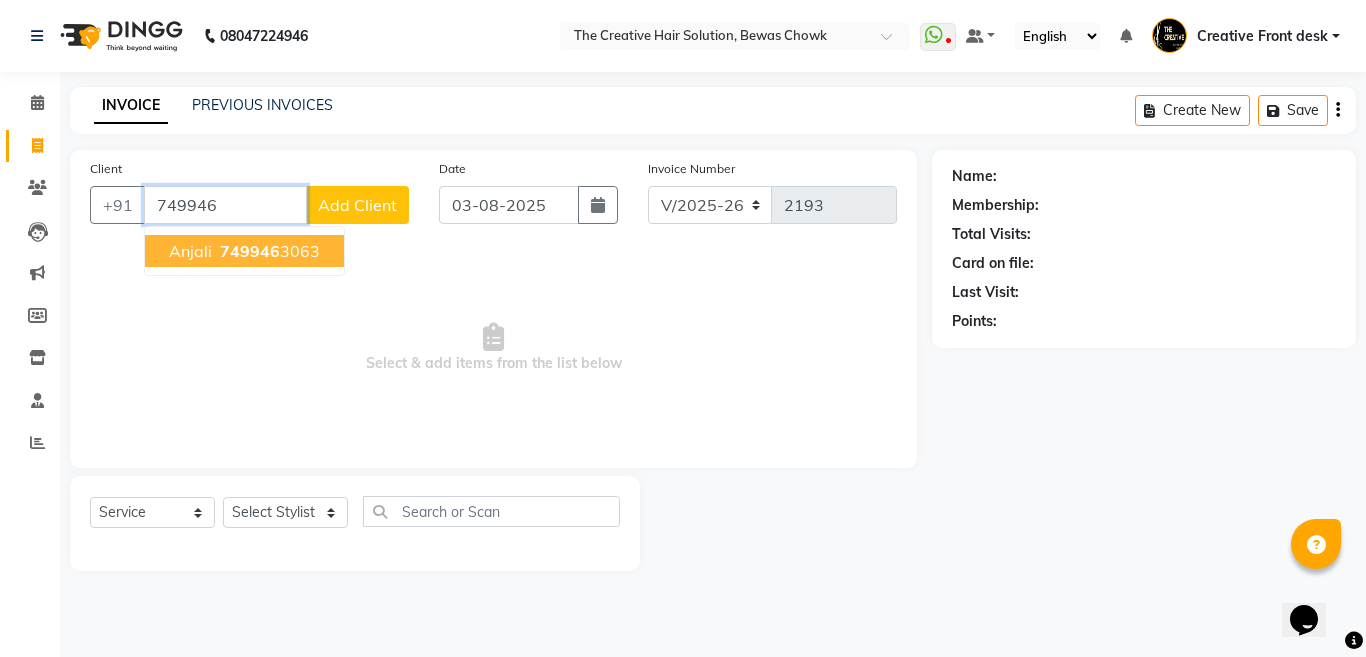 click on "749946" at bounding box center (250, 251) 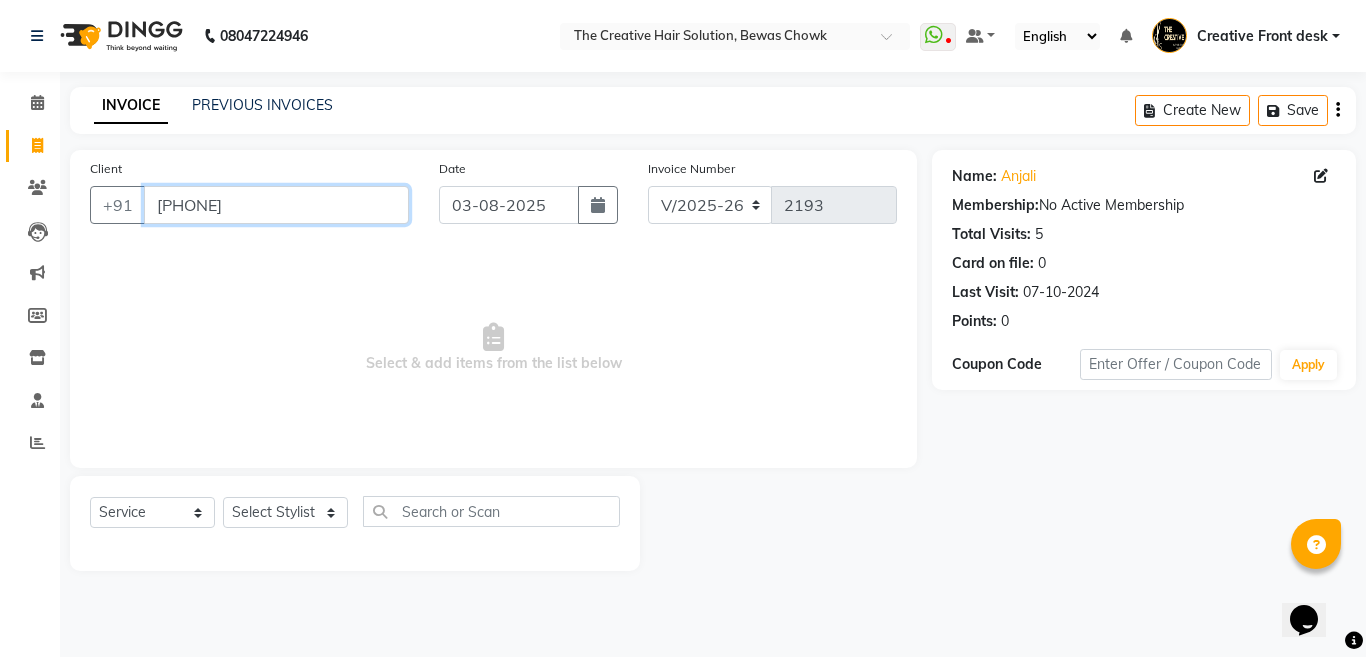 click on "[PHONE]" at bounding box center (276, 205) 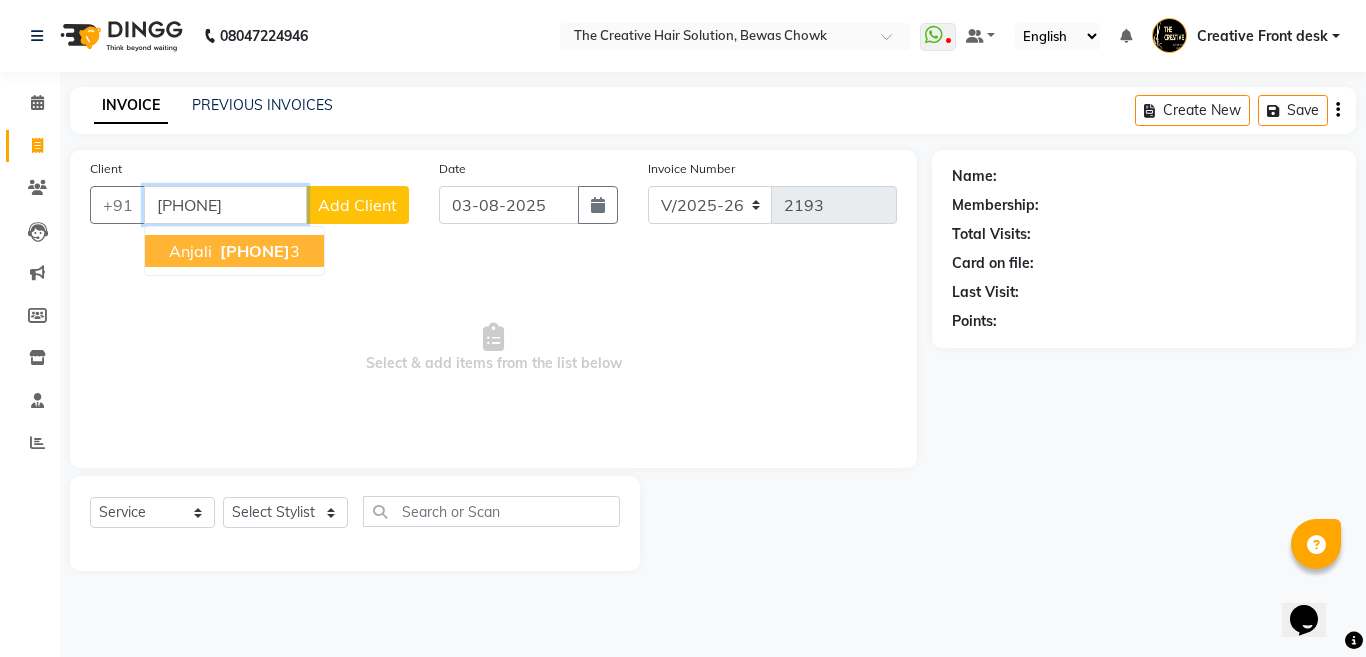 click on "[PHONE]" at bounding box center [225, 205] 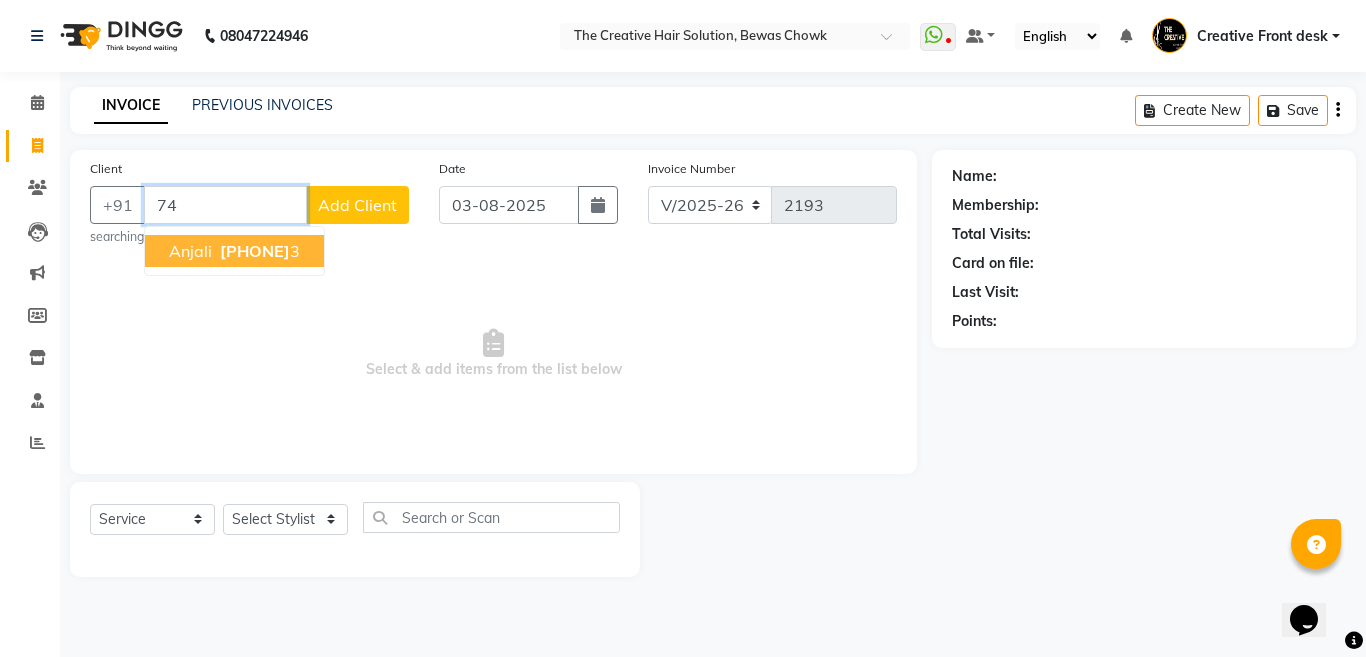 type on "7" 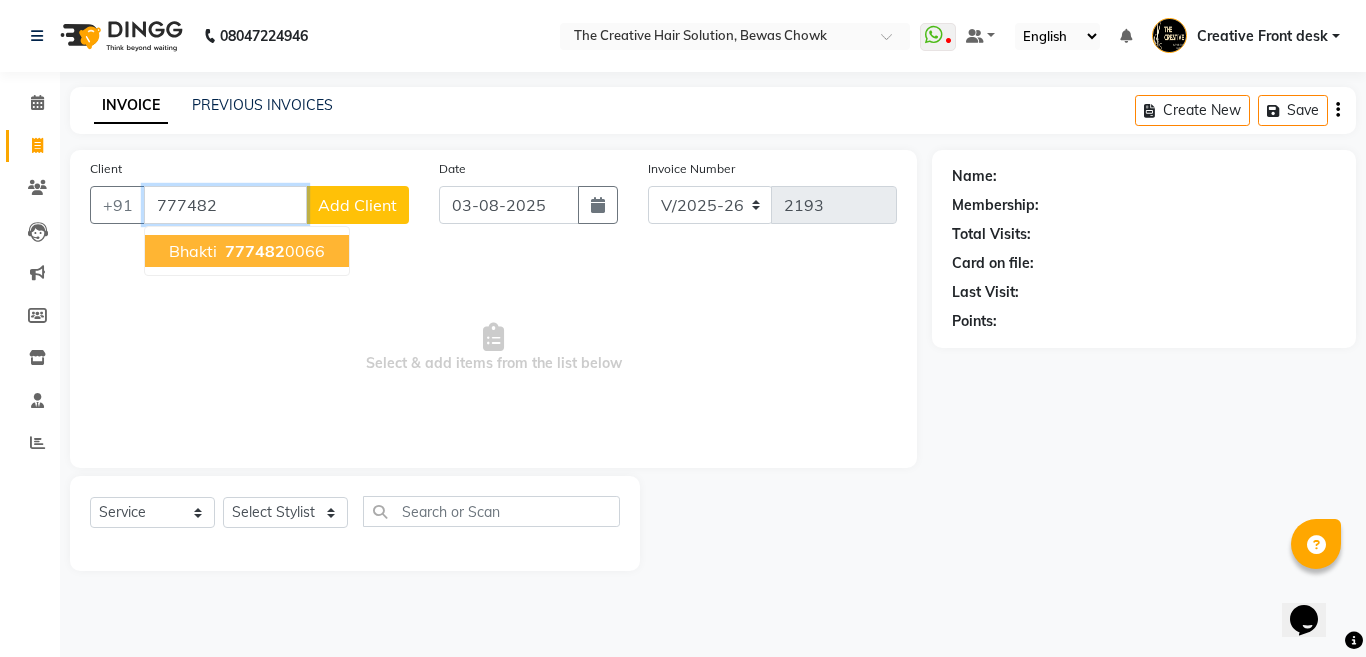 click on "[PHONE]" at bounding box center [273, 251] 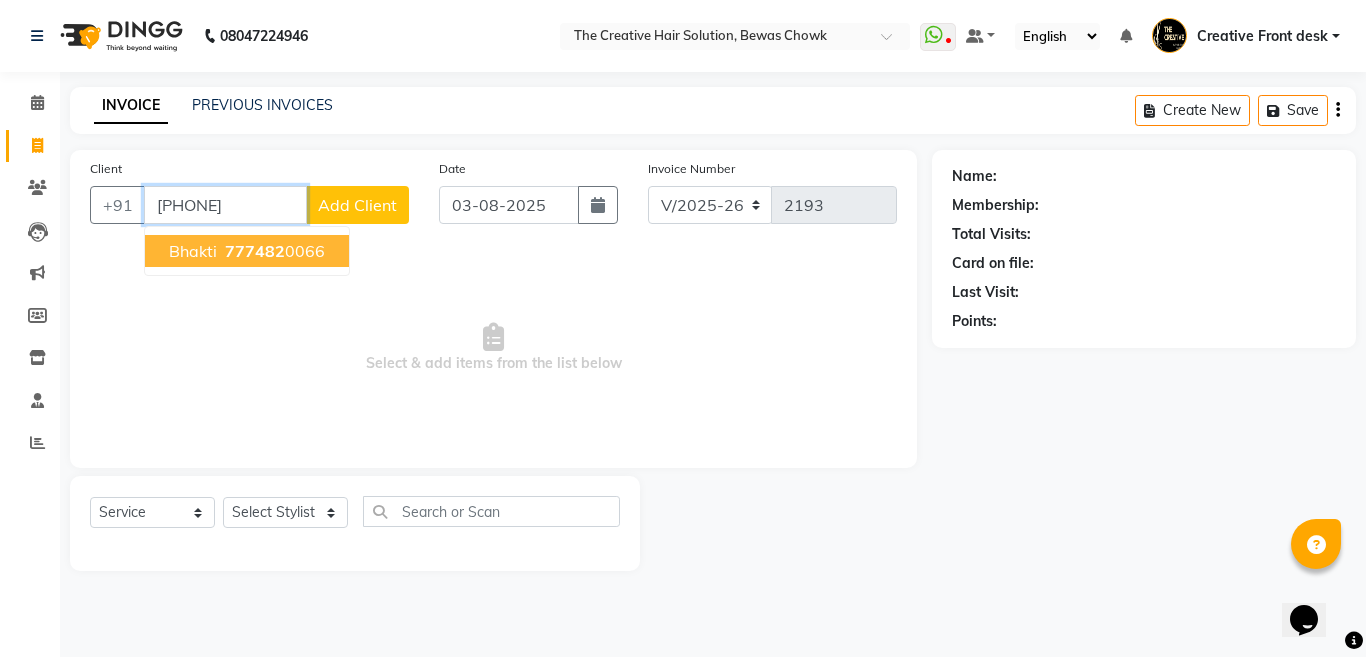 type on "[PHONE]" 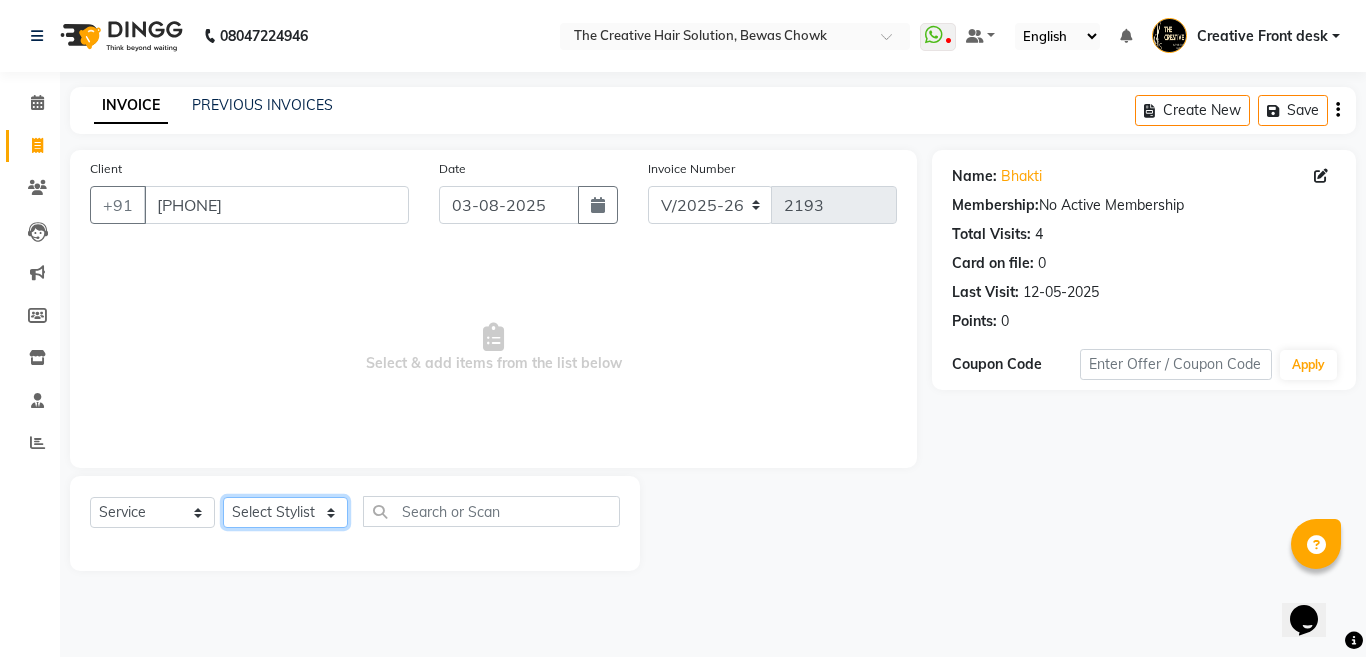 click on "Select Stylist Ankit Creative Front desk Deepak Firoz Geeta Golu Nisha Prince Priyanka Satyam Savita Shivam Shubham Sonu Sir Swapnil Taruna Panjwani Umesh Vidya" 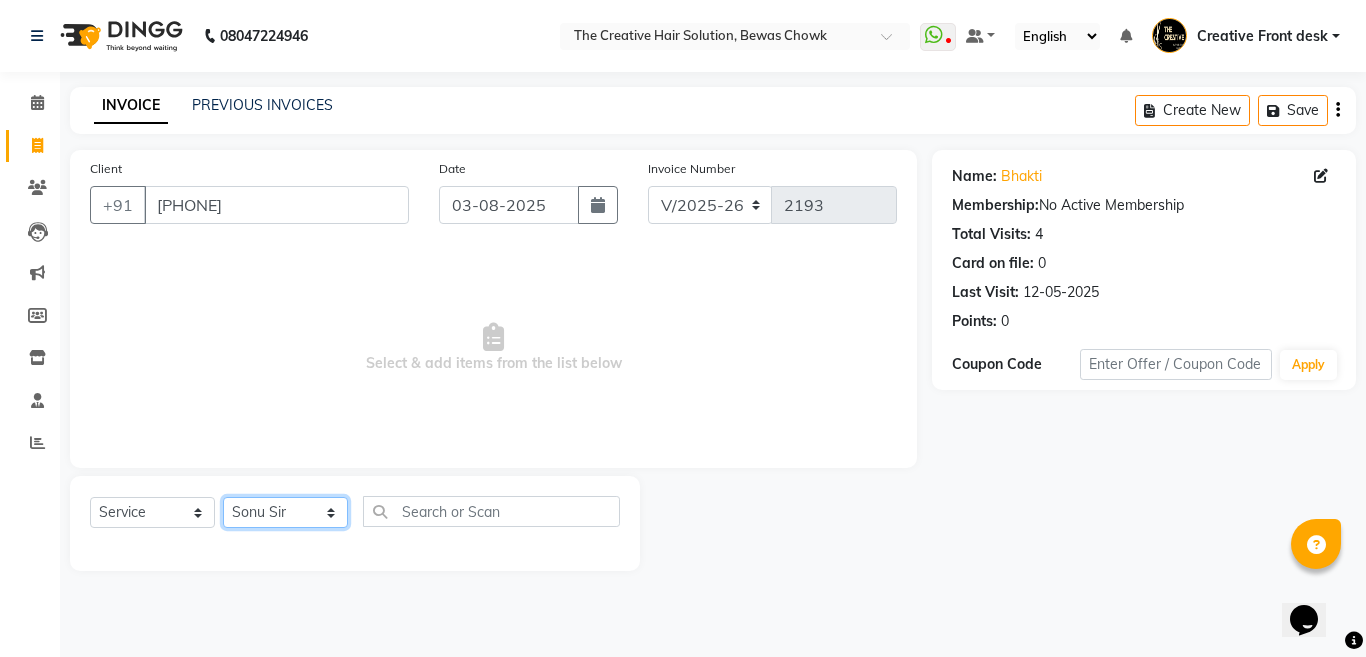 click on "Select Stylist Ankit Creative Front desk Deepak Firoz Geeta Golu Nisha Prince Priyanka Satyam Savita Shivam Shubham Sonu Sir Swapnil Taruna Panjwani Umesh Vidya" 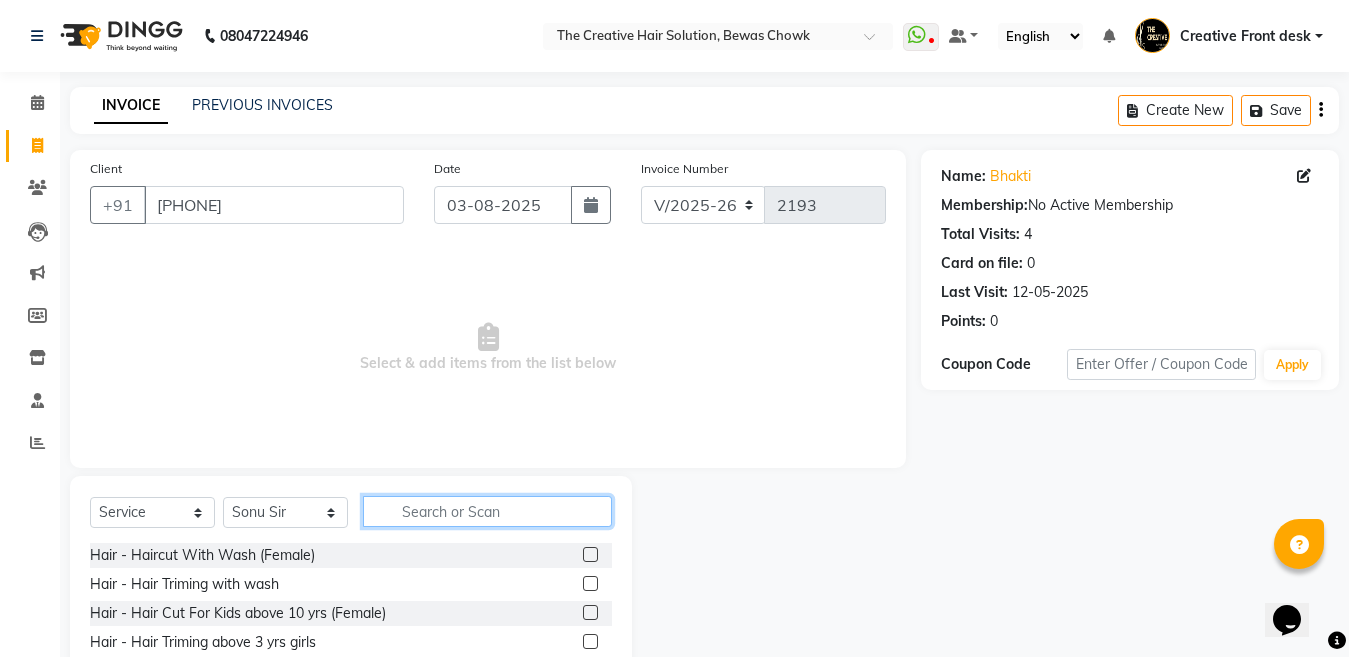 click 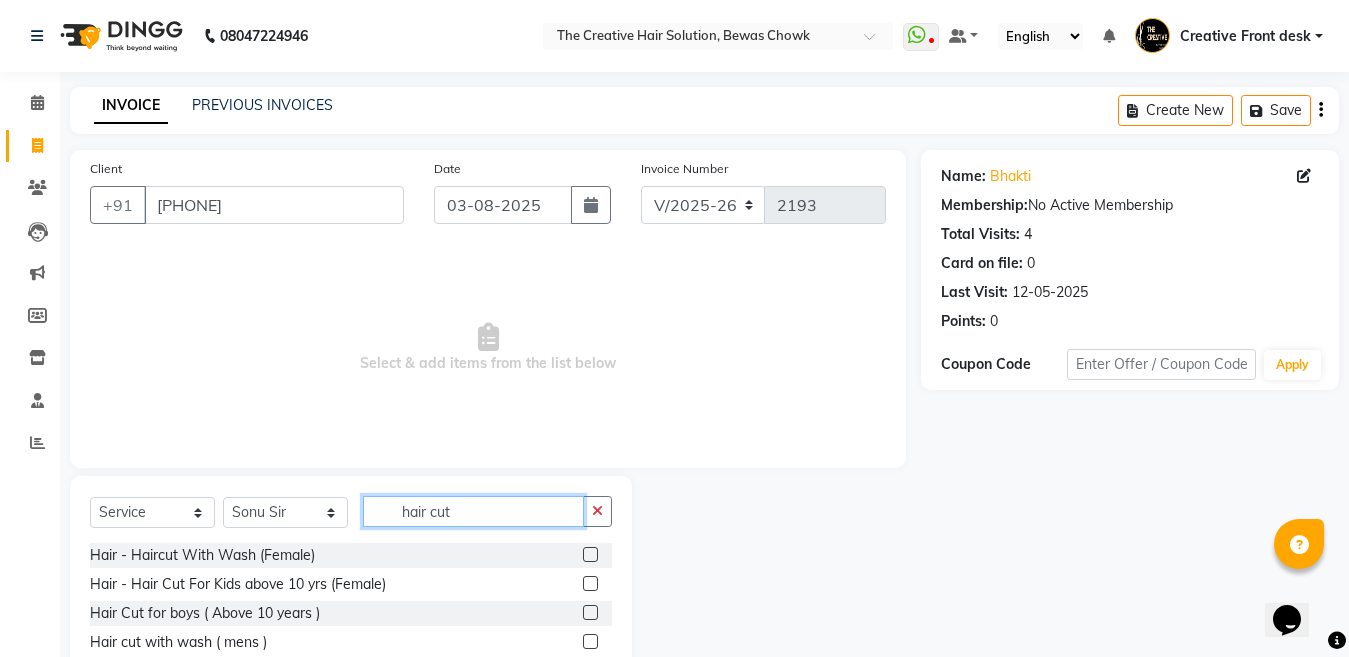 type on "hair cut" 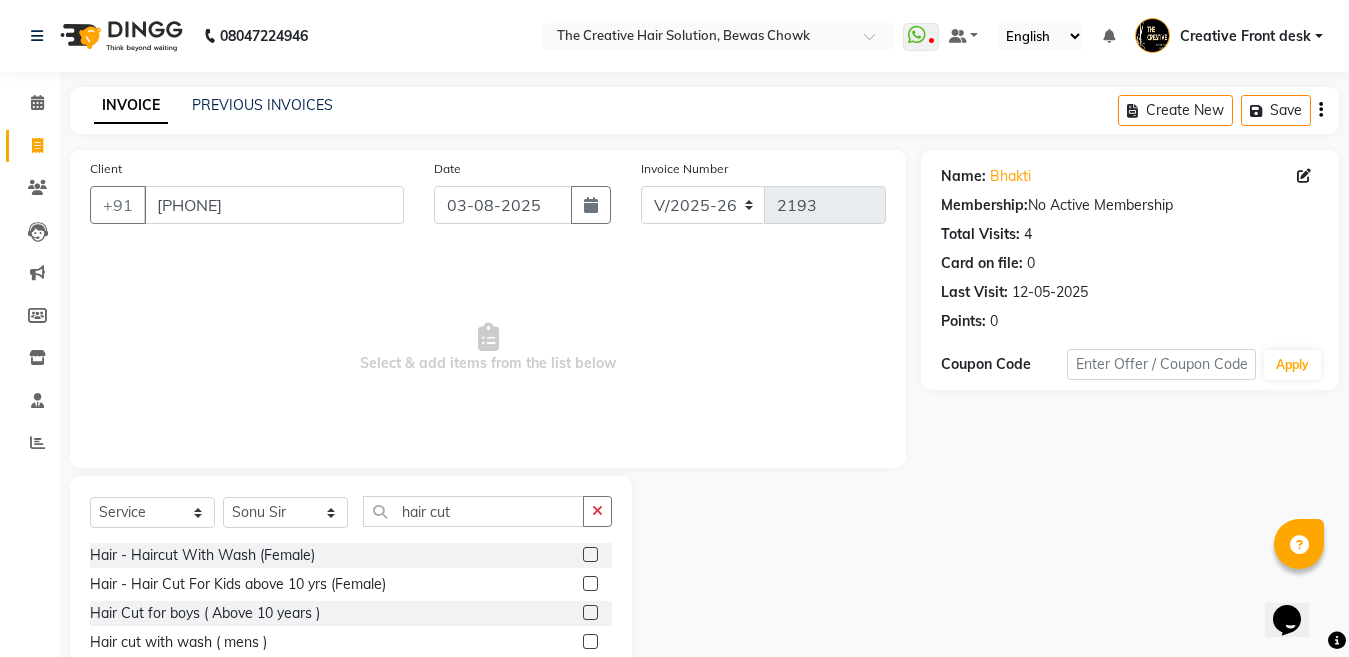 click 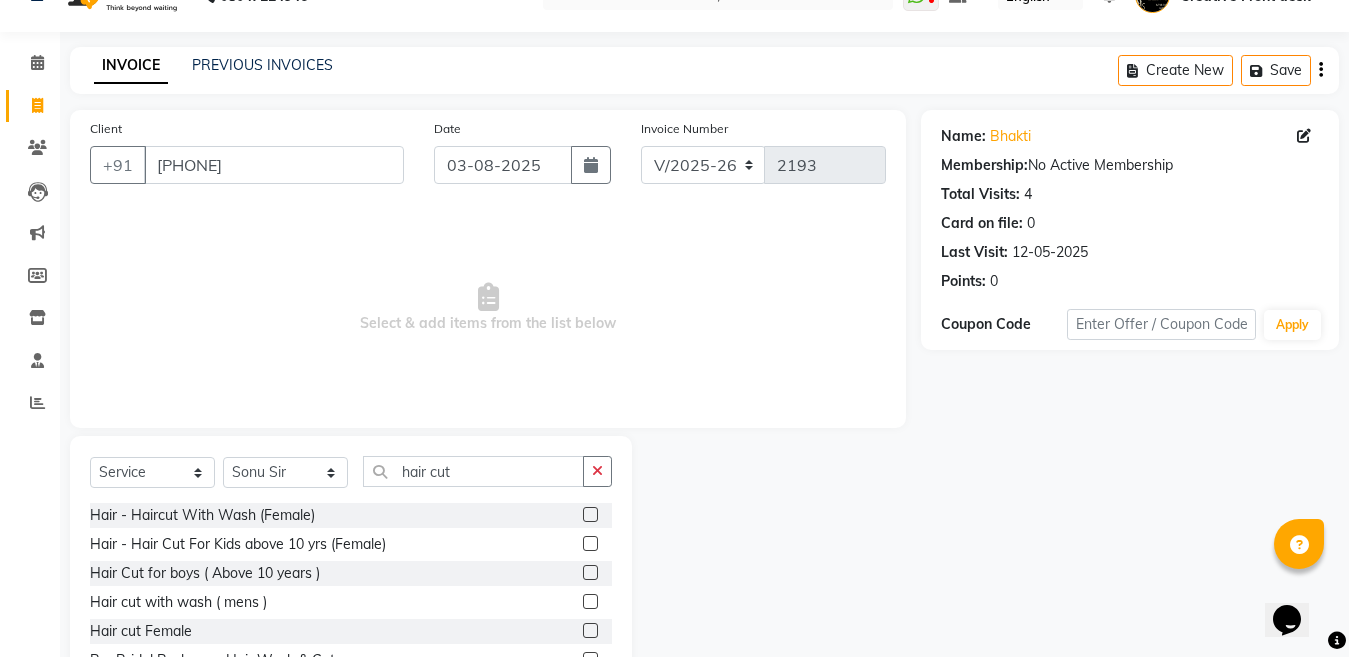 scroll, scrollTop: 80, scrollLeft: 0, axis: vertical 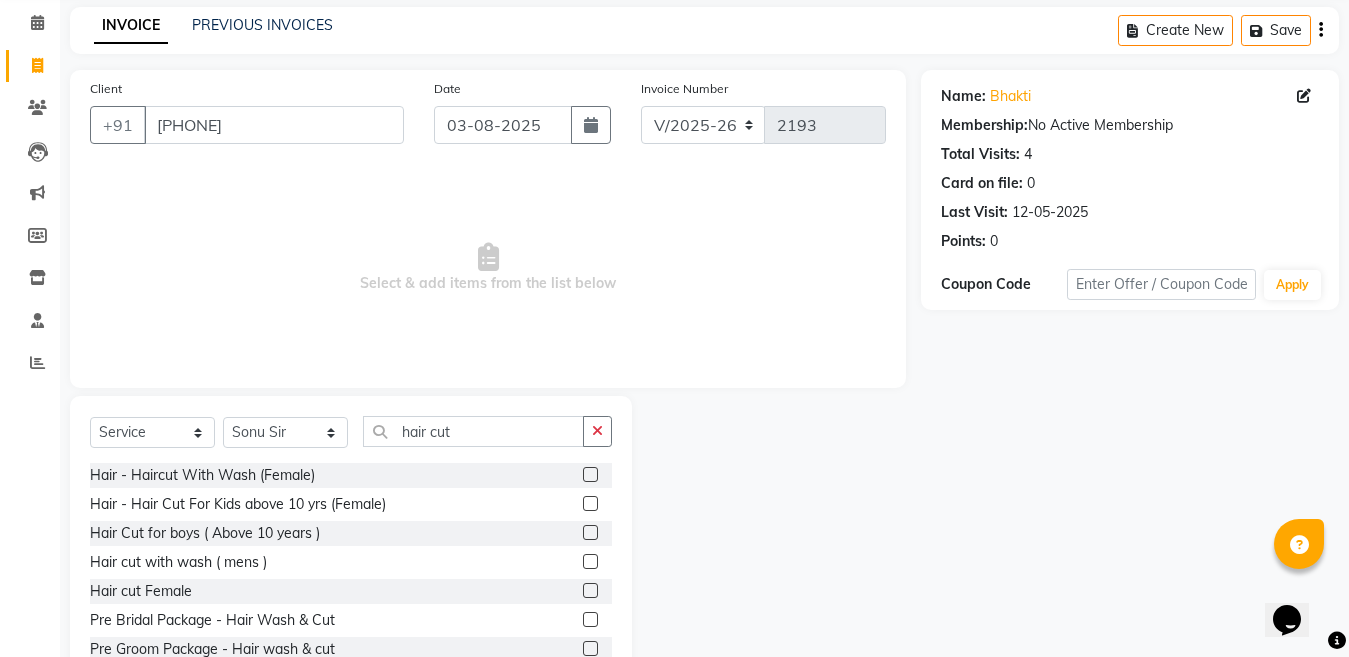 click 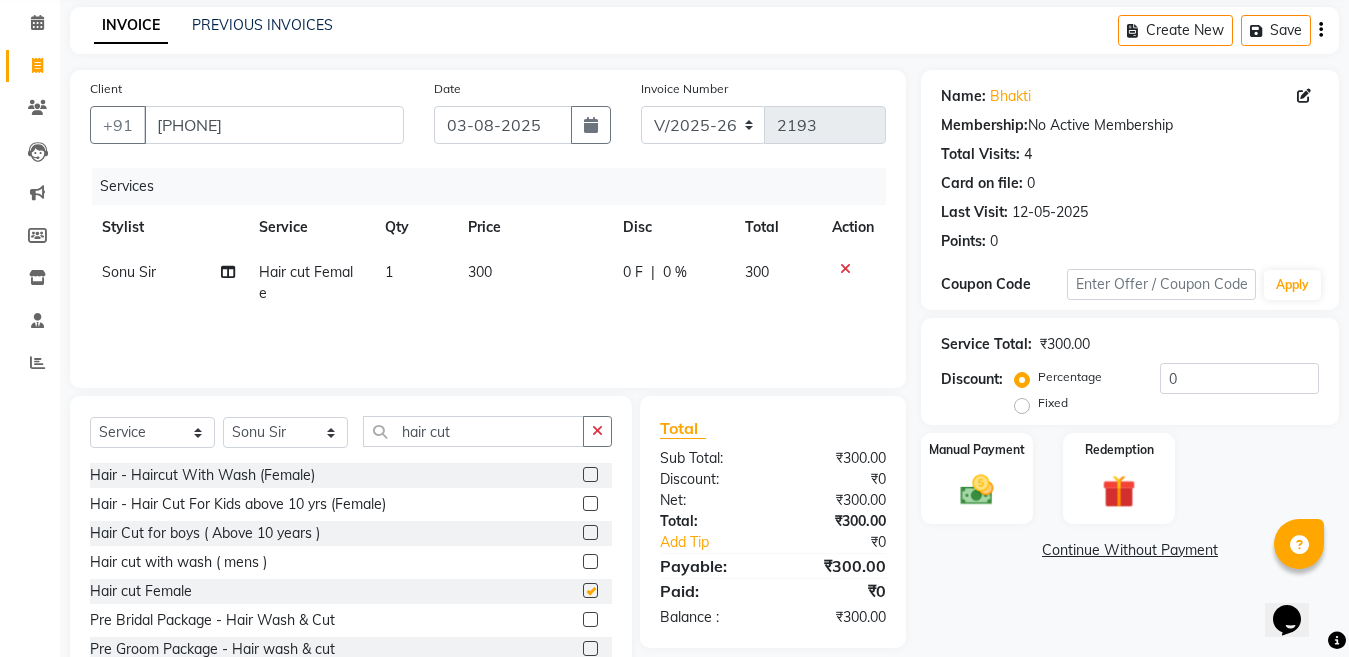 checkbox on "false" 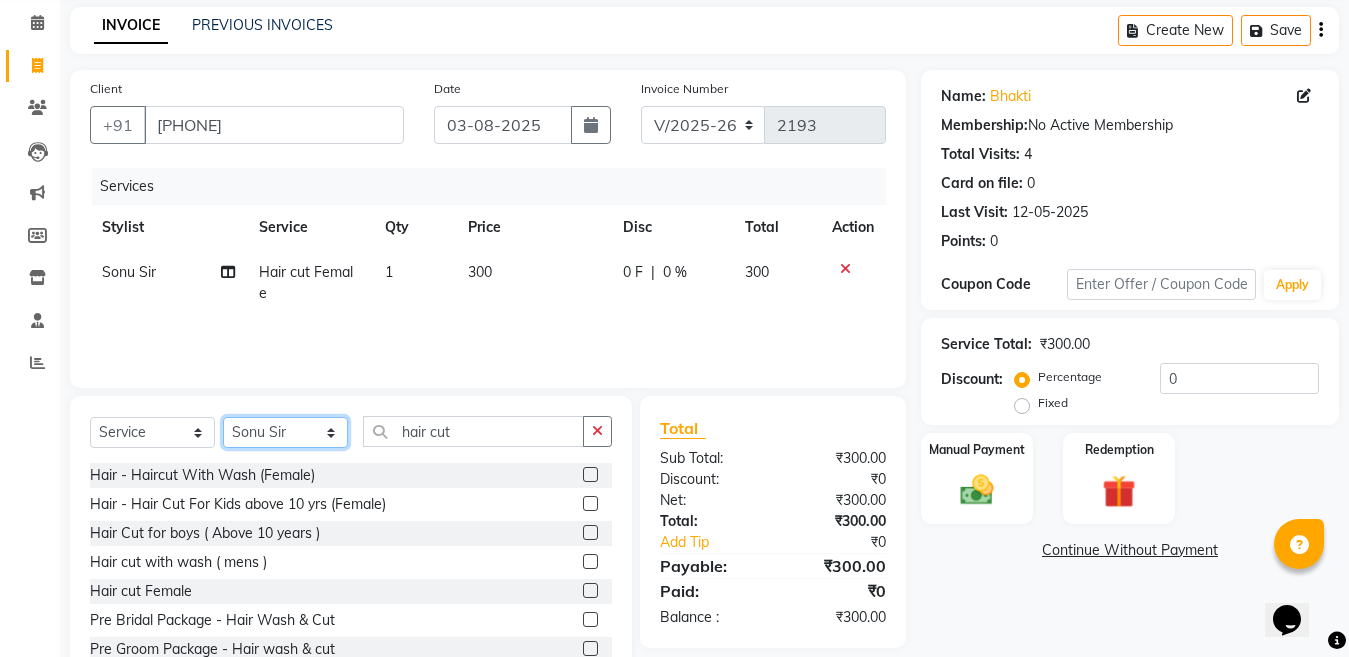click on "Select Stylist Ankit Creative Front desk Deepak Firoz Geeta Golu Nisha Prince Priyanka Satyam Savita Shivam Shubham Sonu Sir Swapnil Taruna Panjwani Umesh Vidya" 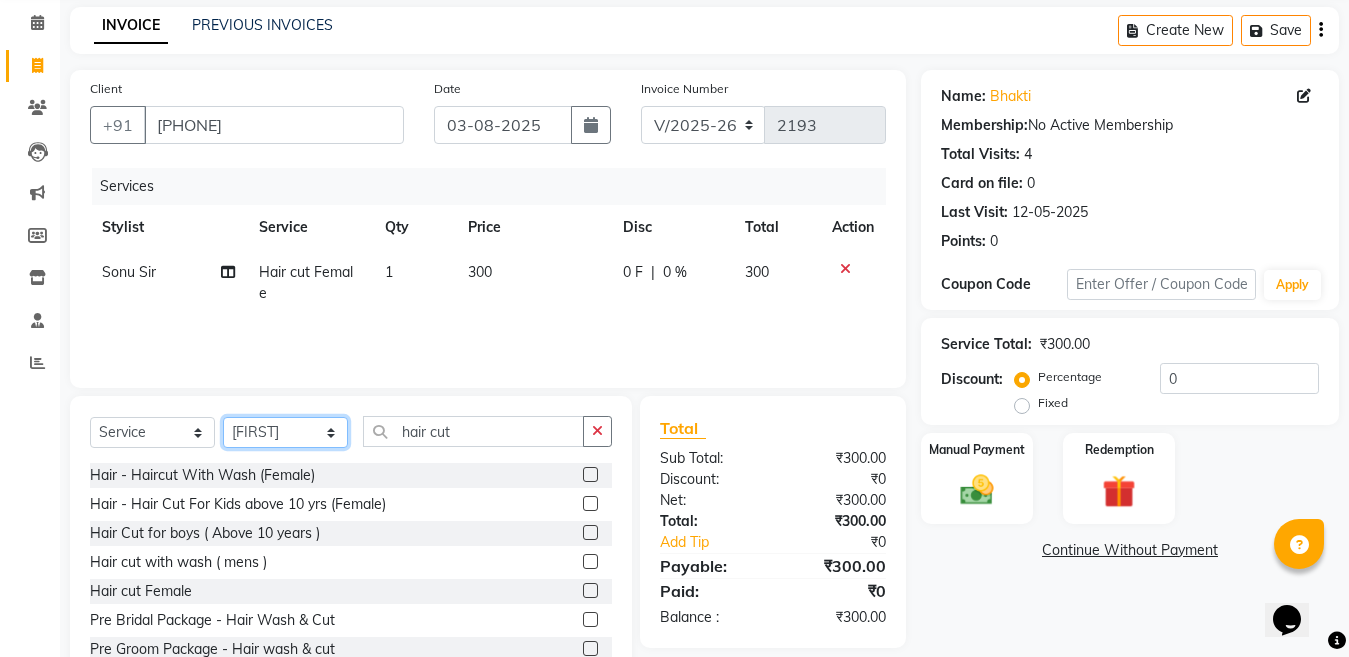 click on "Select Stylist Ankit Creative Front desk Deepak Firoz Geeta Golu Nisha Prince Priyanka Satyam Savita Shivam Shubham Sonu Sir Swapnil Taruna Panjwani Umesh Vidya" 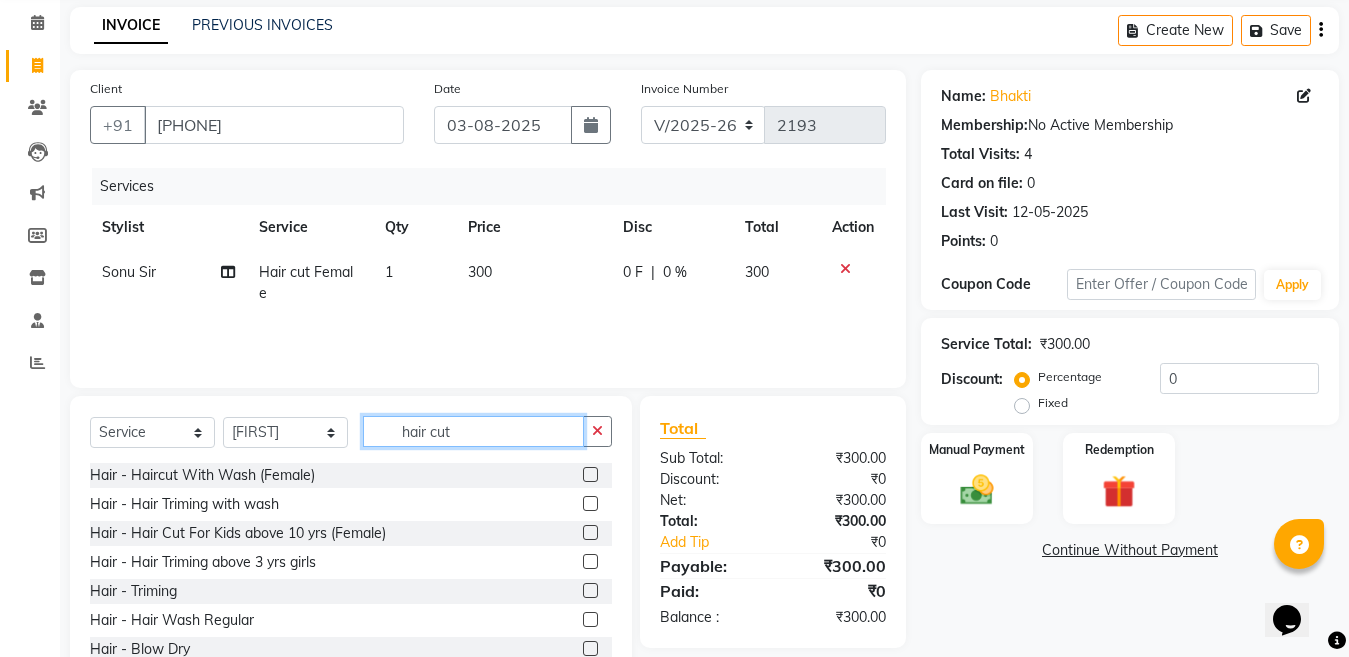 click on "hair cut" 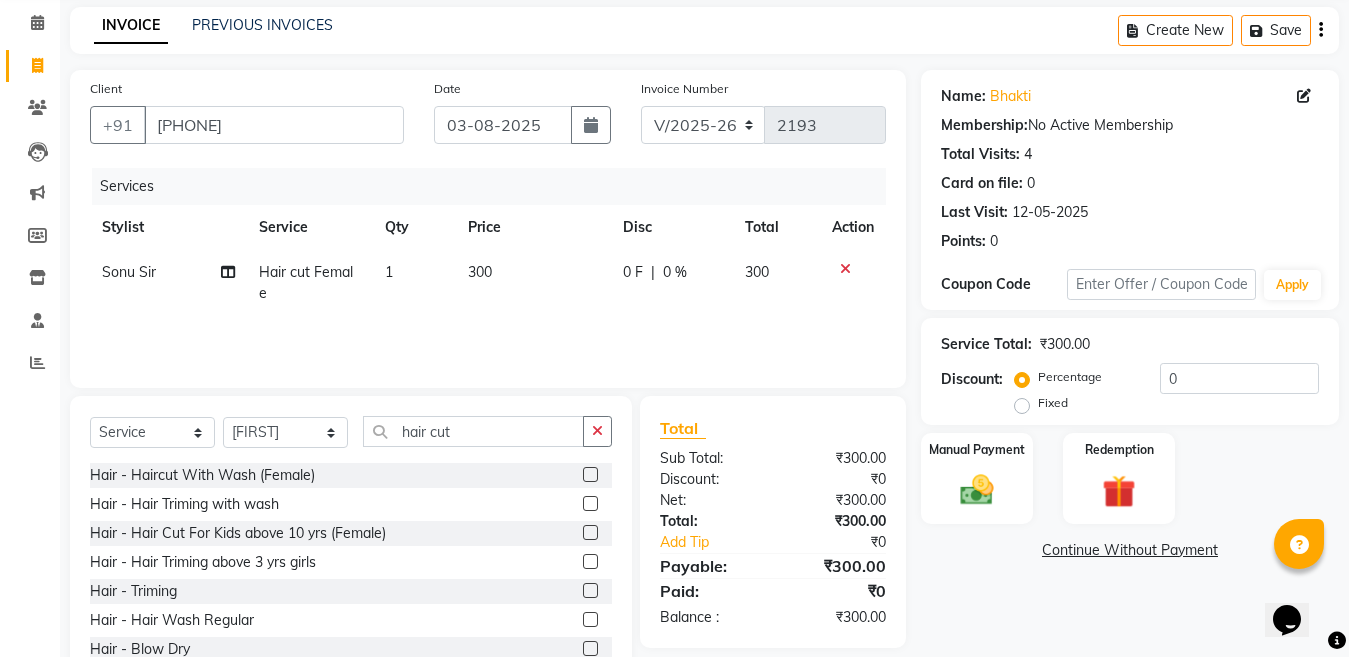 click 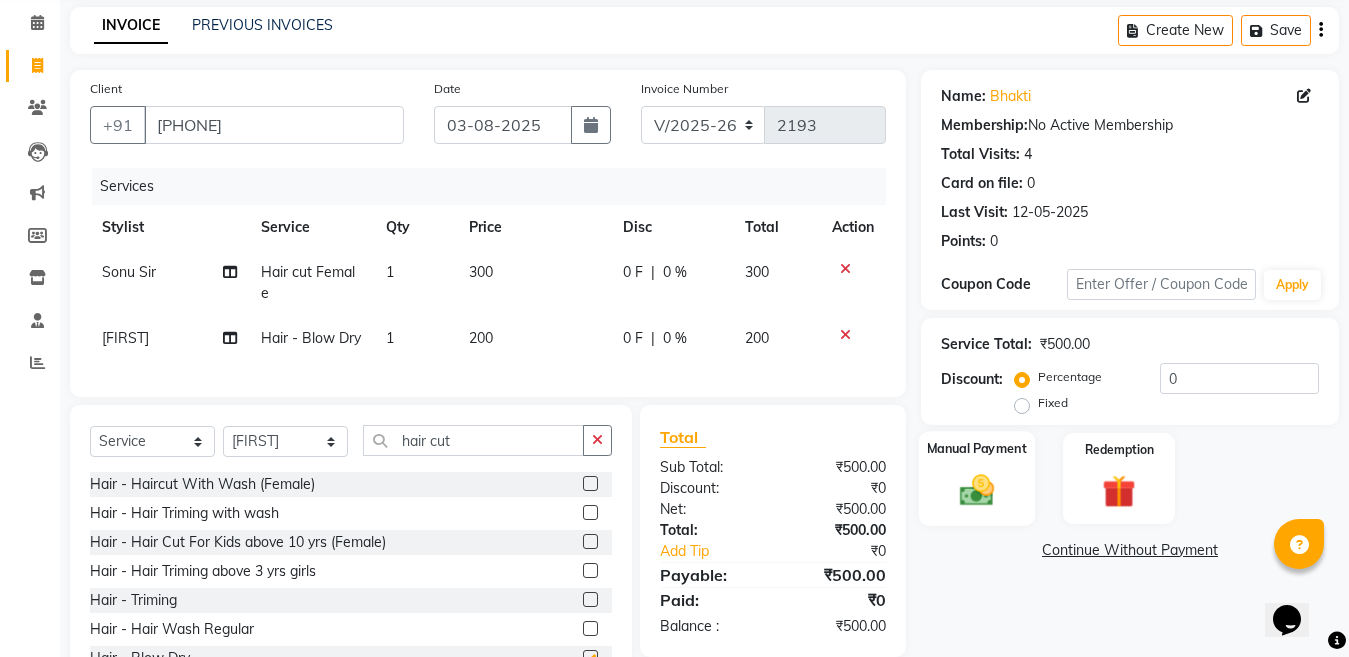 checkbox on "false" 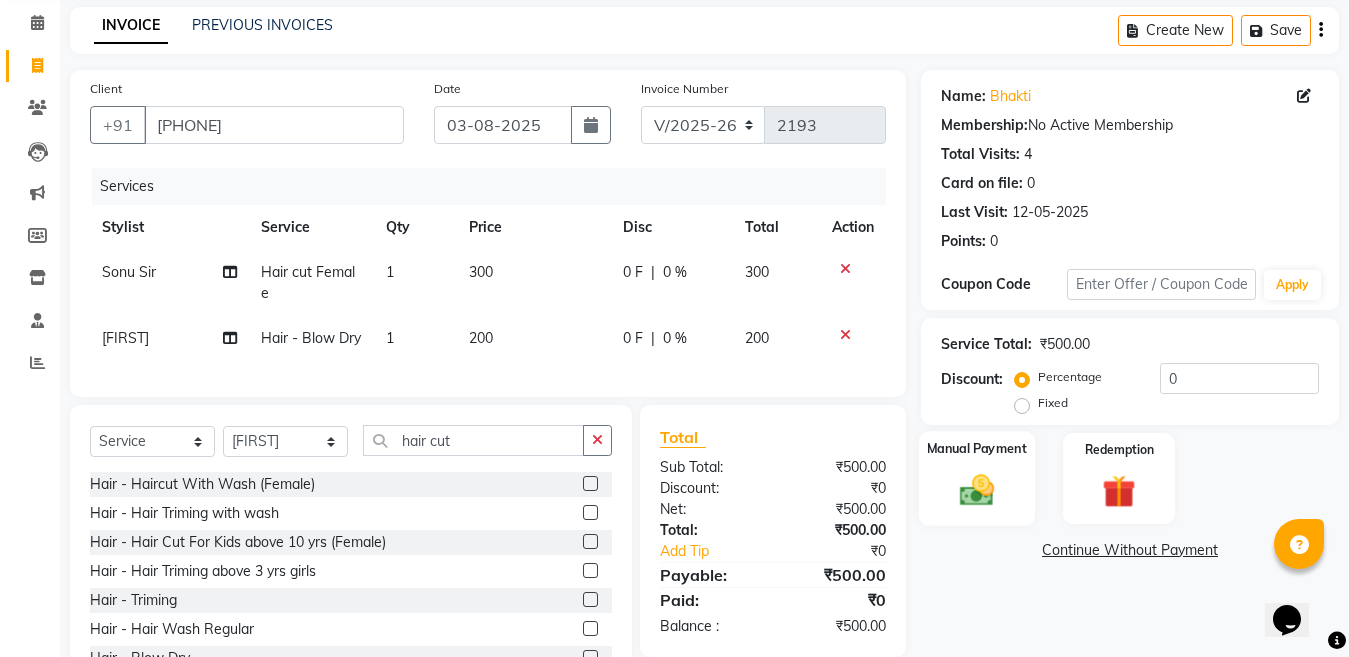 click 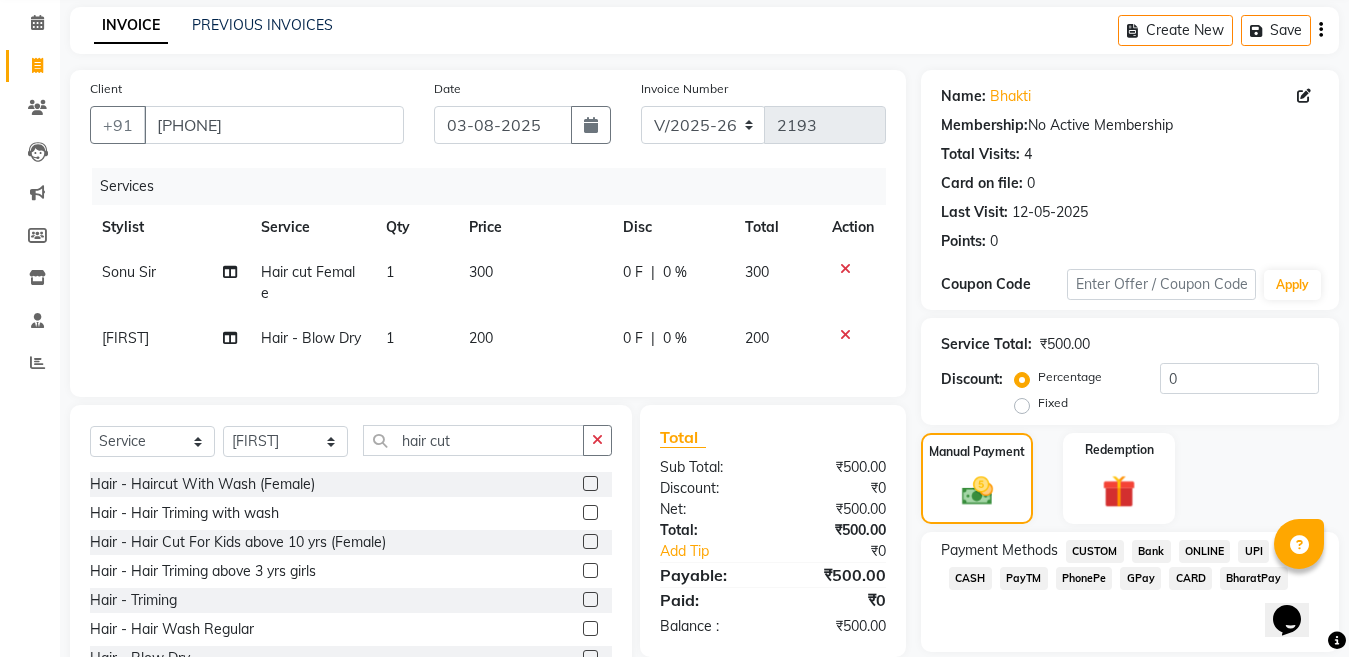 scroll, scrollTop: 170, scrollLeft: 0, axis: vertical 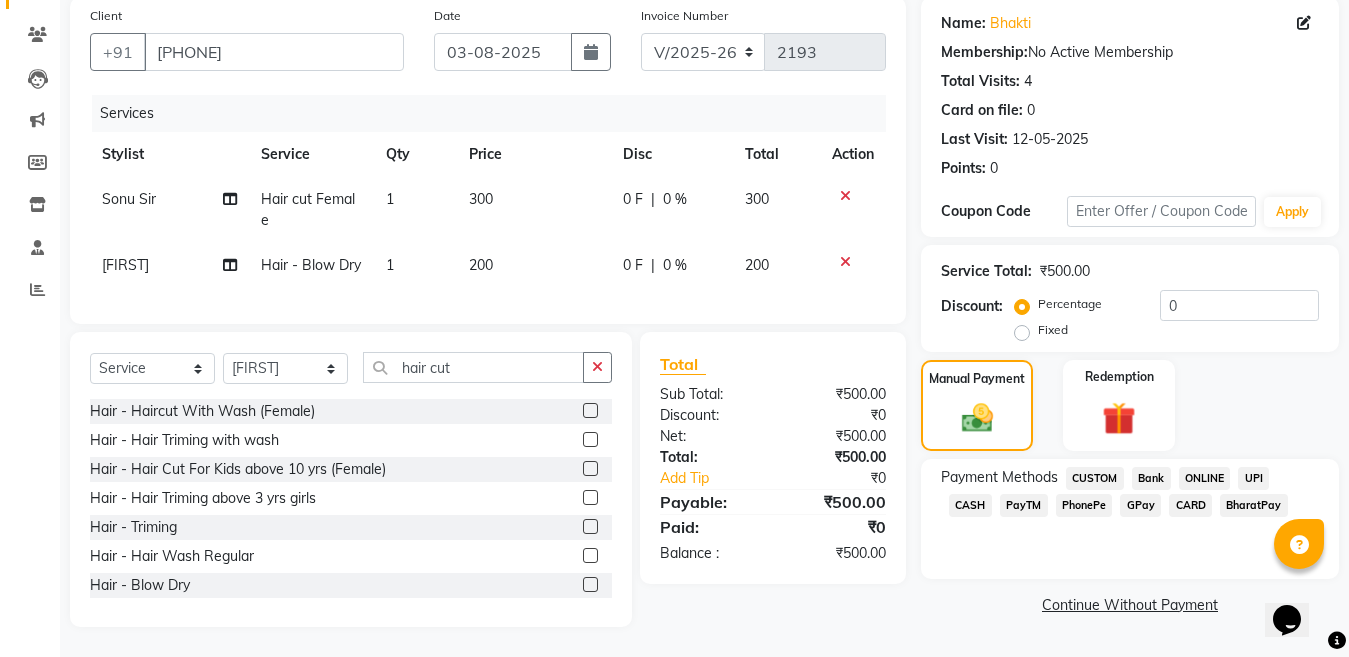 click on "CASH" 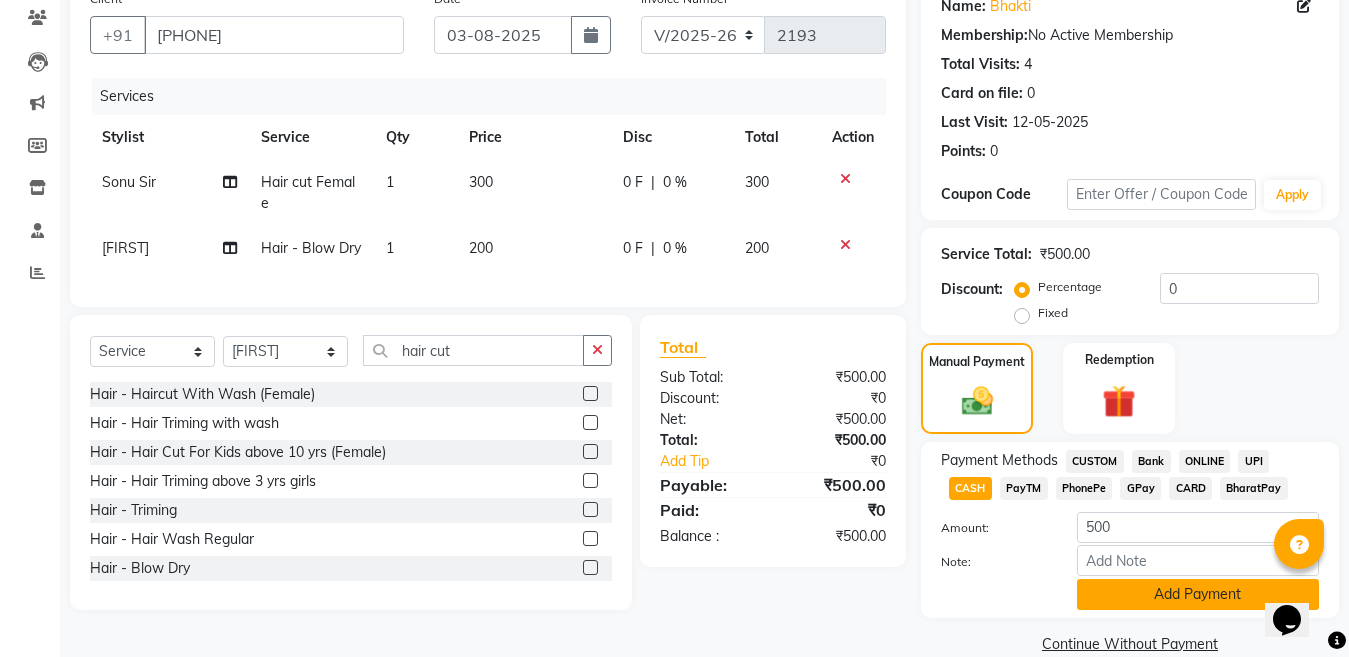 click on "Add Payment" 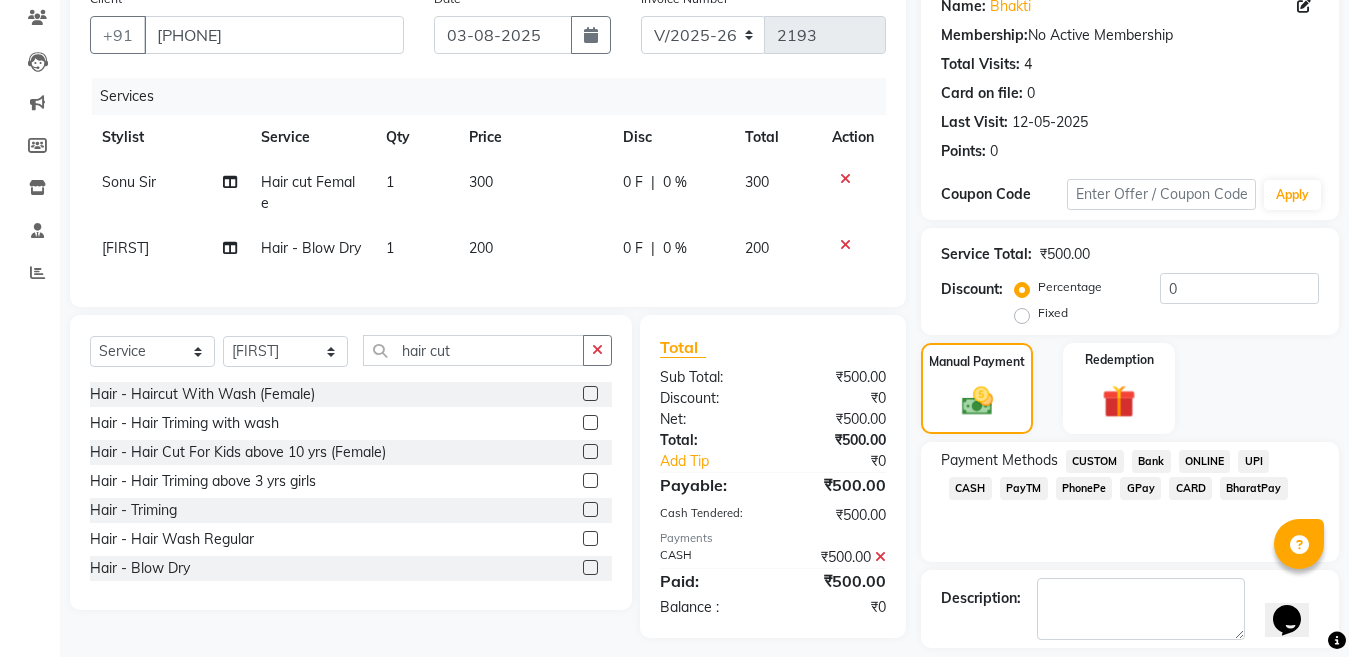 scroll, scrollTop: 259, scrollLeft: 0, axis: vertical 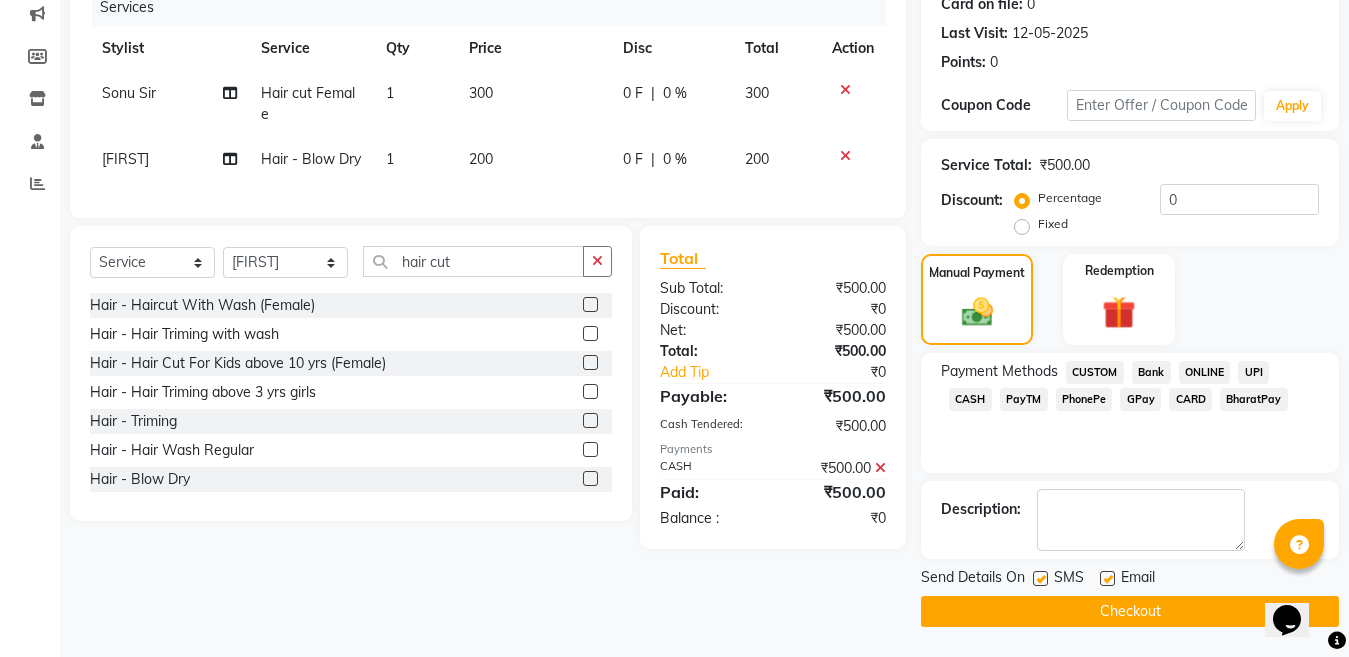 click 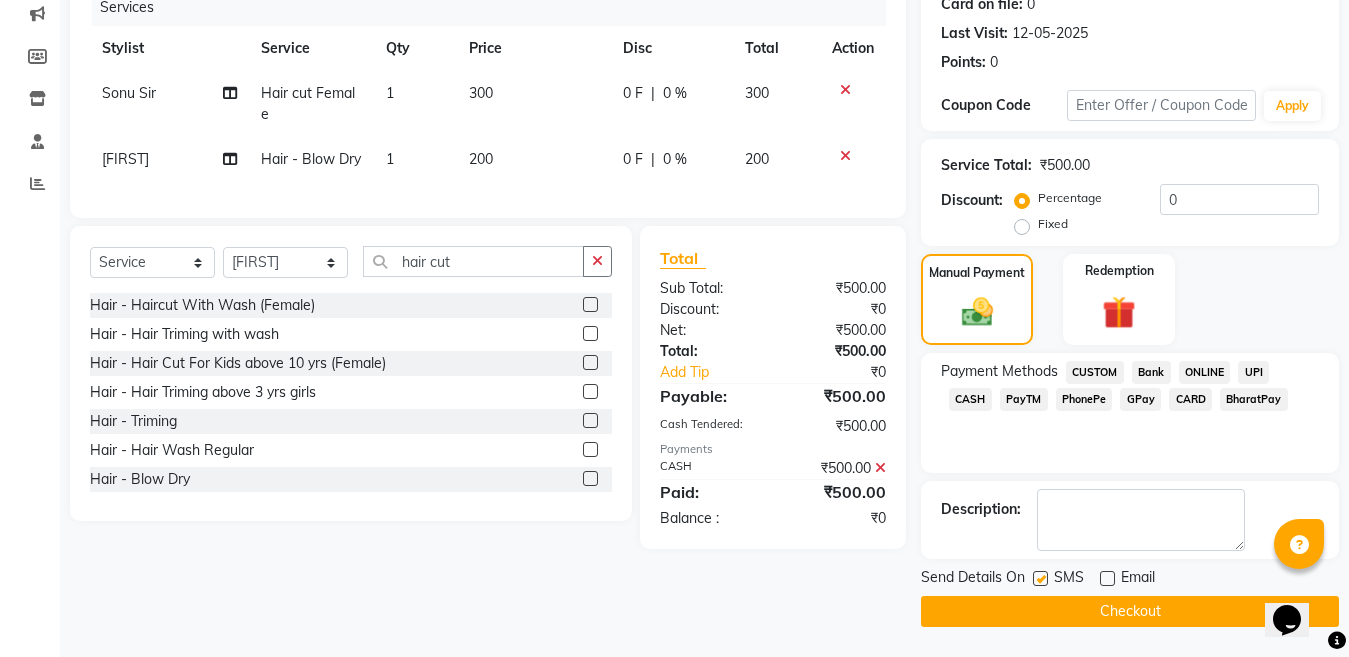 click on "Checkout" 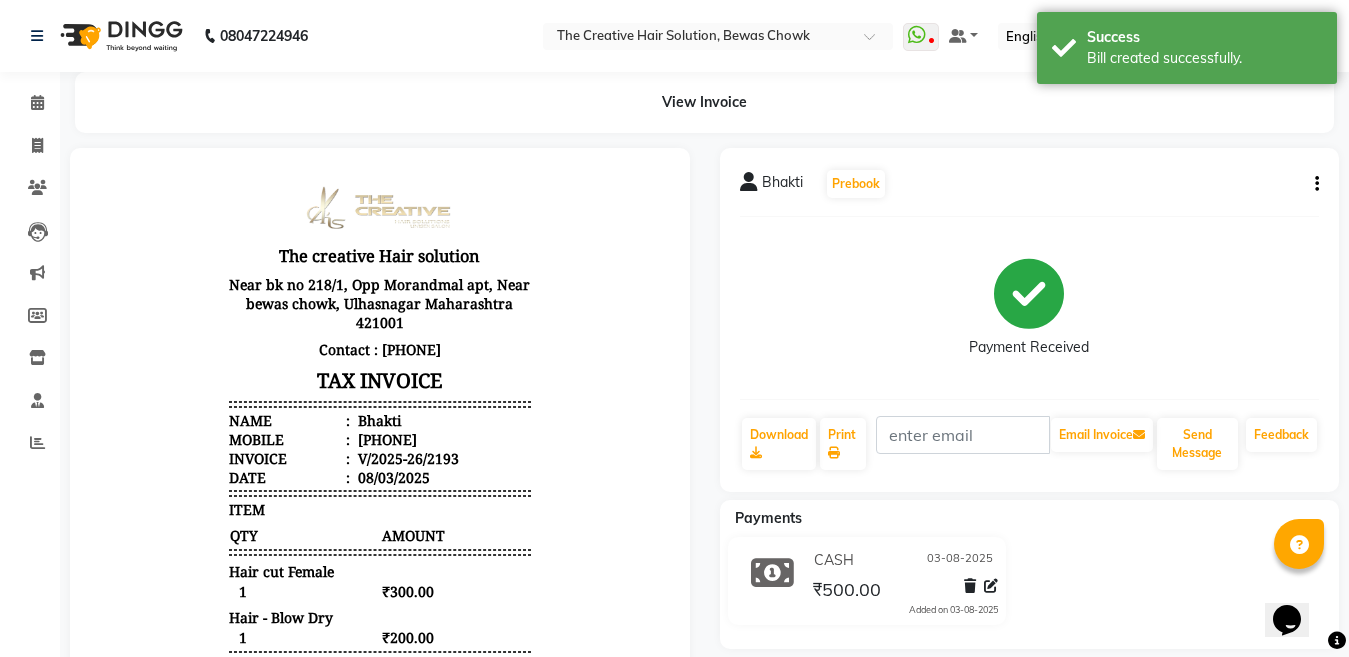 scroll, scrollTop: 0, scrollLeft: 0, axis: both 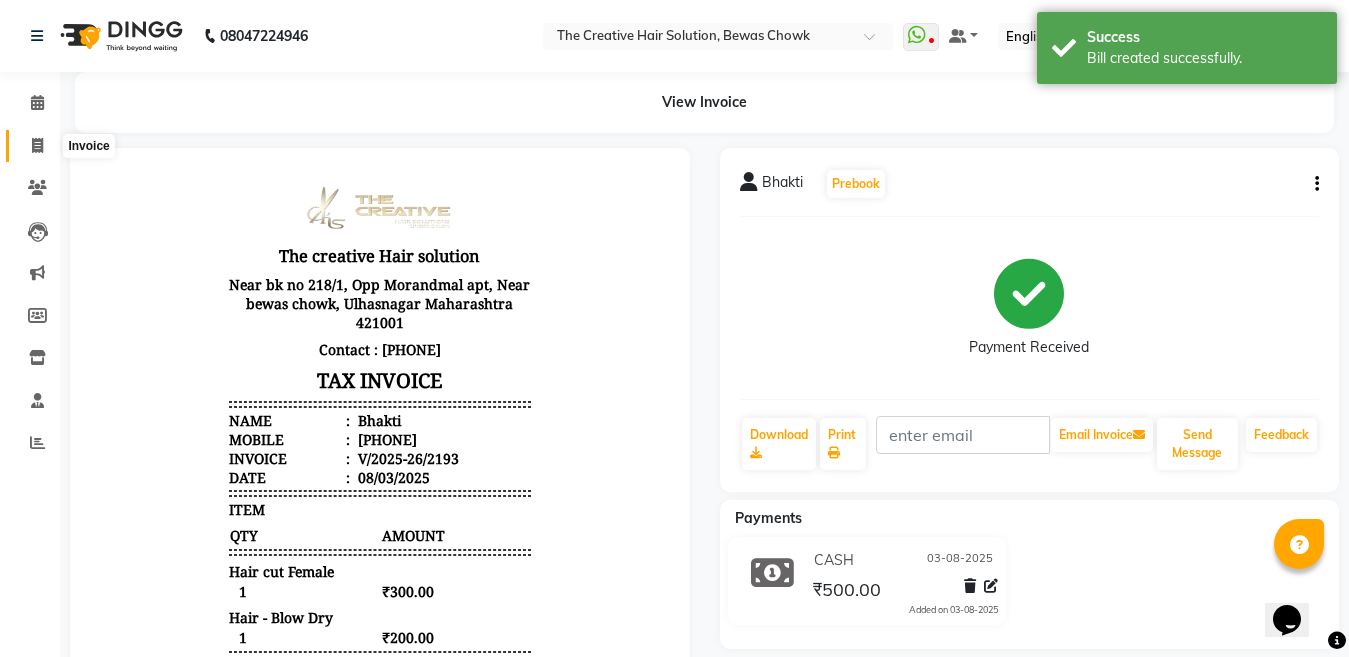 click 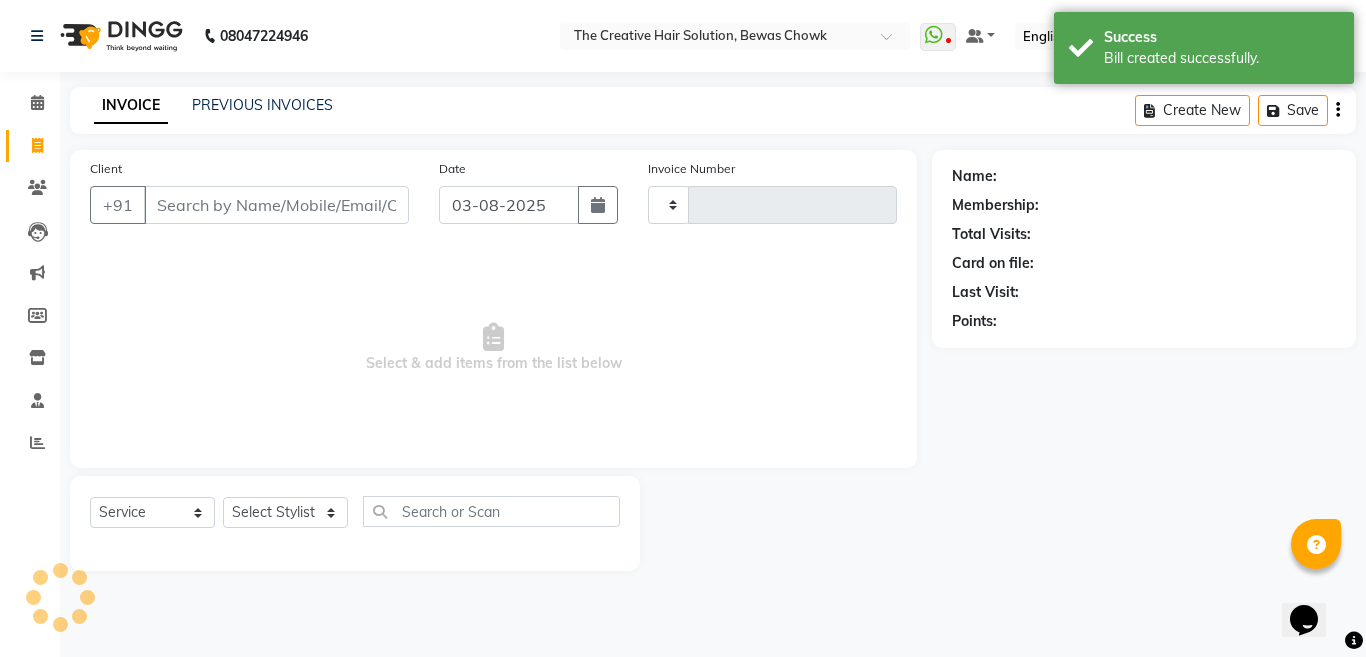 type on "2194" 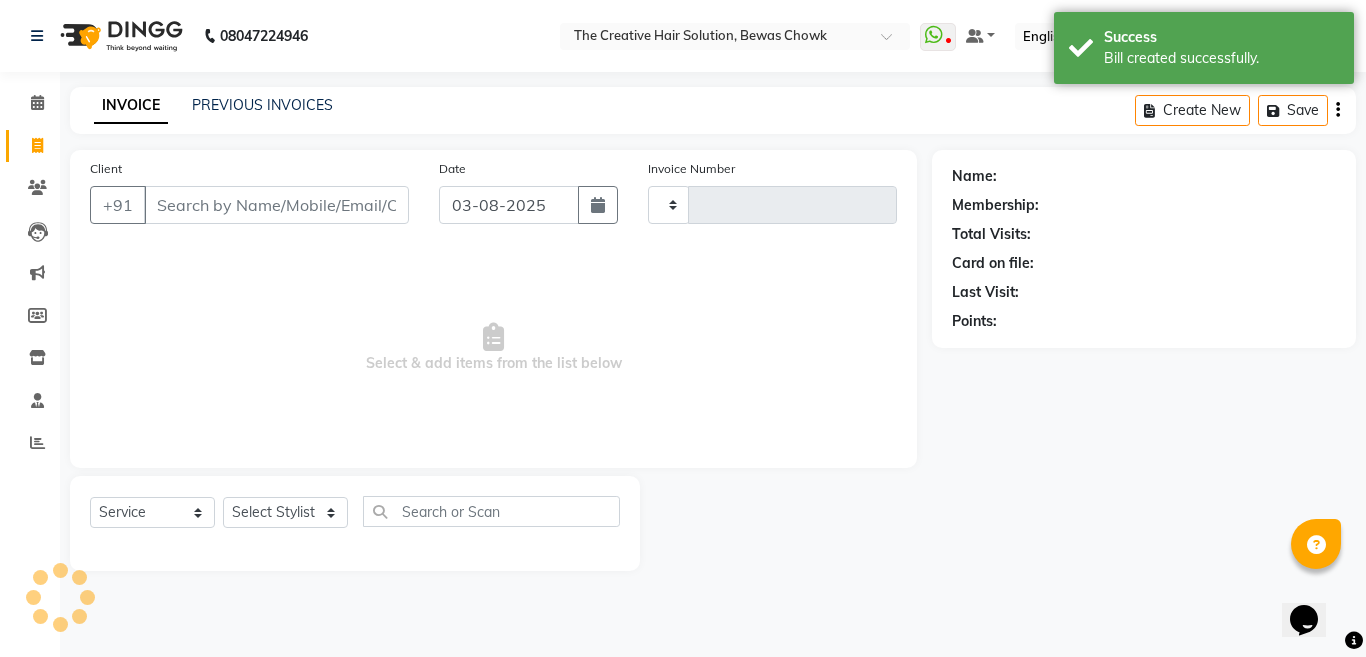 select on "146" 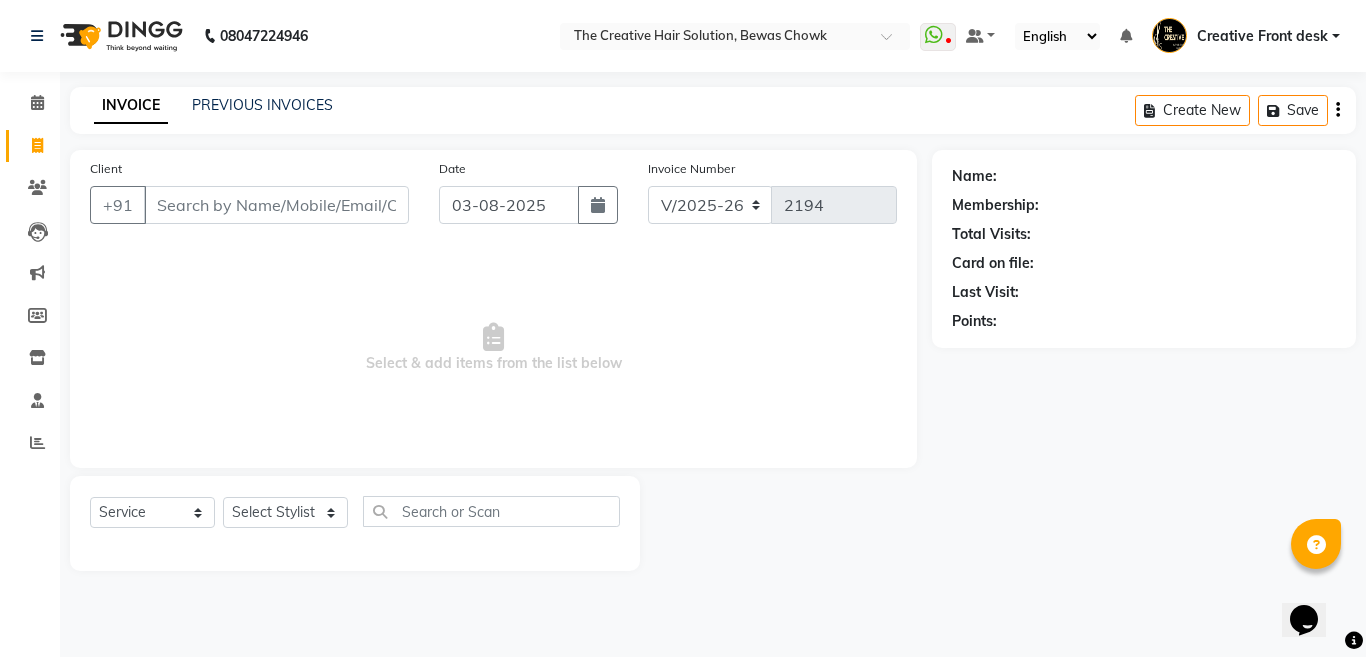 click on "Client" at bounding box center [276, 205] 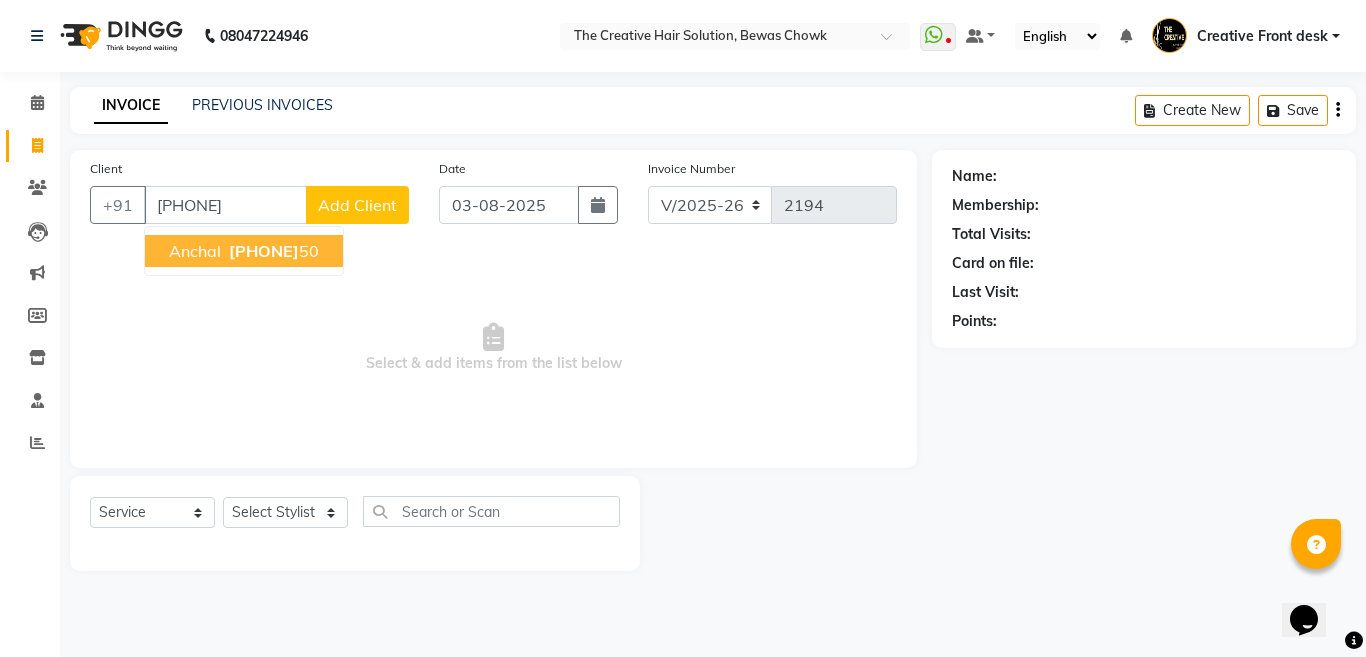 click on "[PHONE]" at bounding box center (272, 251) 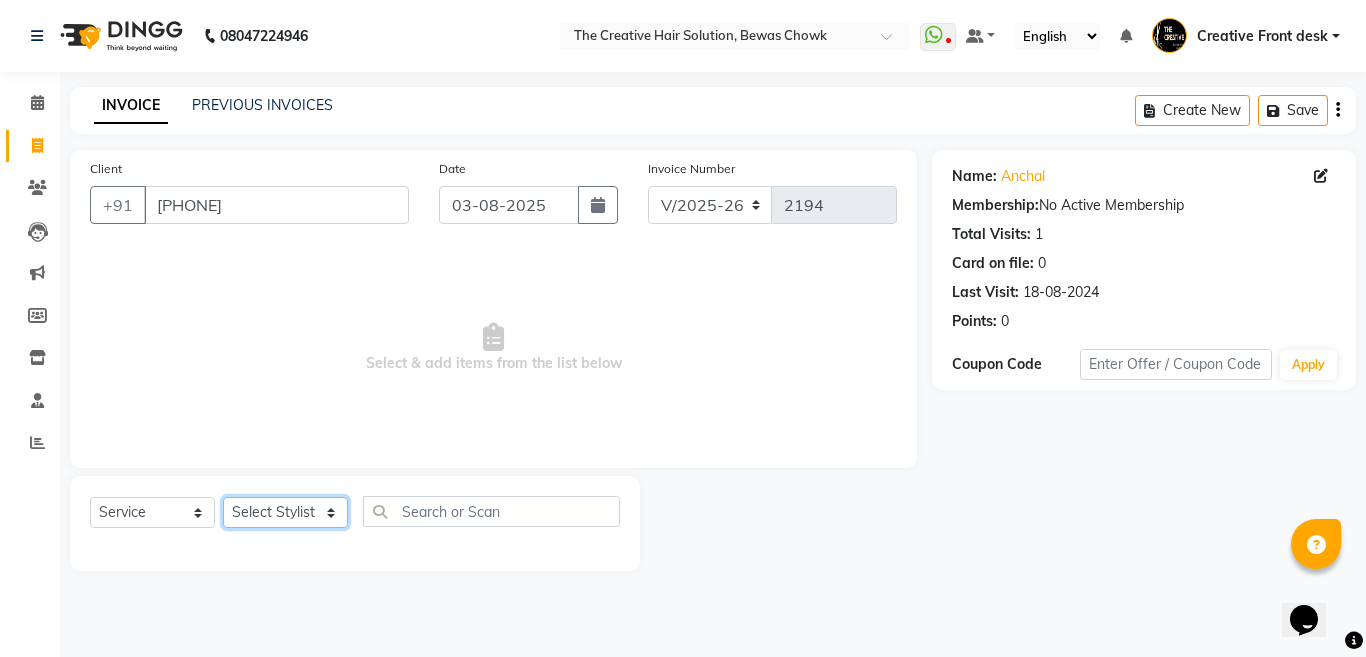 click on "Select Stylist Ankit Creative Front desk Deepak Firoz Geeta Golu Nisha Prince Priyanka Satyam Savita Shivam Shubham Sonu Sir Swapnil Taruna Panjwani Umesh Vidya" 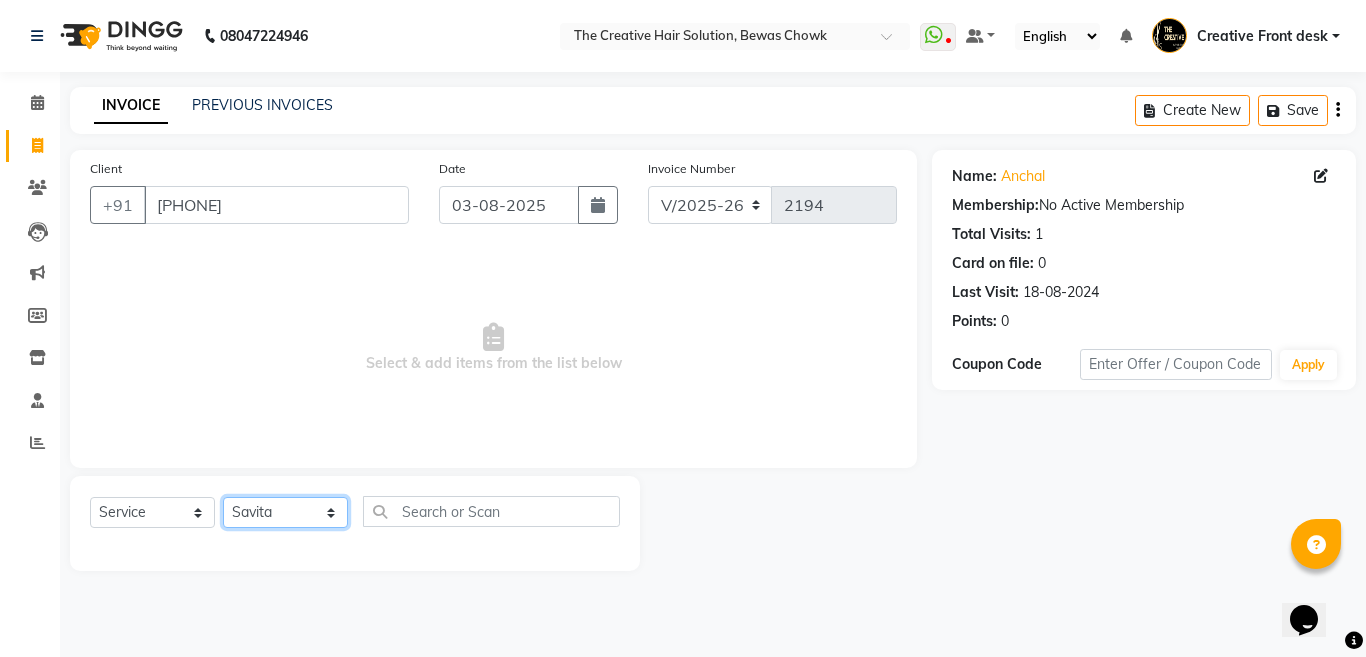 click on "Select Stylist Ankit Creative Front desk Deepak Firoz Geeta Golu Nisha Prince Priyanka Satyam Savita Shivam Shubham Sonu Sir Swapnil Taruna Panjwani Umesh Vidya" 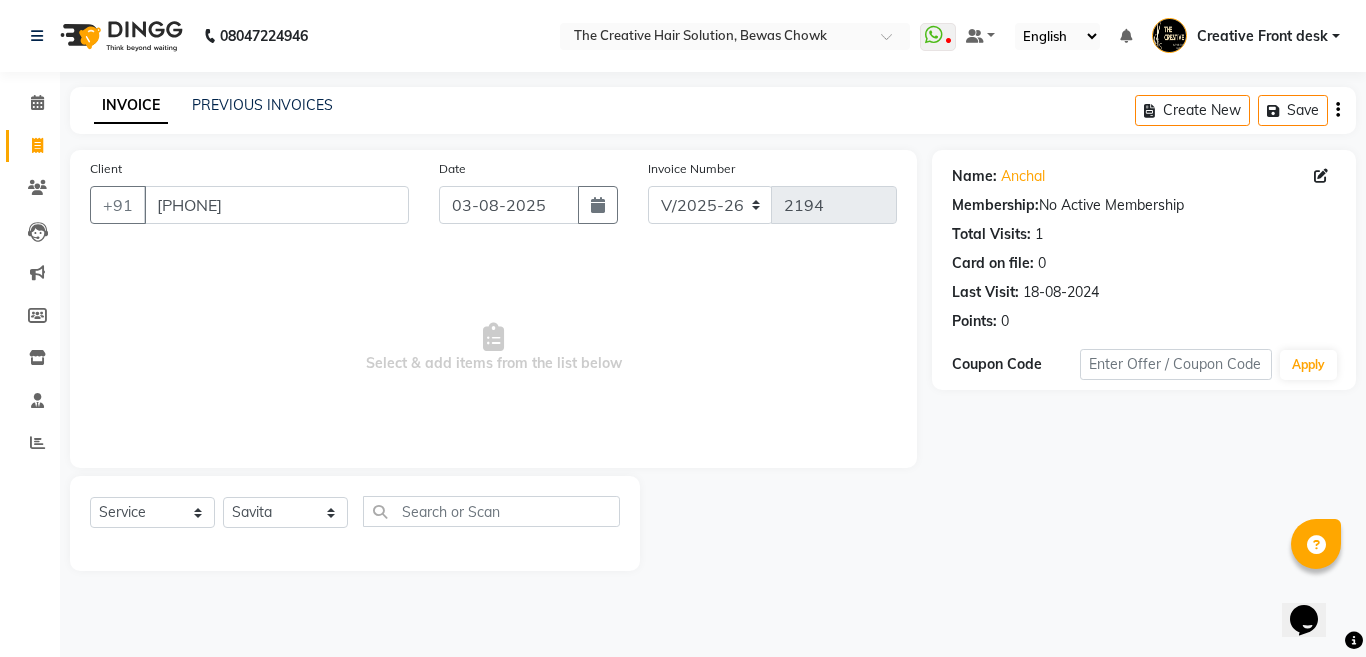 click on "Select & add items from the list below" at bounding box center (493, 348) 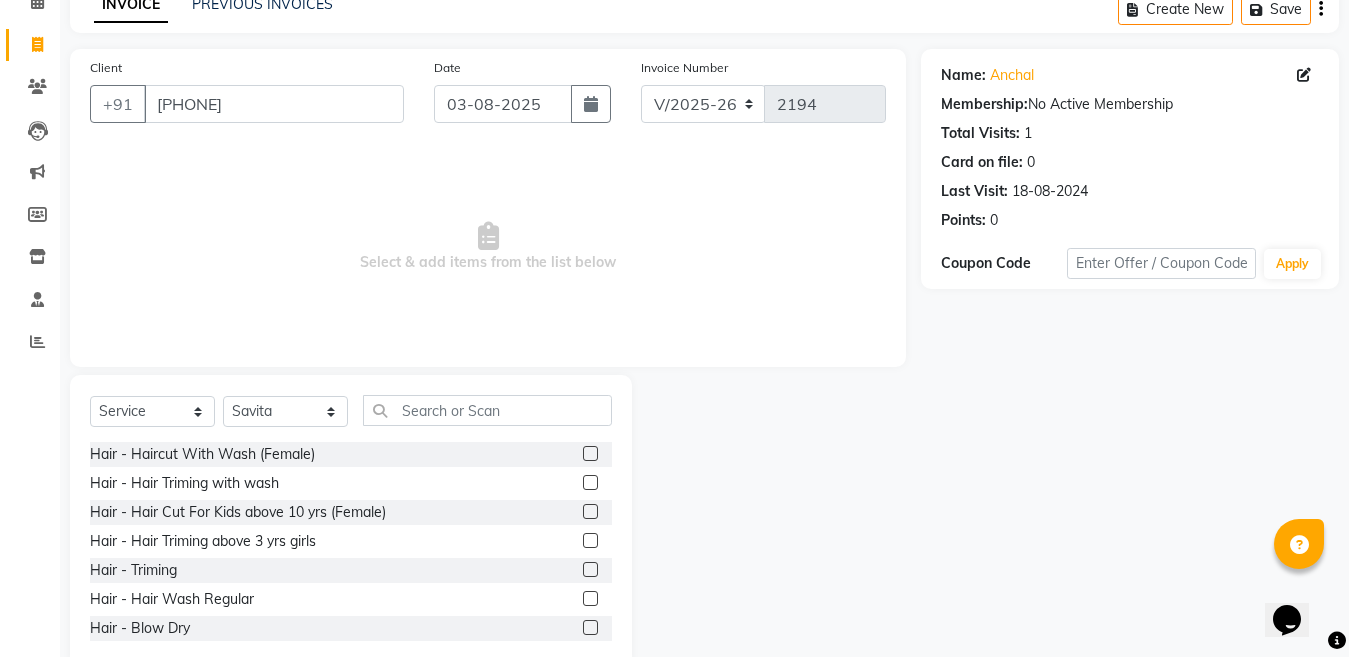 scroll, scrollTop: 144, scrollLeft: 0, axis: vertical 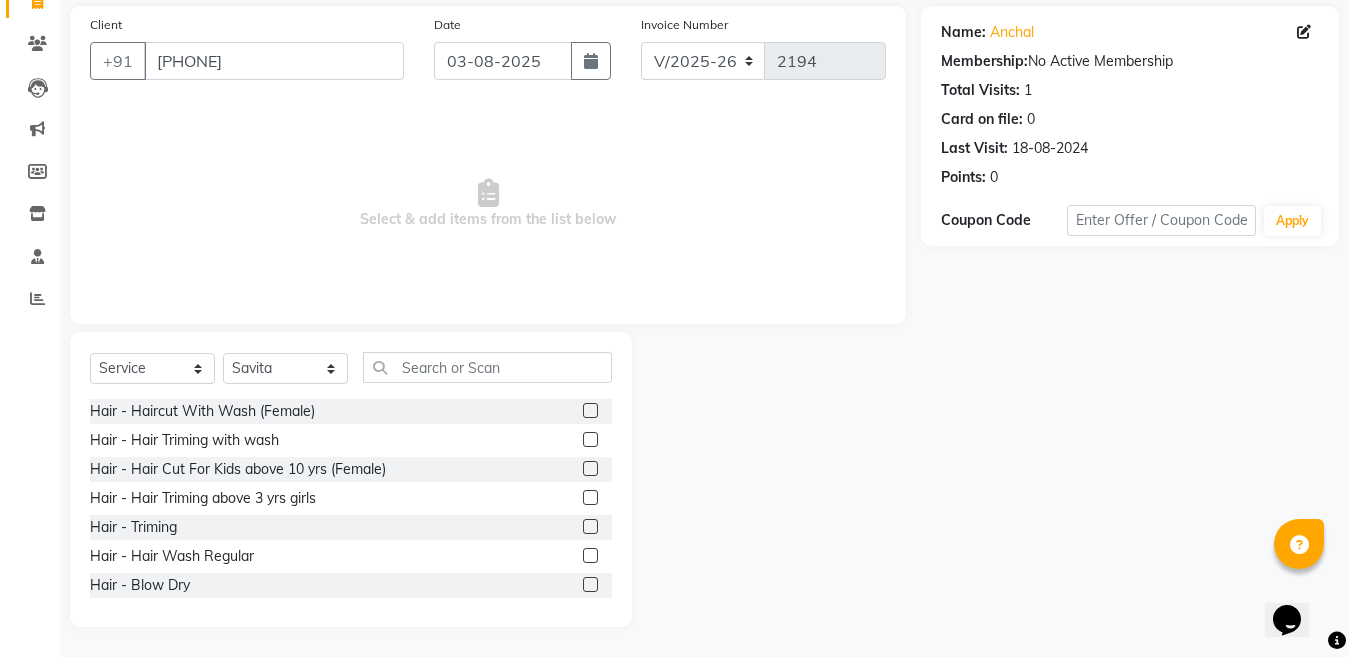 click 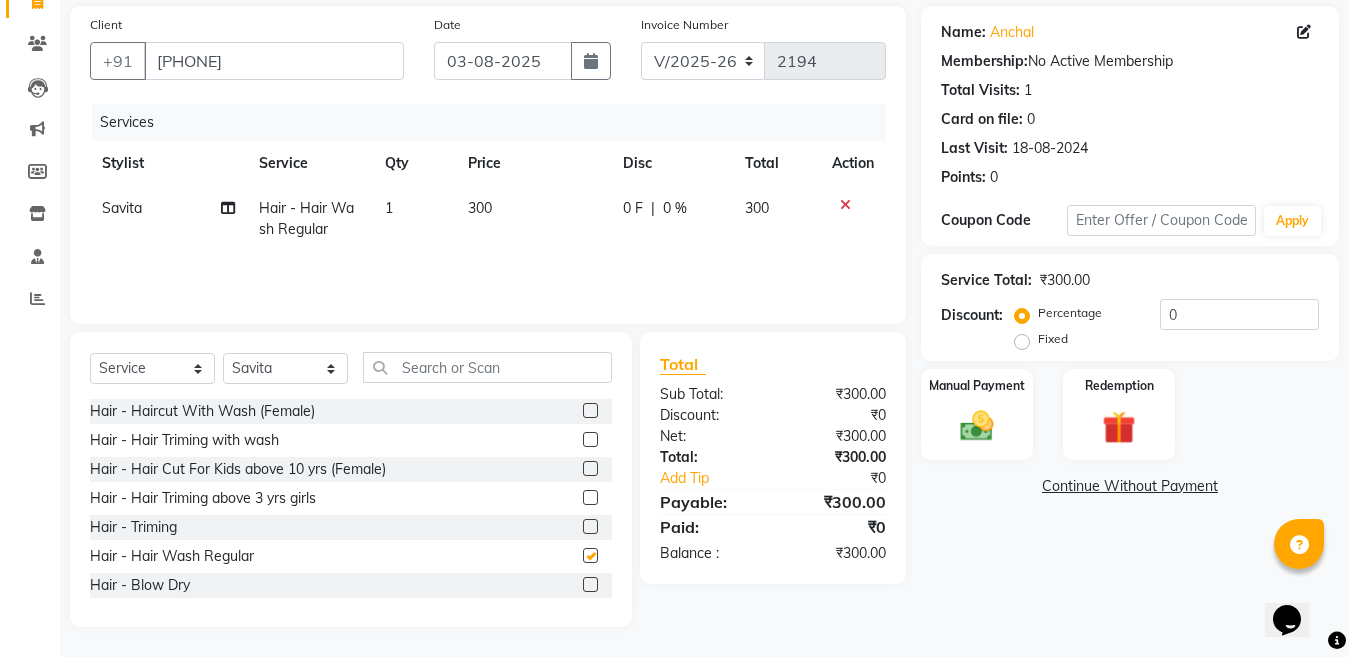 checkbox on "false" 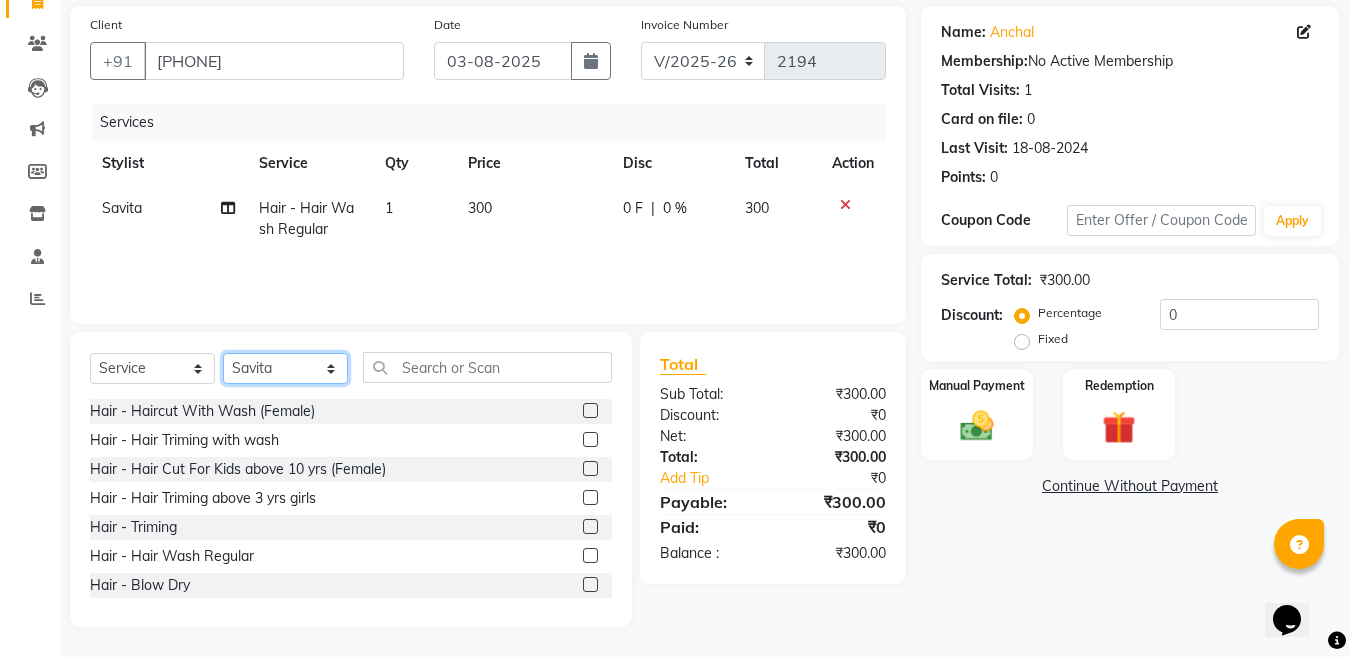 click on "Select Stylist Ankit Creative Front desk Deepak Firoz Geeta Golu Nisha Prince Priyanka Satyam Savita Shivam Shubham Sonu Sir Swapnil Taruna Panjwani Umesh Vidya" 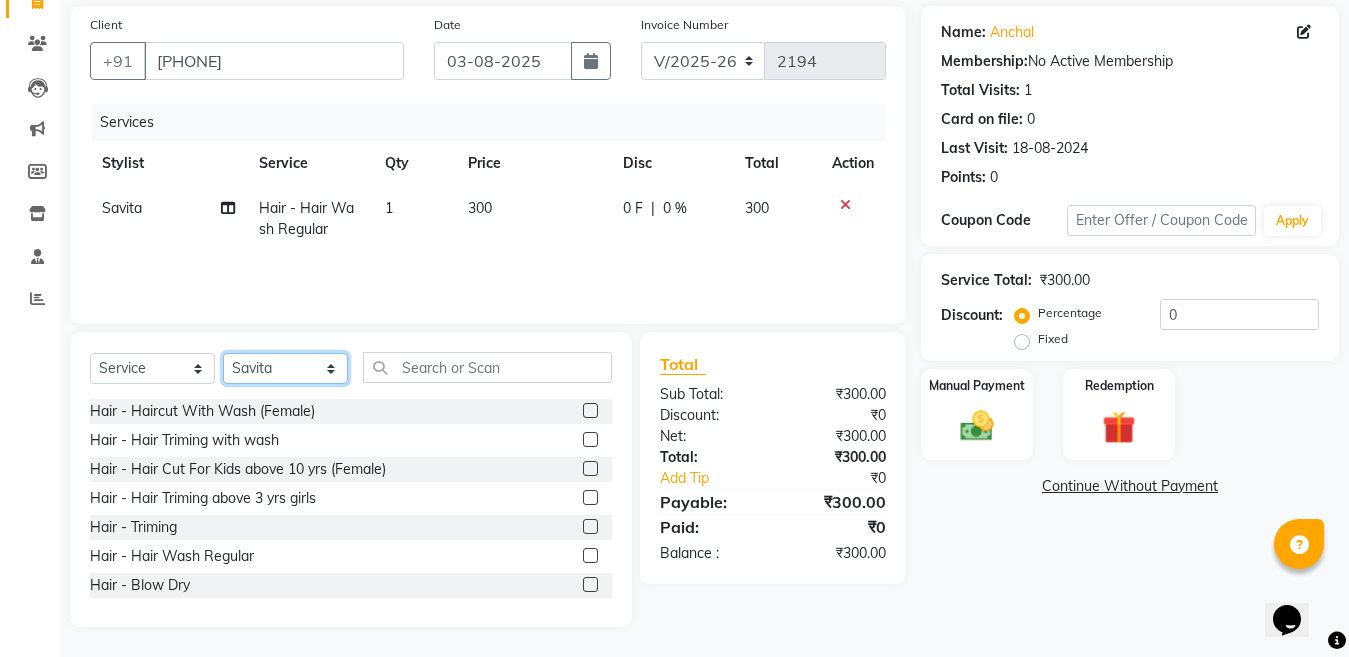 select on "4198" 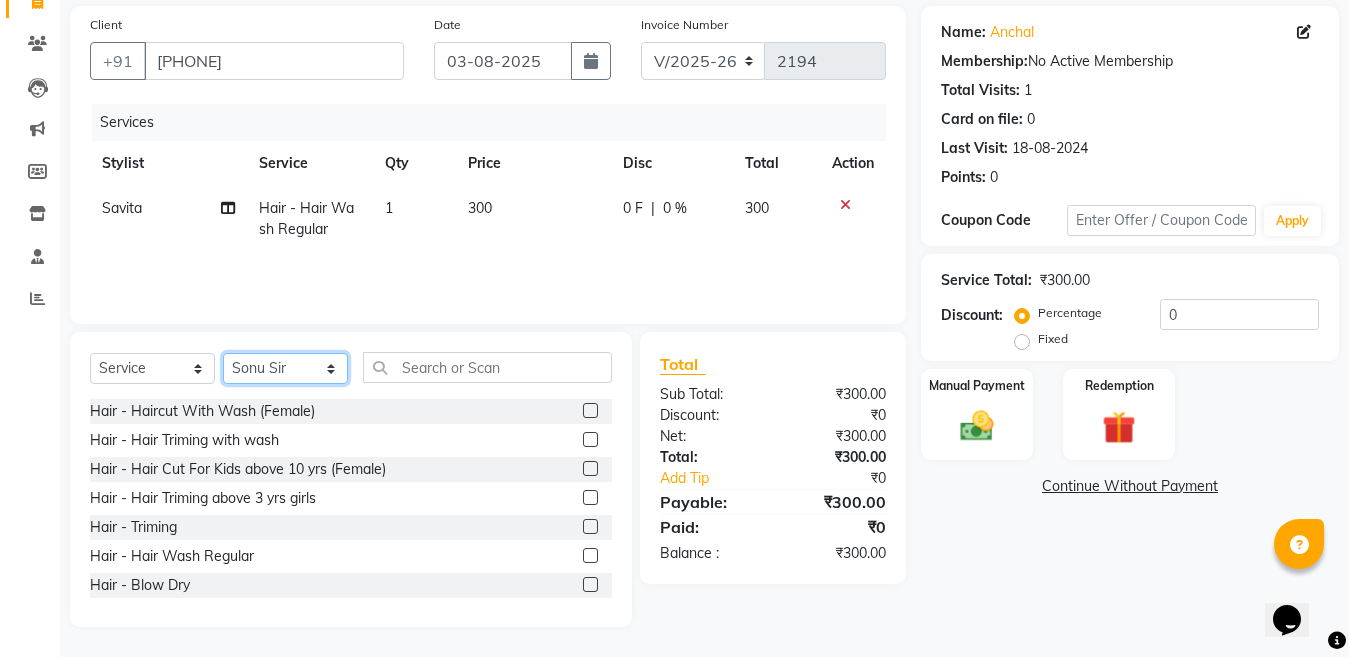 click on "Select Stylist Ankit Creative Front desk Deepak Firoz Geeta Golu Nisha Prince Priyanka Satyam Savita Shivam Shubham Sonu Sir Swapnil Taruna Panjwani Umesh Vidya" 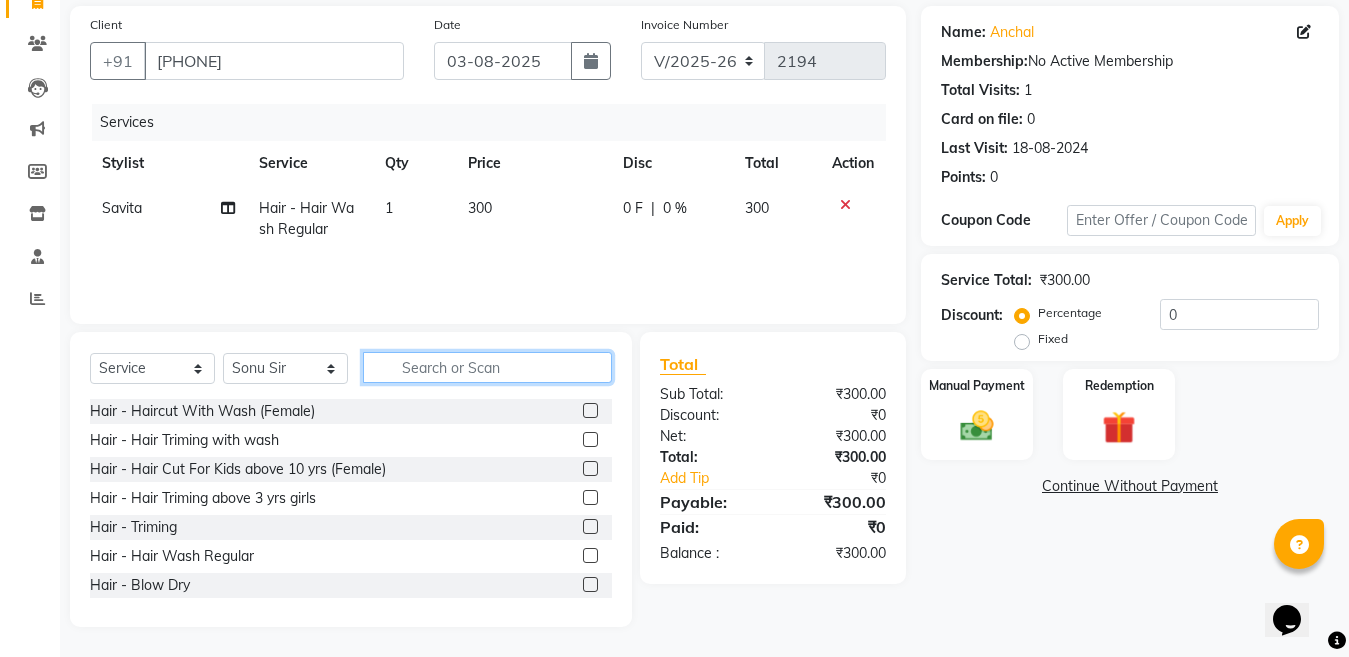 click 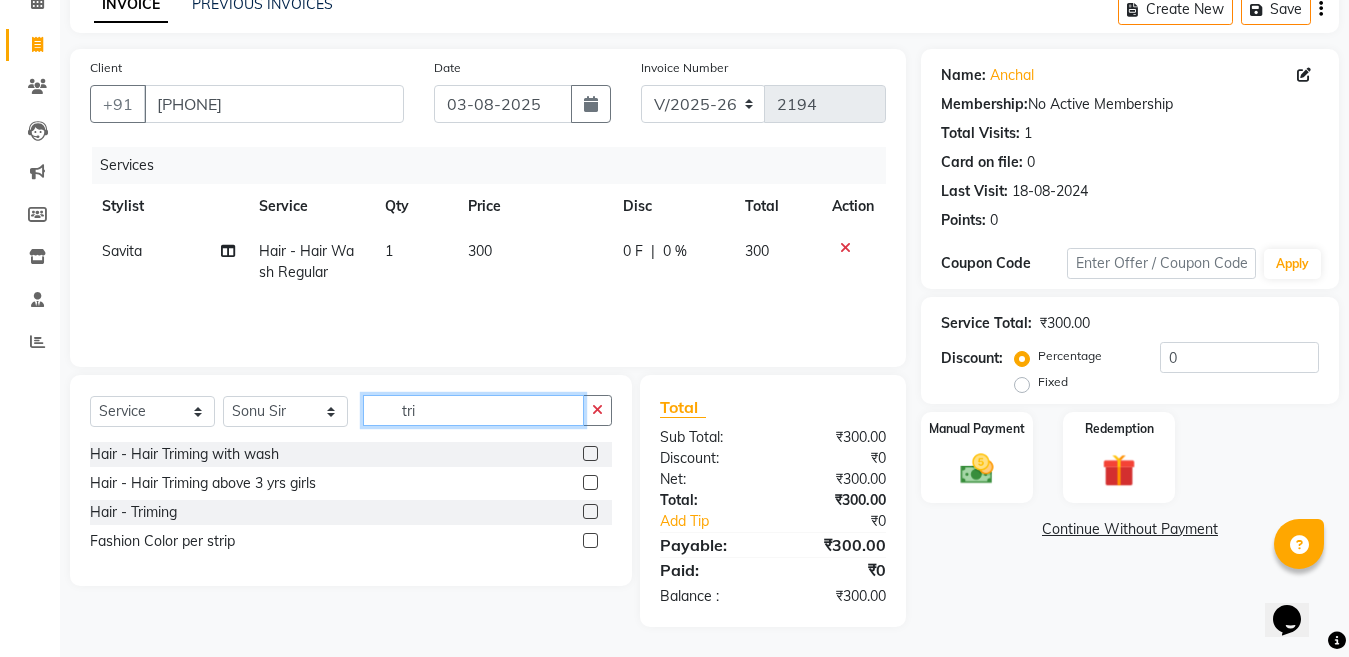 scroll, scrollTop: 101, scrollLeft: 0, axis: vertical 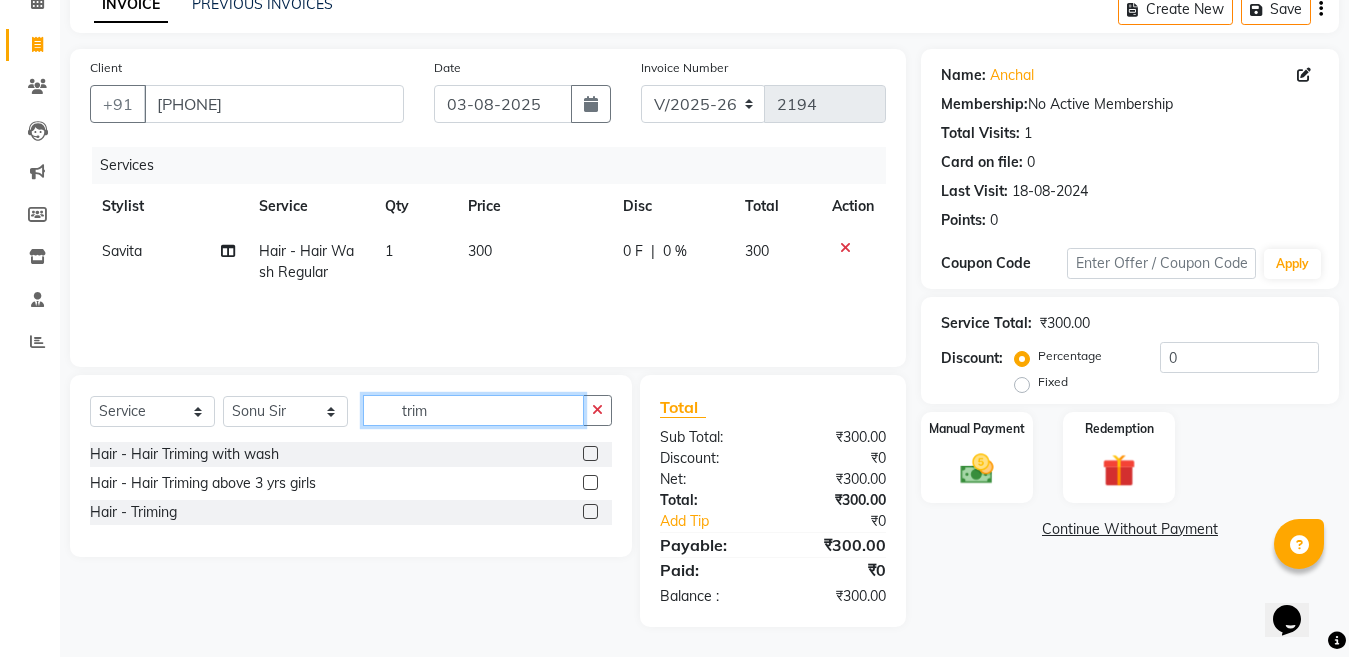 type on "trim" 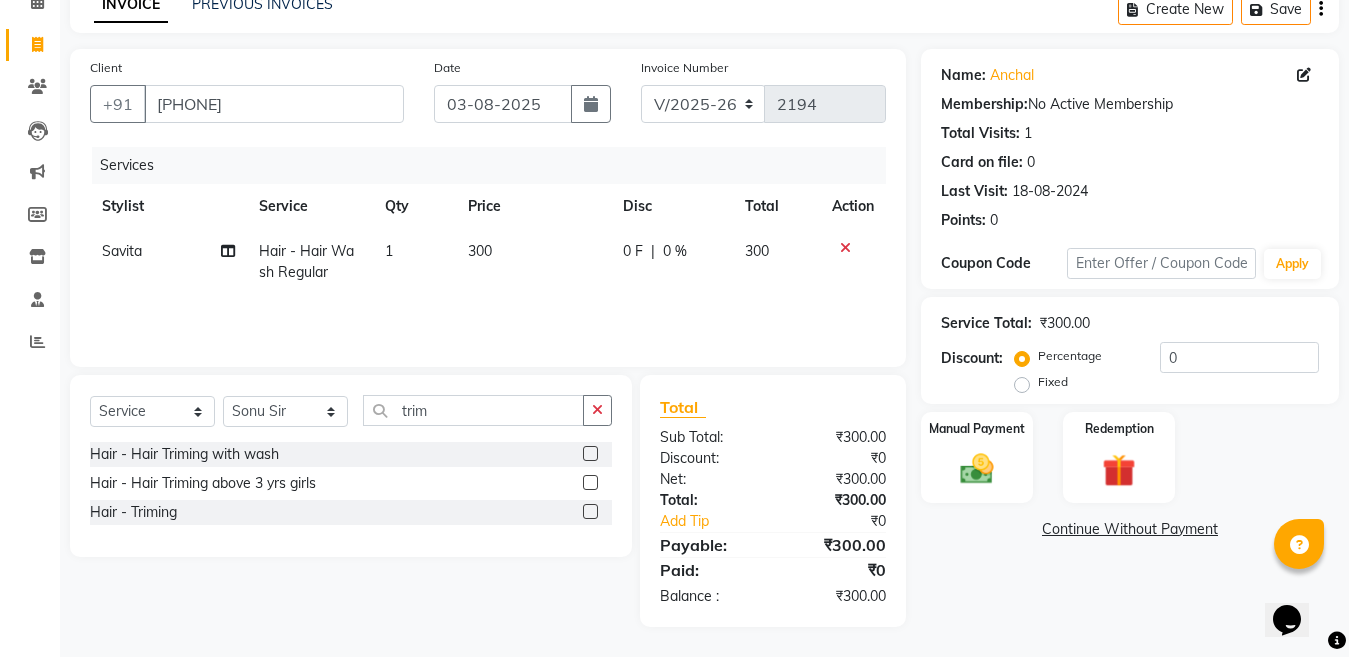 click 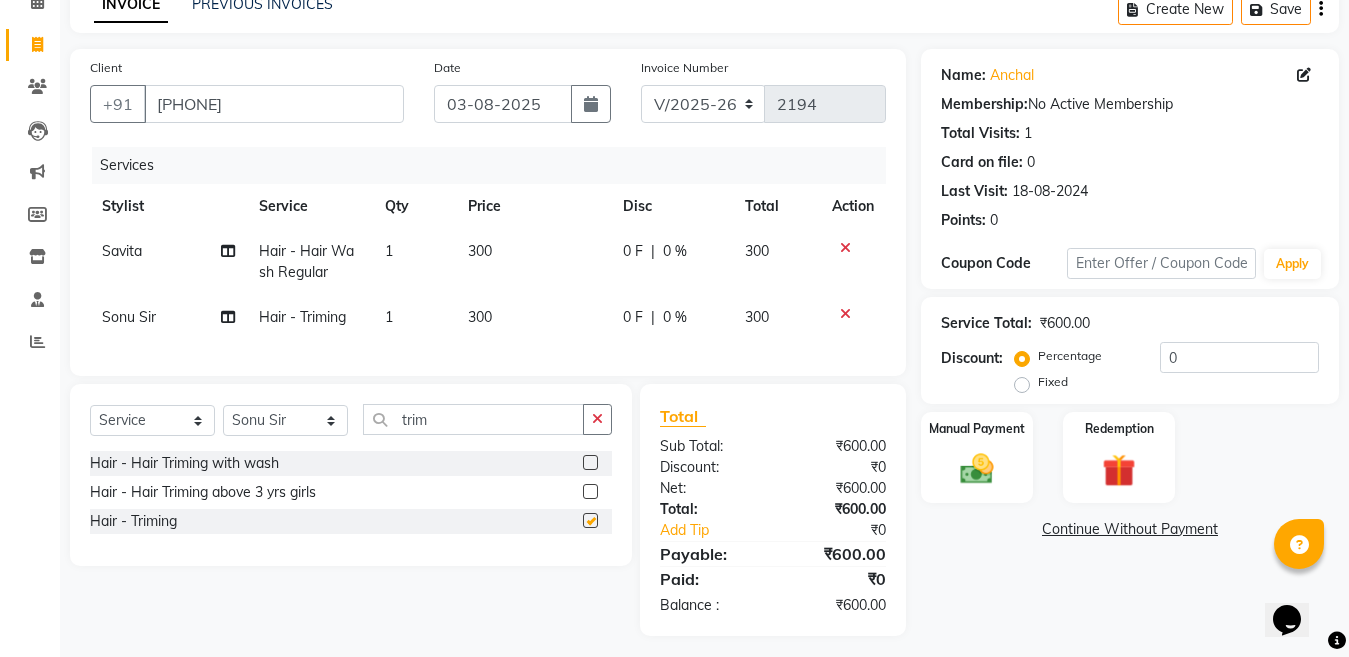 checkbox on "false" 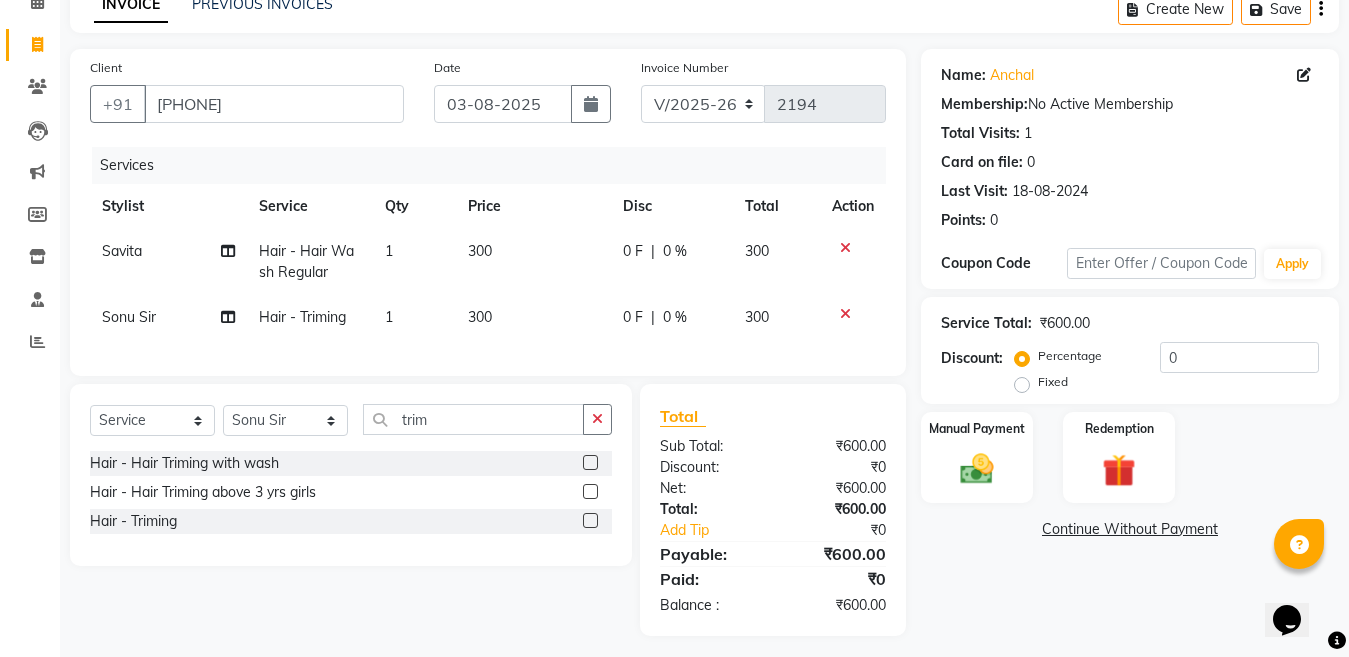 click on "300" 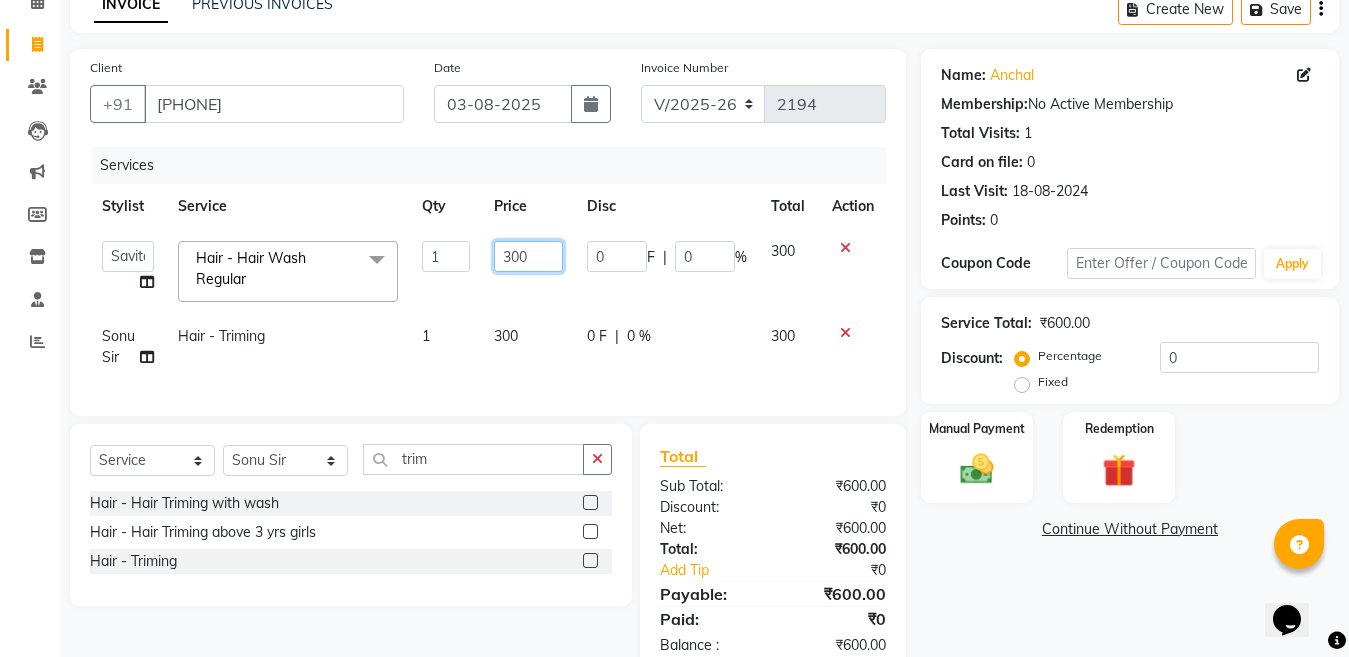 click on "300" 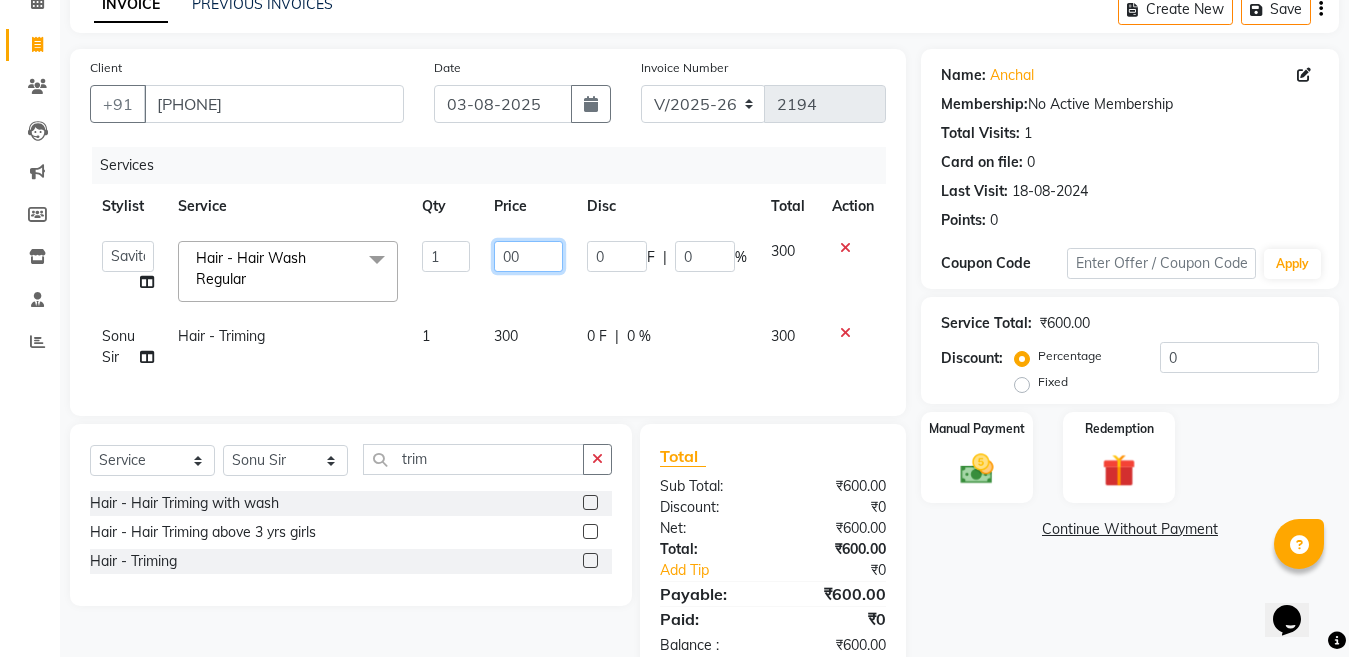 type on "200" 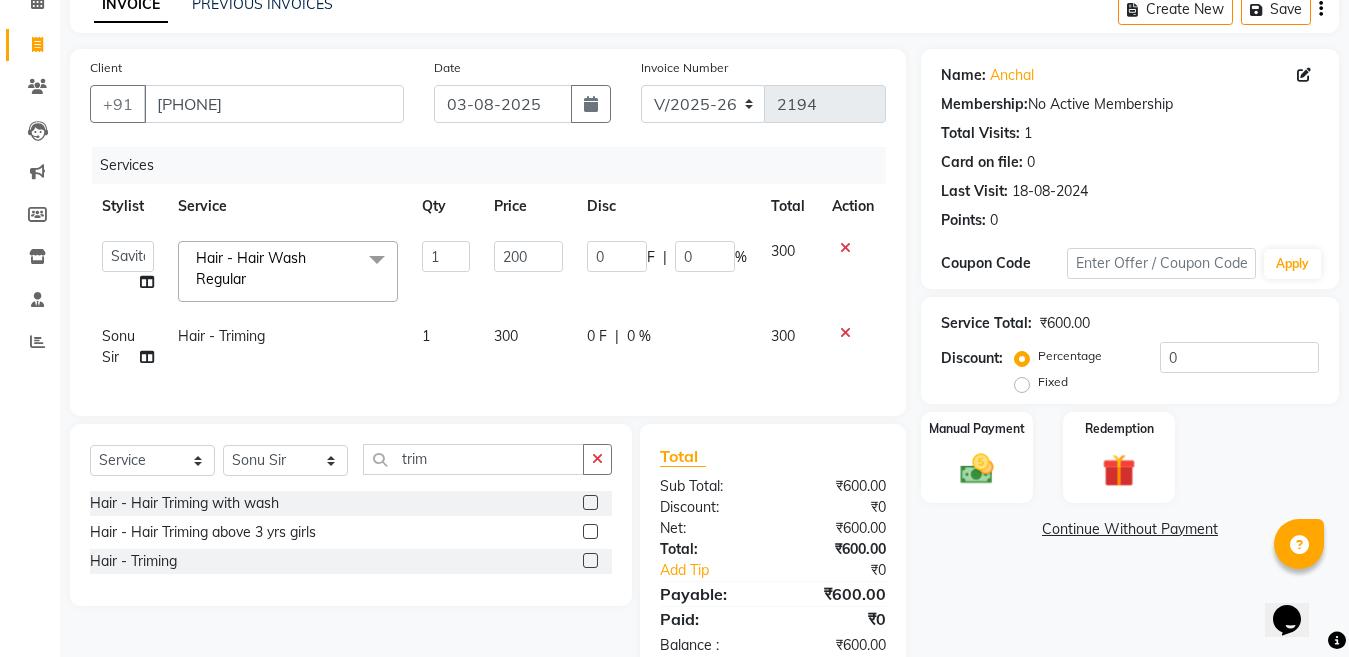 click on "Client +91 [PHONE] Date 03-08-2025 Invoice Number V/2025 V/2025-26 2194 Services Stylist Service Qty Price Disc Total Action Ankit Creative Front desk Deepak Firoz Geeta Golu Nisha Prince Priyanka Satyam Savita Shivam Shubham Sonu Sir Swapnil Taruna Panjwani Umesh Vidya Hair - Hair Wash Regular x Hair - Haircut With Wash (Female) Hair - Hair Triming with wash Hair - Hair Cut For Kids above 10 yrs (Female) Hair - Hair Triming above 3 yrs girls Hair - Triming Hair - Hair Wash Regular Hair - Blow Dry Hair - Hair Wash With Blow Dry Ironing - Up to Shoulder Ironing - Below Shoulder Ironing - Mid Waist Ironing - Below Wait Tongs - Up to shoulder Tongs - Below Shoulder Tongs - Mid Waist Tongs - Below Waist Head Massage with oil ( 30 Min ) Head massage with oil & steam ( 30 Min ) Head Massage with aroma oil & steam ( 30 Min ) Hair Spa - Up to shoulder Hair Spa - Below Shoulder Hair Spa - Mid Waist Hair Spa - Below Waist Hair - Ola plex ( Up to neck ) Deep Clean Shave 1" 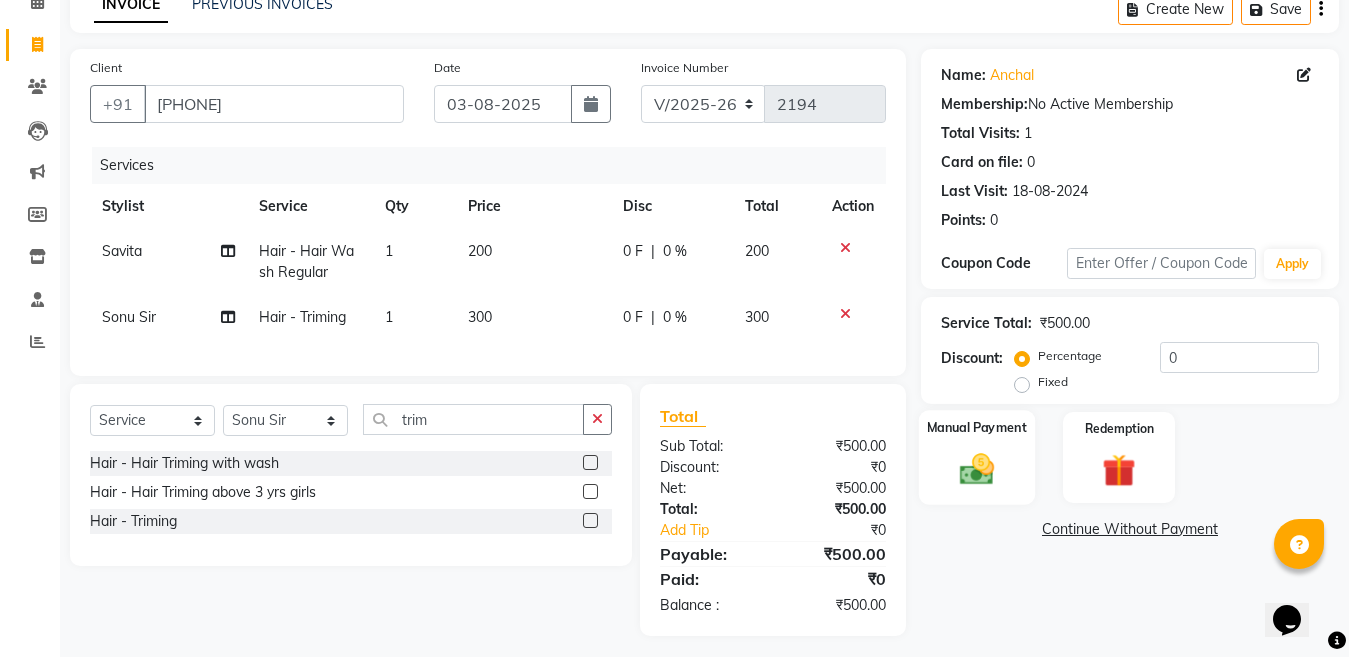 click on "Manual Payment" 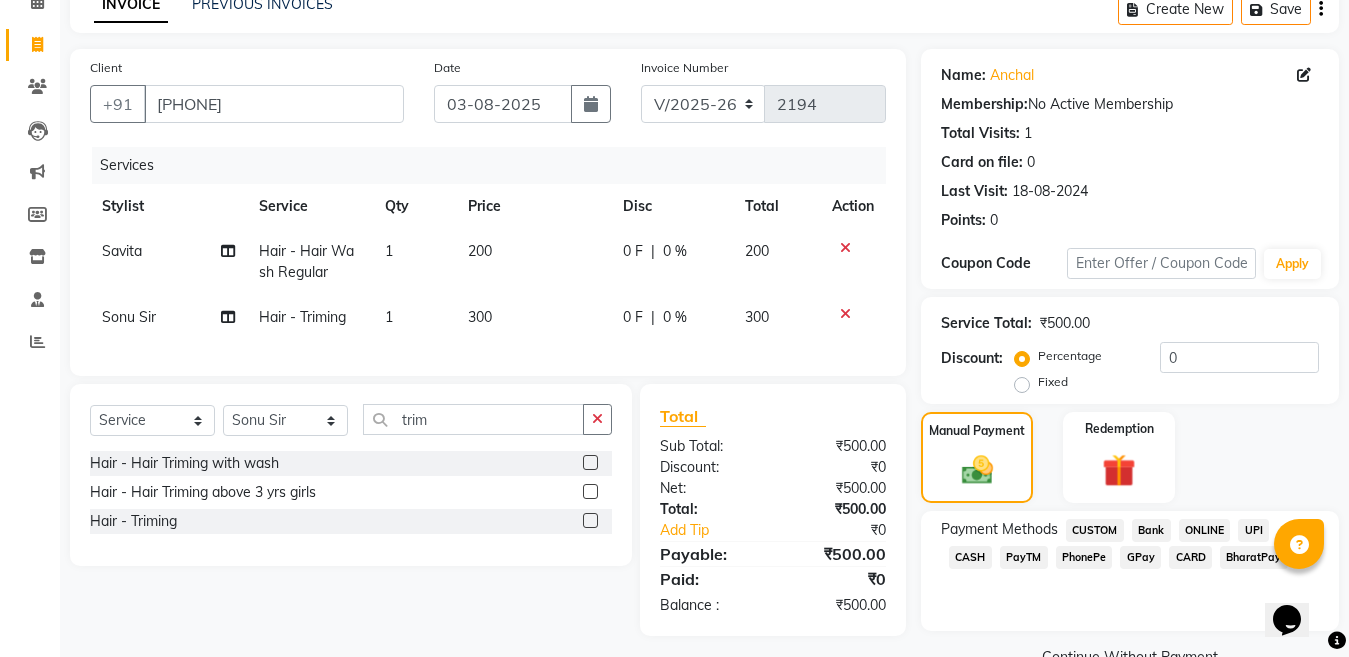 scroll, scrollTop: 146, scrollLeft: 0, axis: vertical 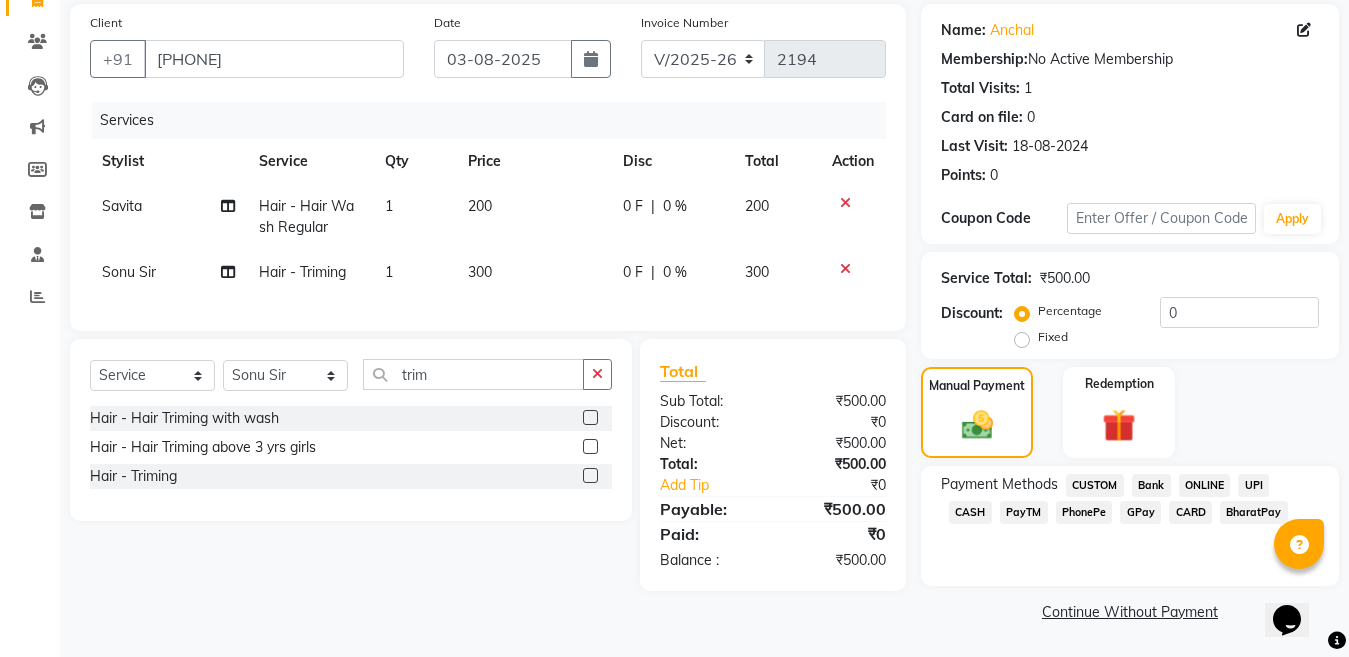click on "CASH" 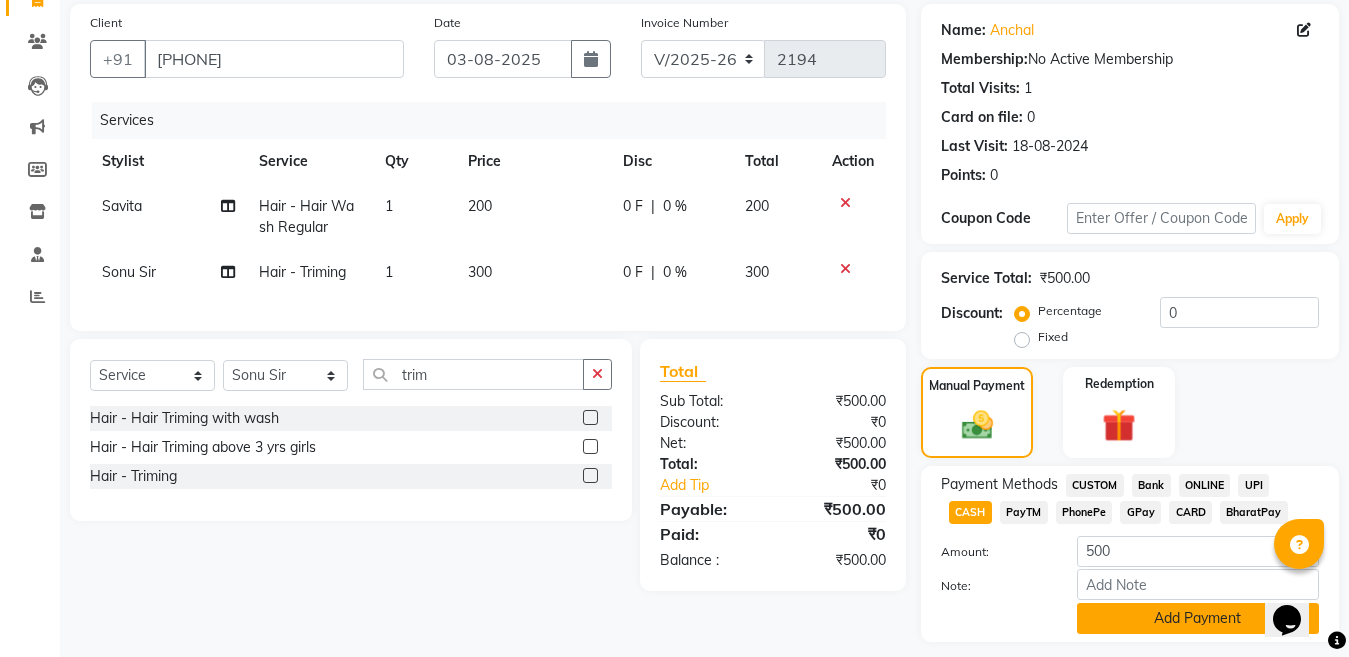 click on "Add Payment" 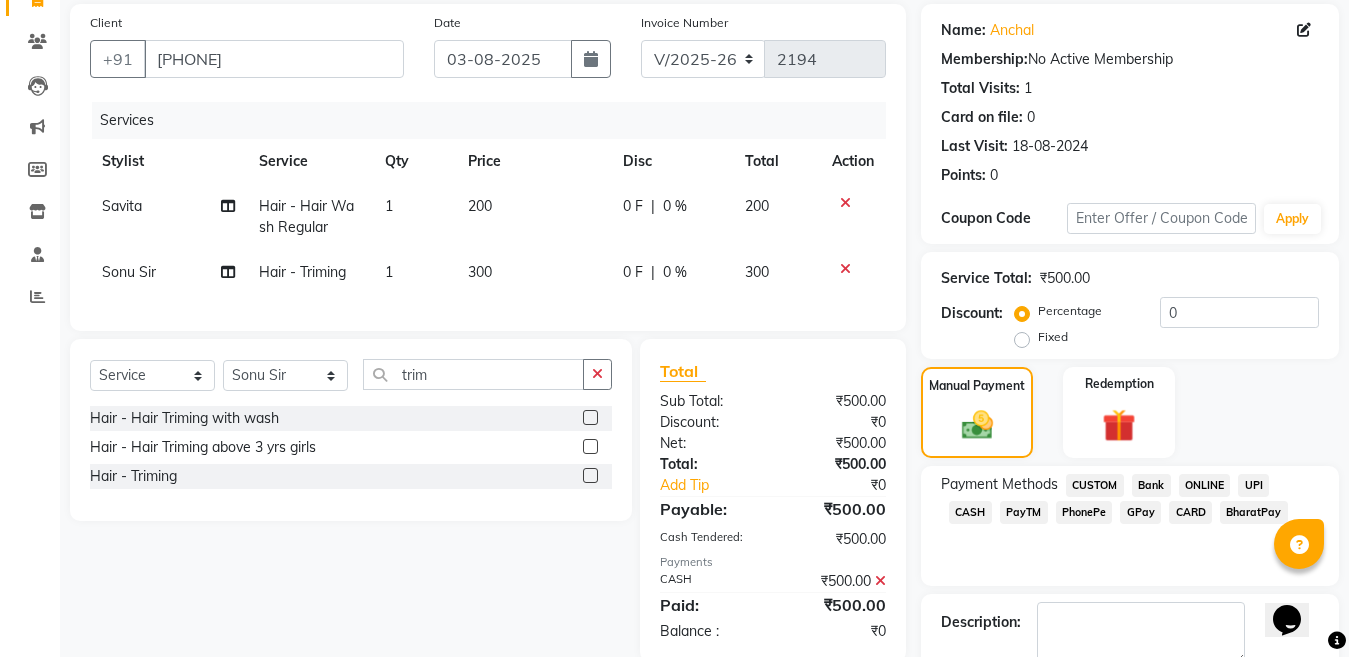 scroll, scrollTop: 259, scrollLeft: 0, axis: vertical 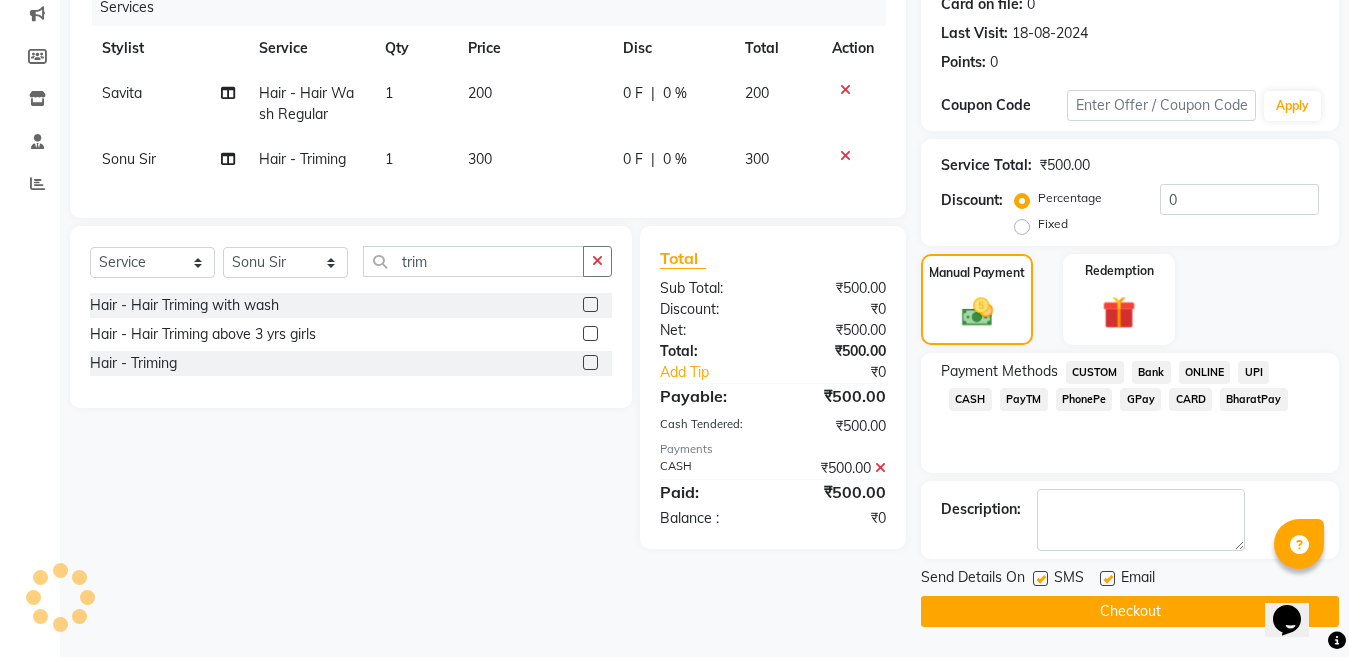 click 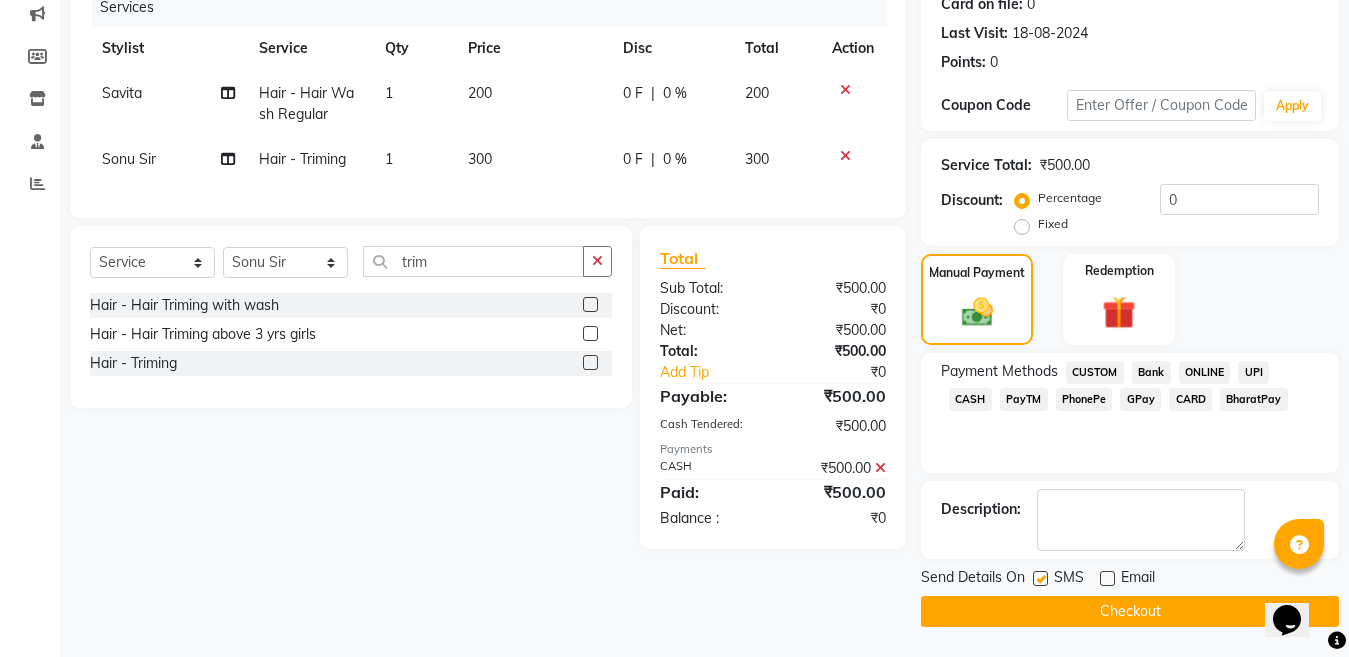 click on "Checkout" 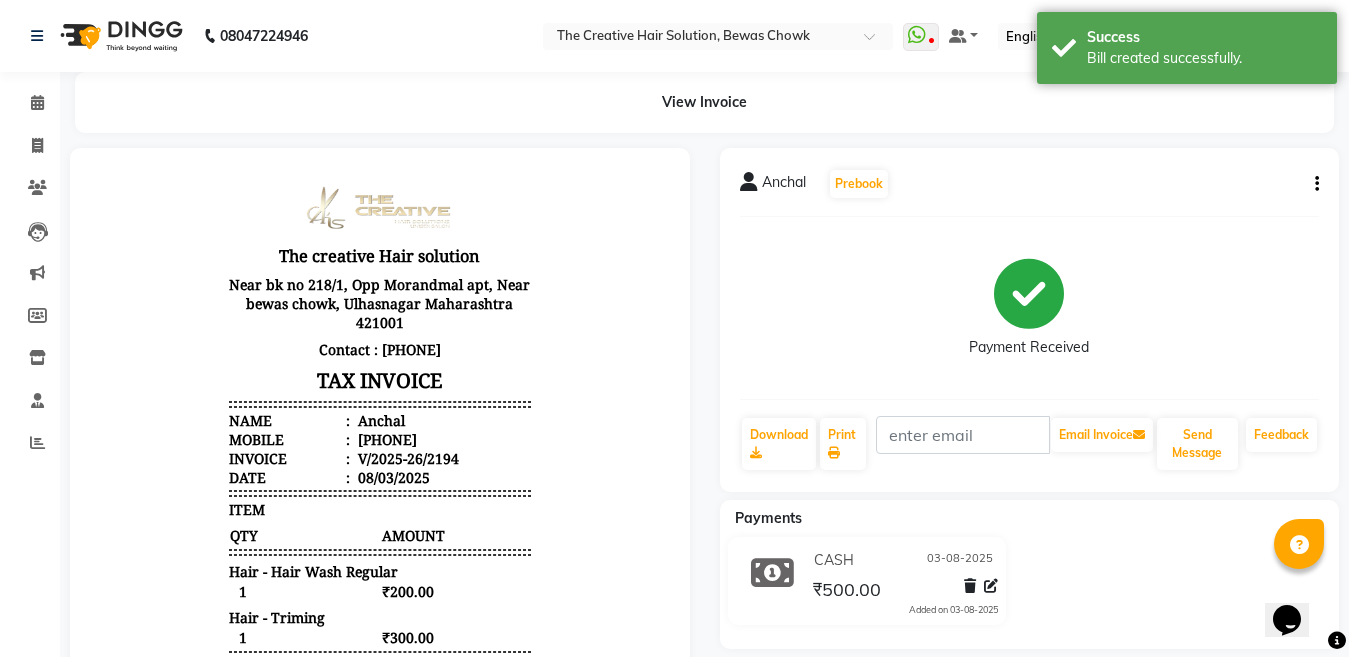 scroll, scrollTop: 0, scrollLeft: 0, axis: both 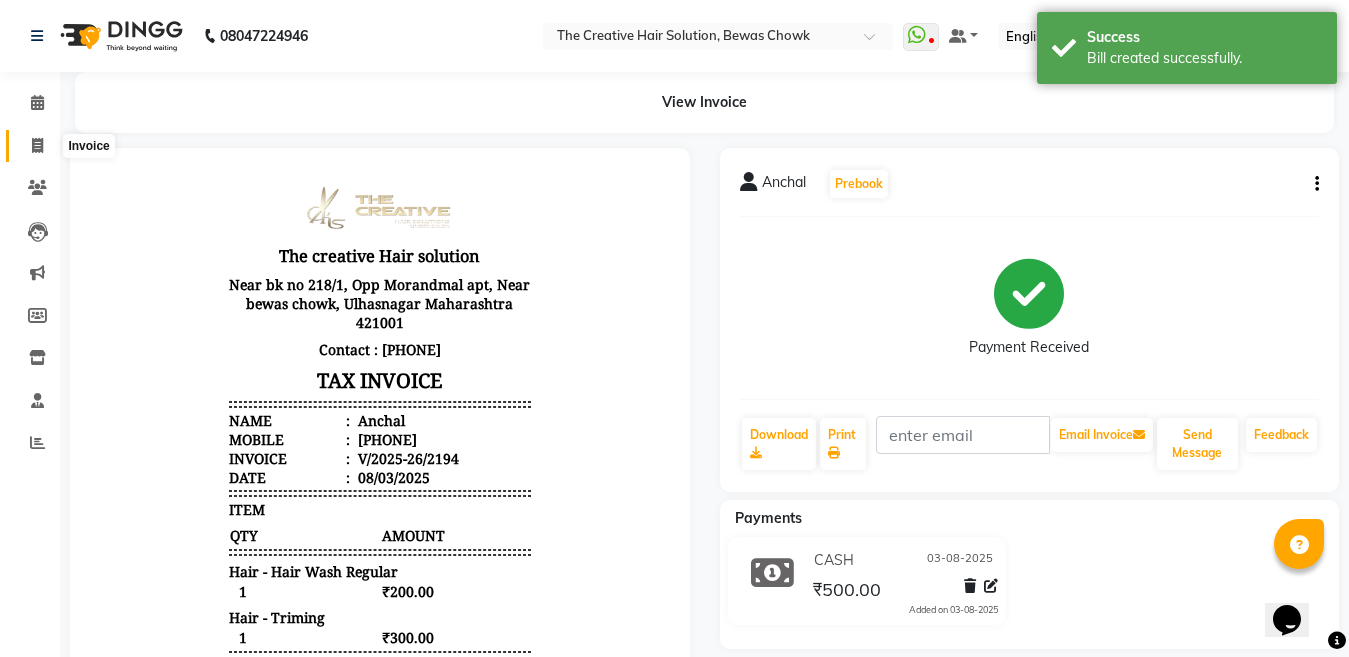 click 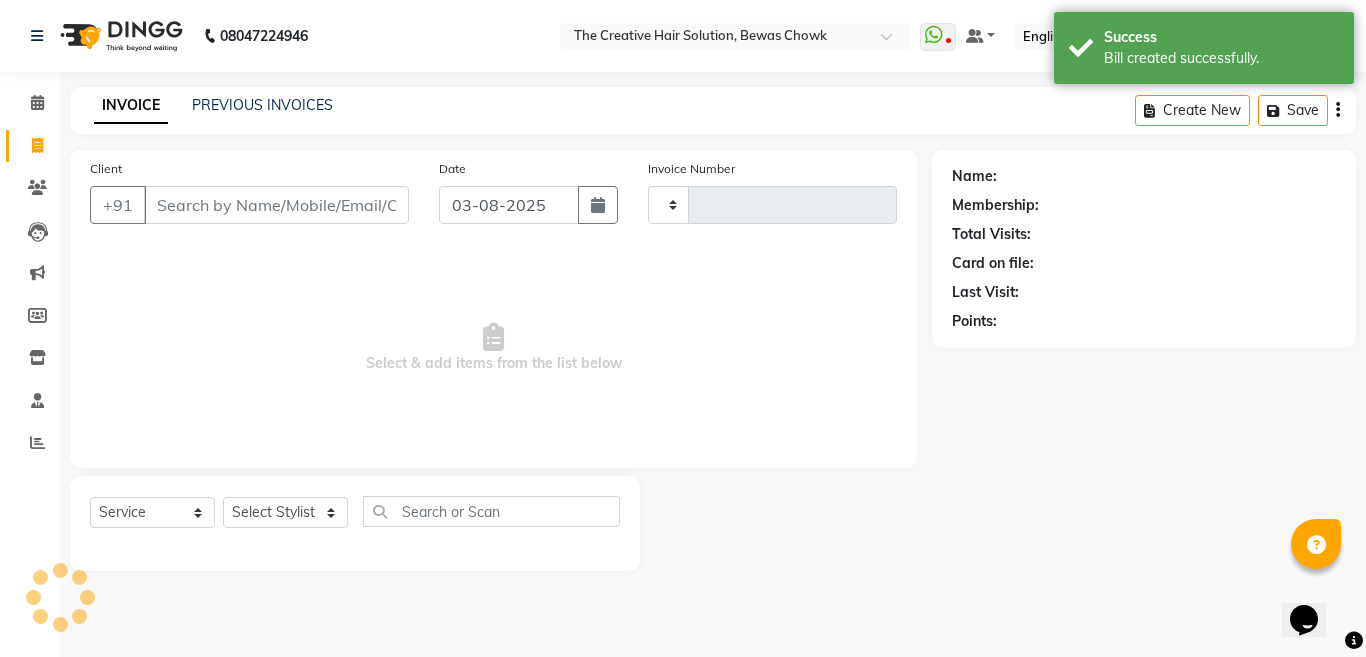type on "2195" 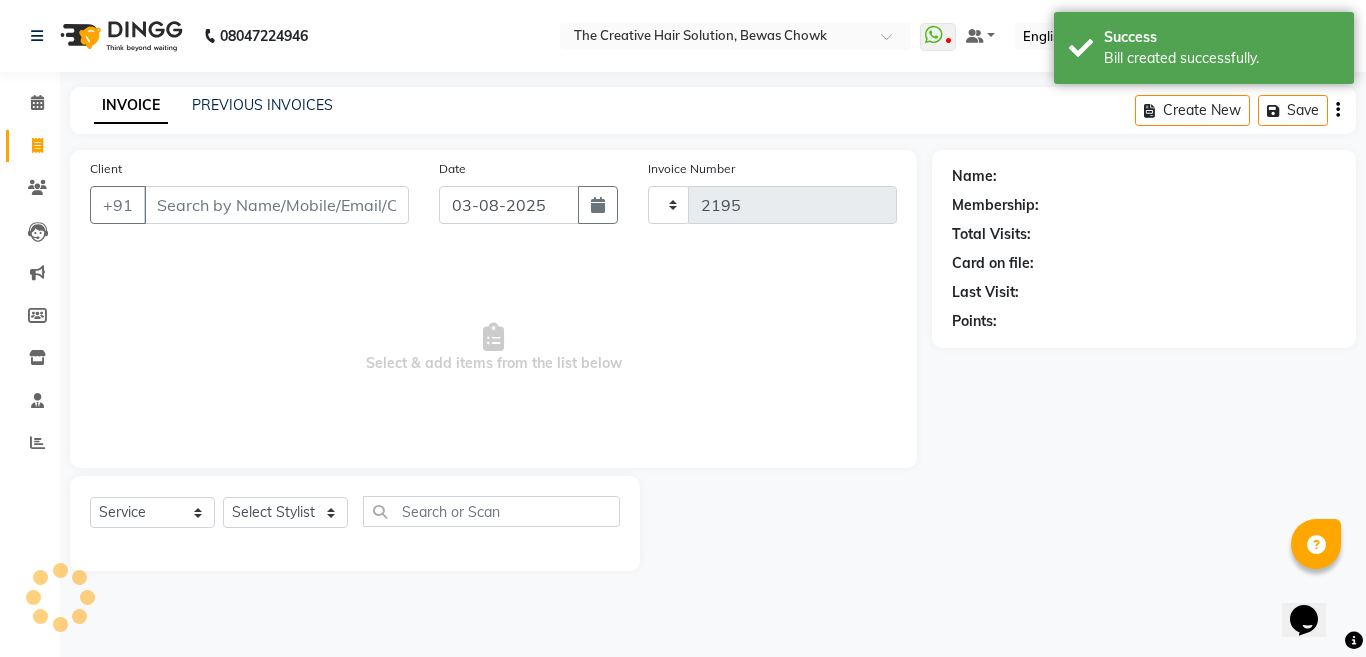 select on "146" 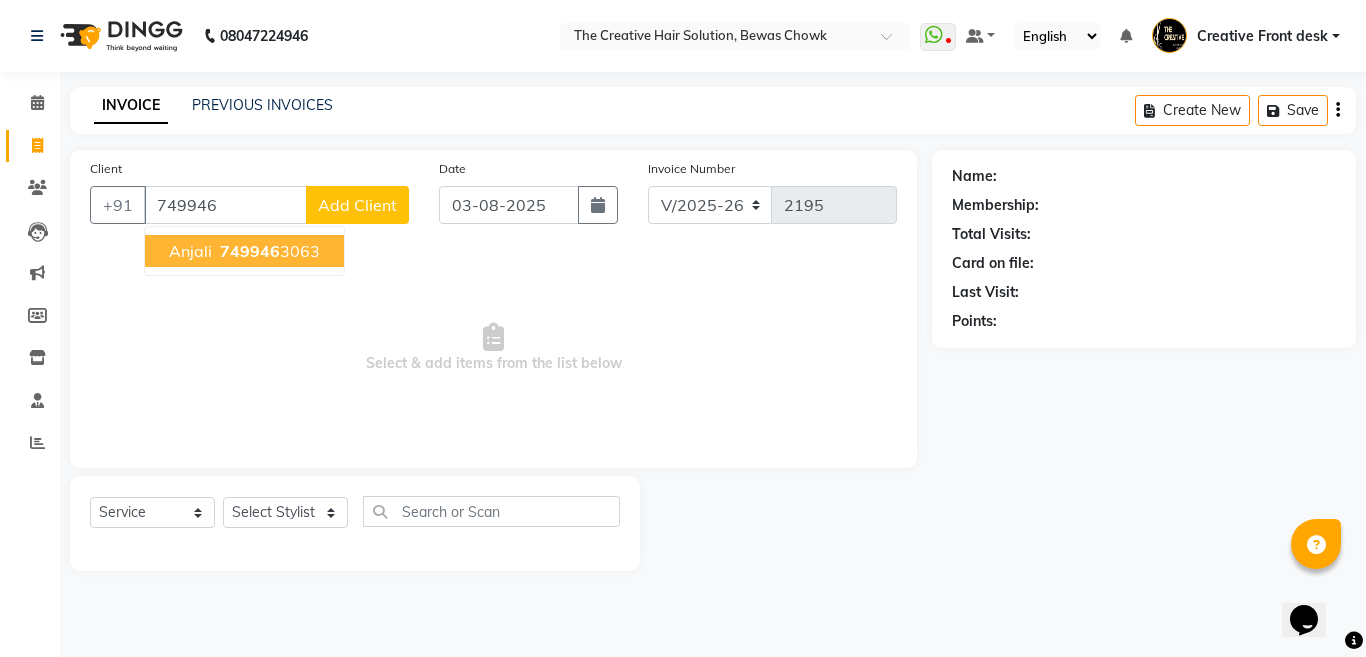 click on "Anjali [PHONE]" at bounding box center (244, 251) 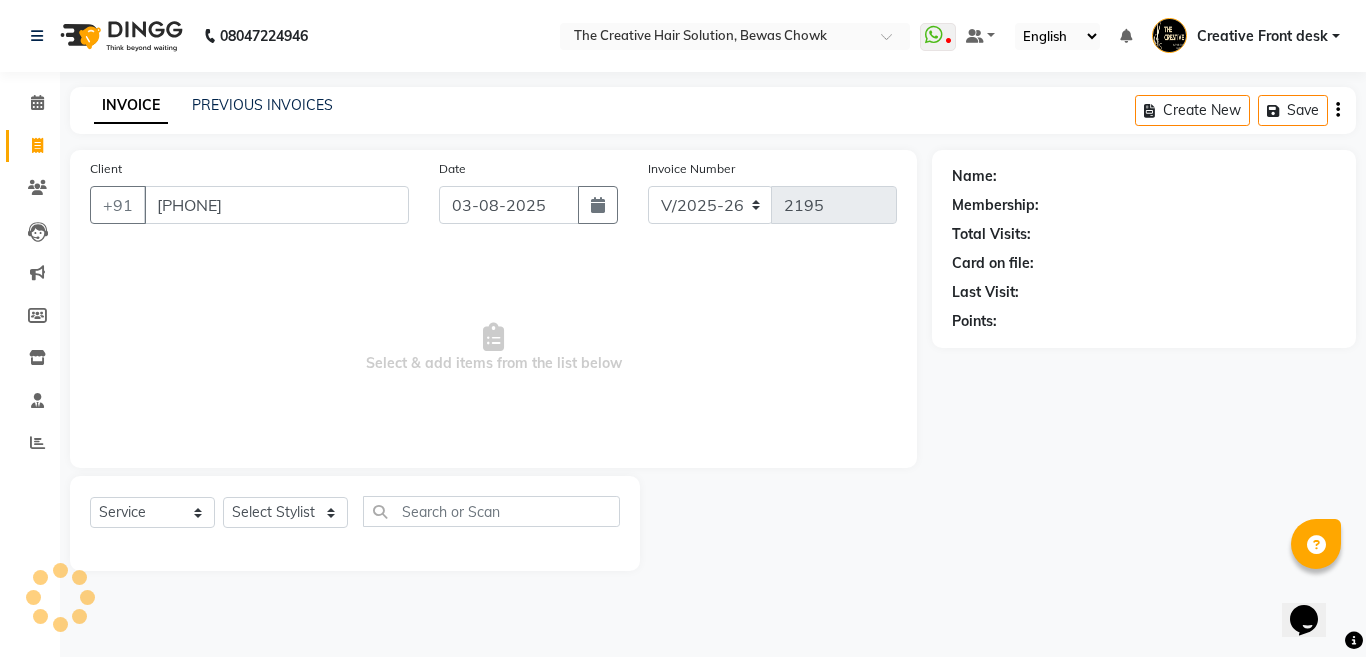 type on "[PHONE]" 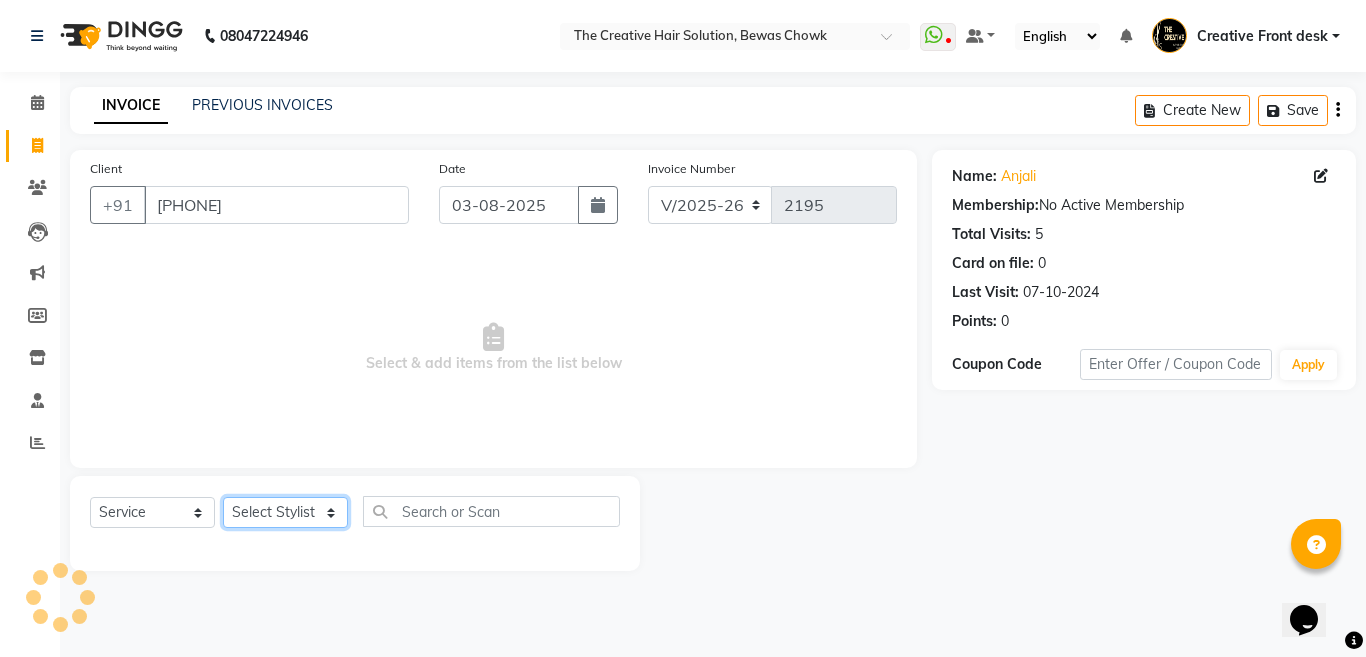 click on "Select Stylist Ankit Creative Front desk Deepak Firoz Geeta Golu Nisha Prince Priyanka Satyam Savita Shivam Shubham Sonu Sir Swapnil Taruna Panjwani Umesh Vidya" 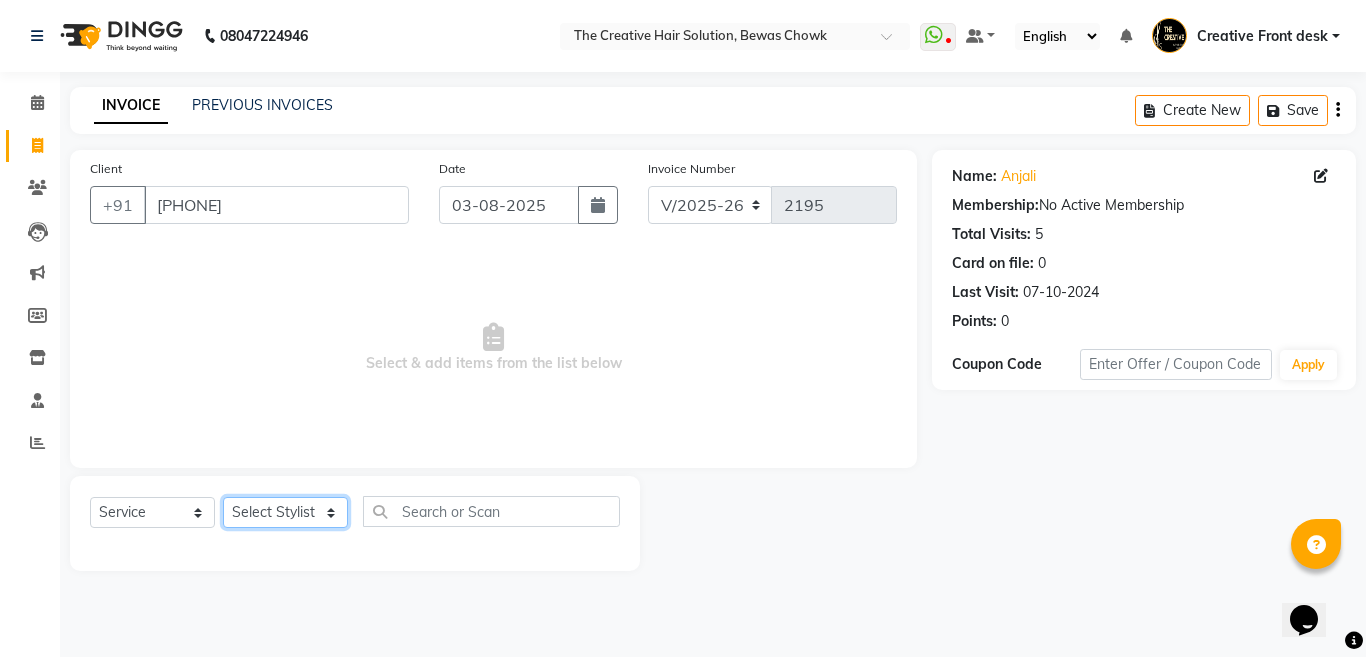 select on "4199" 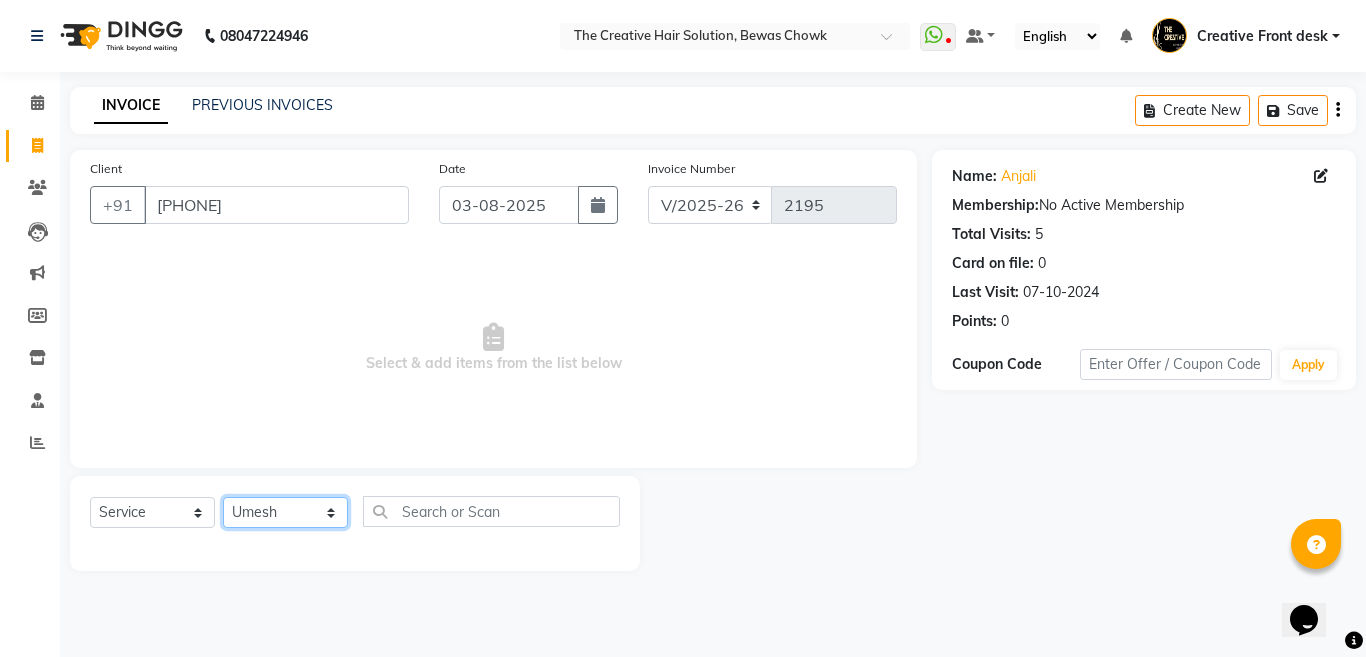click on "Select Stylist Ankit Creative Front desk Deepak Firoz Geeta Golu Nisha Prince Priyanka Satyam Savita Shivam Shubham Sonu Sir Swapnil Taruna Panjwani Umesh Vidya" 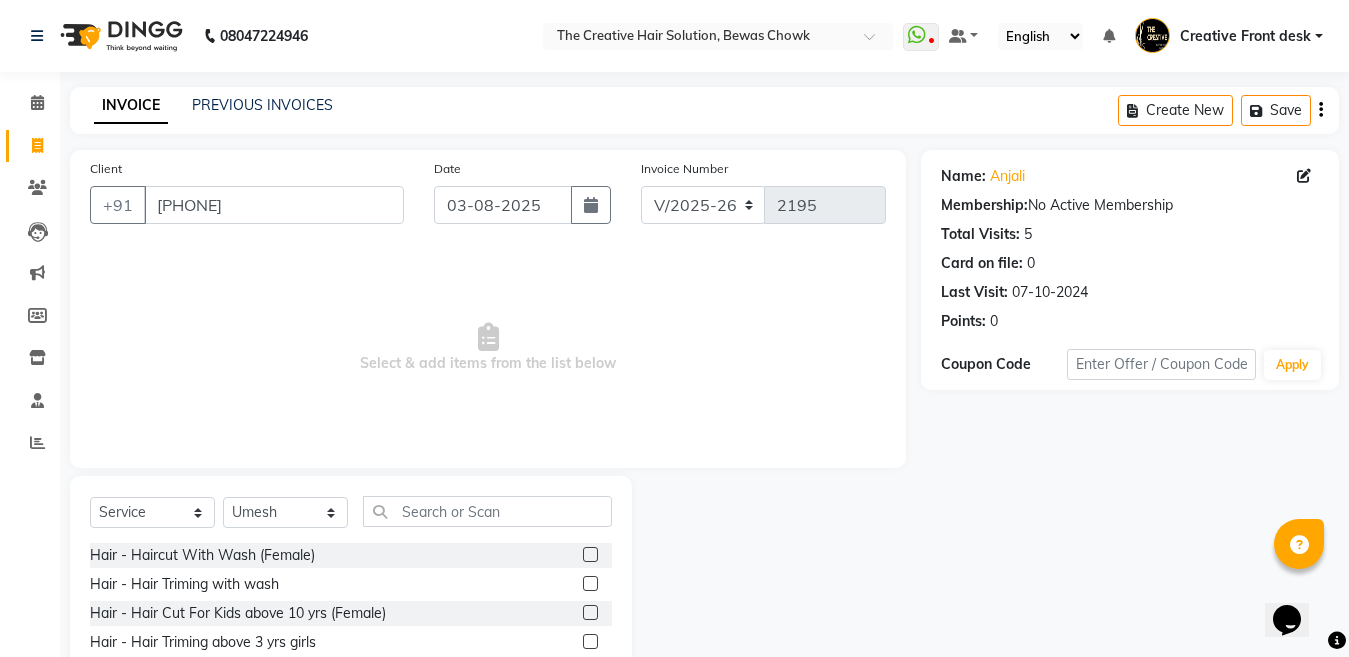 click 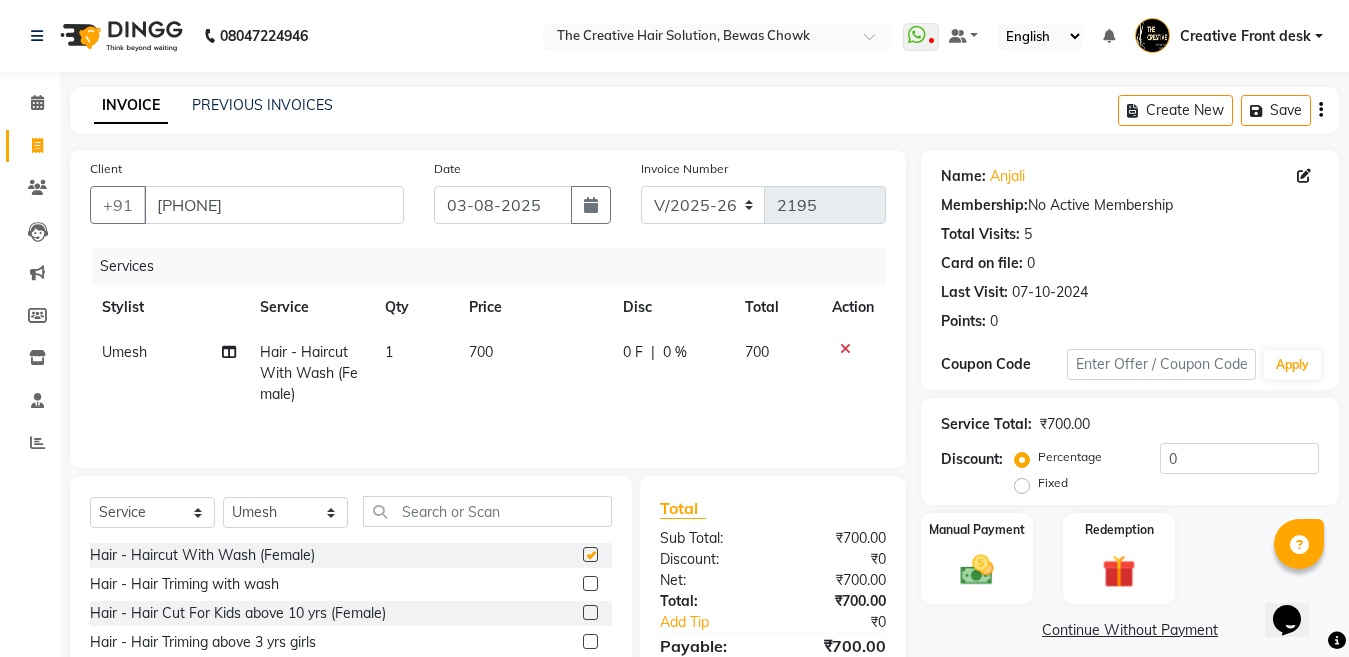 checkbox on "false" 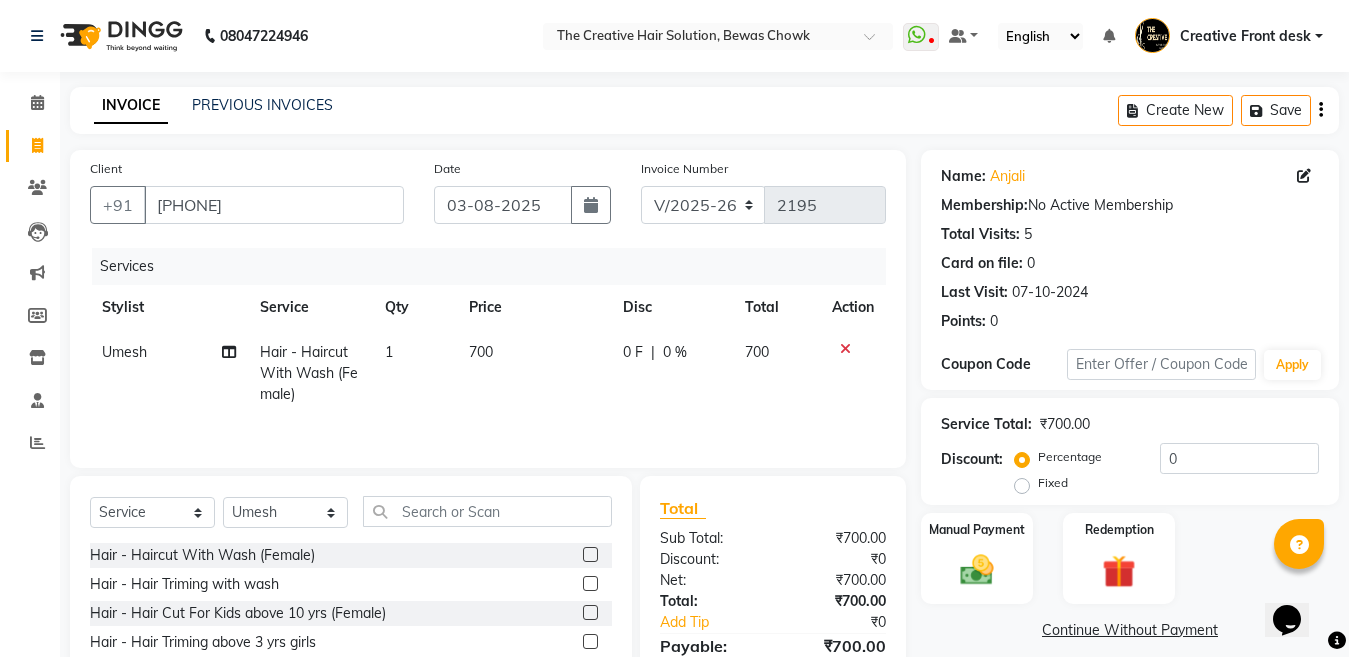 click on "700" 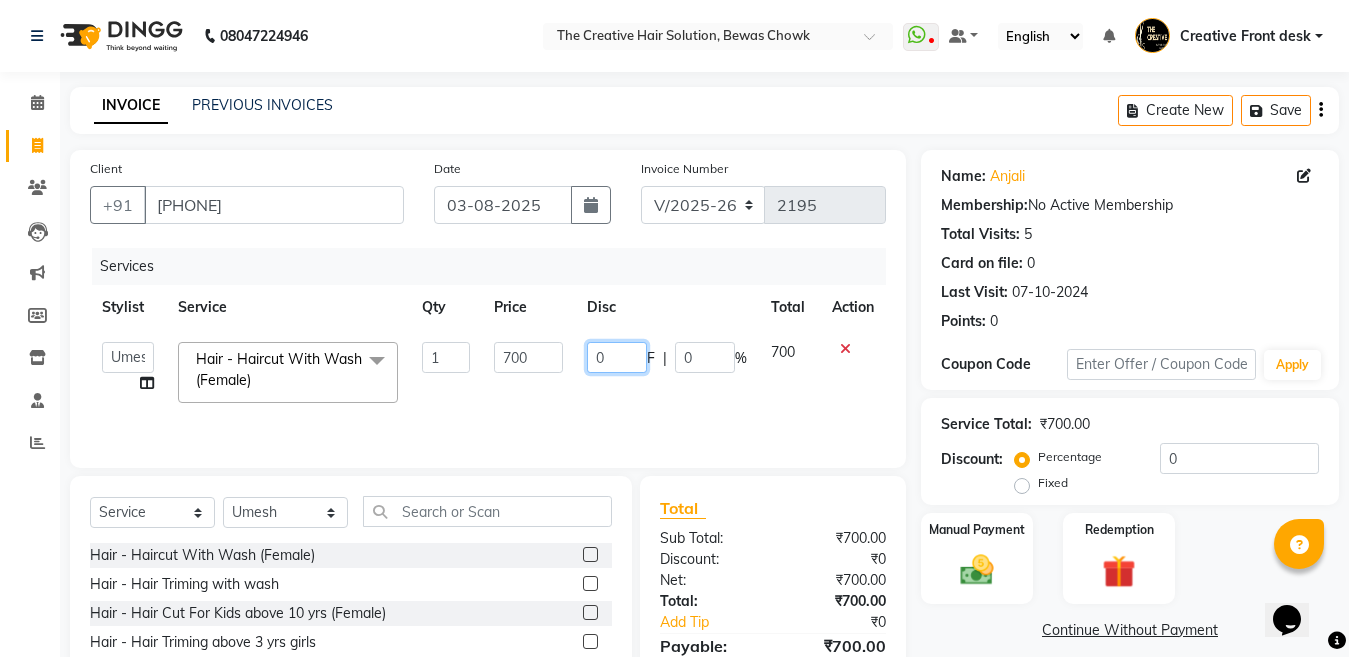 click on "0" 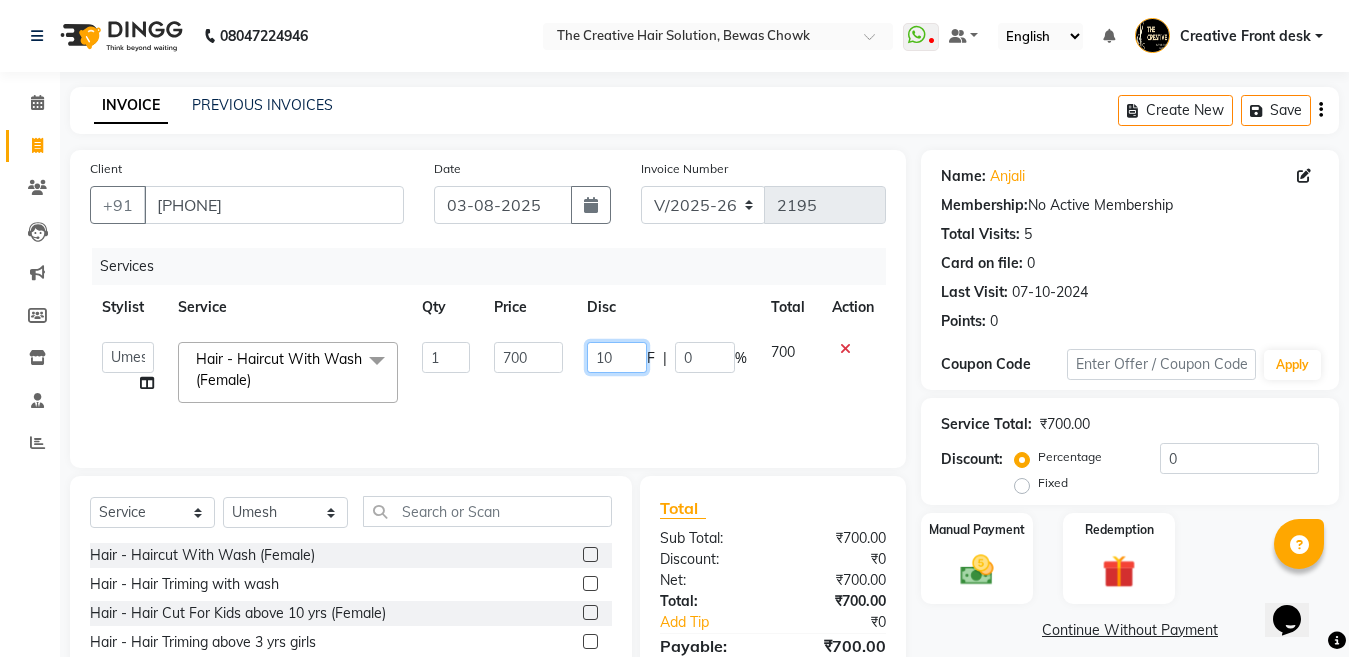 type on "100" 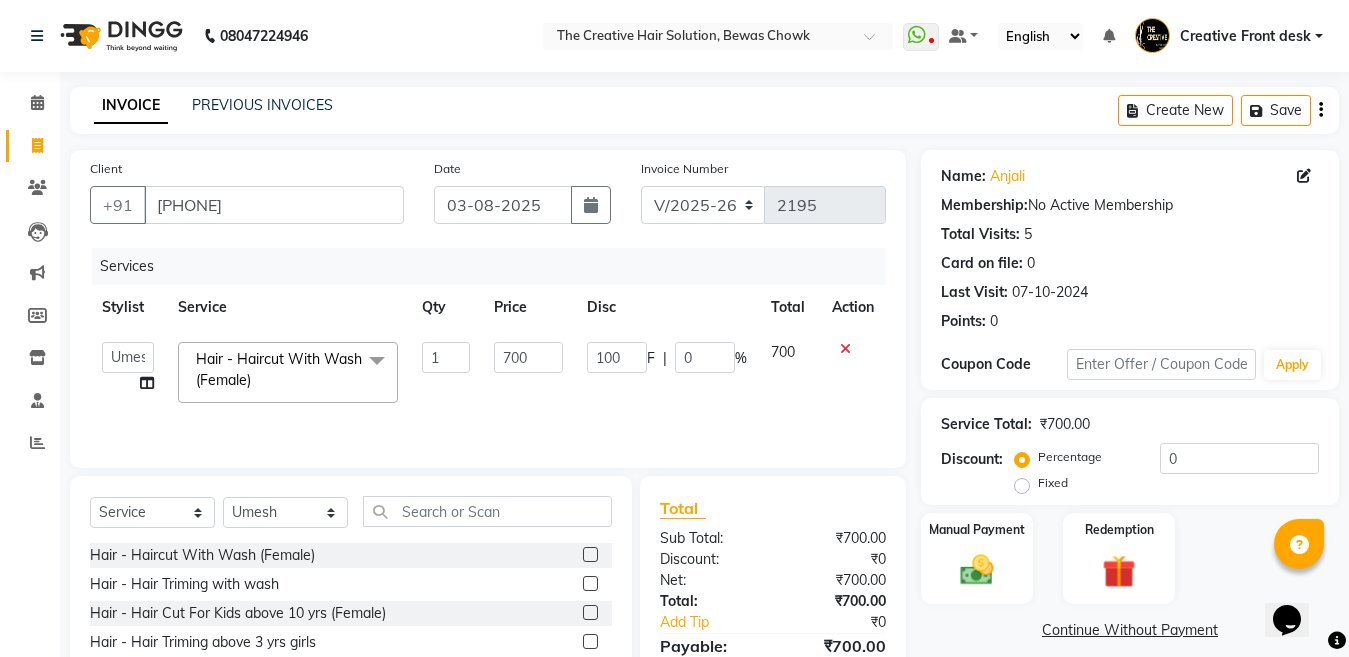 click on "100 F | 0 %" 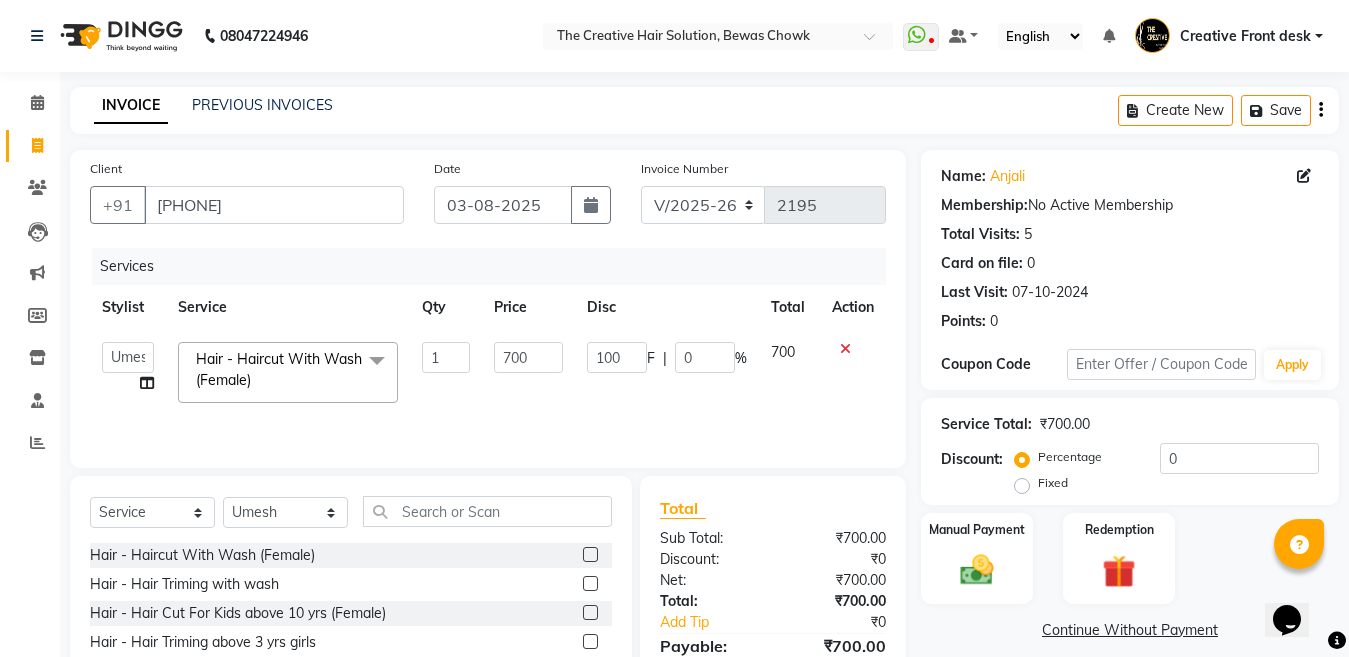 select on "4199" 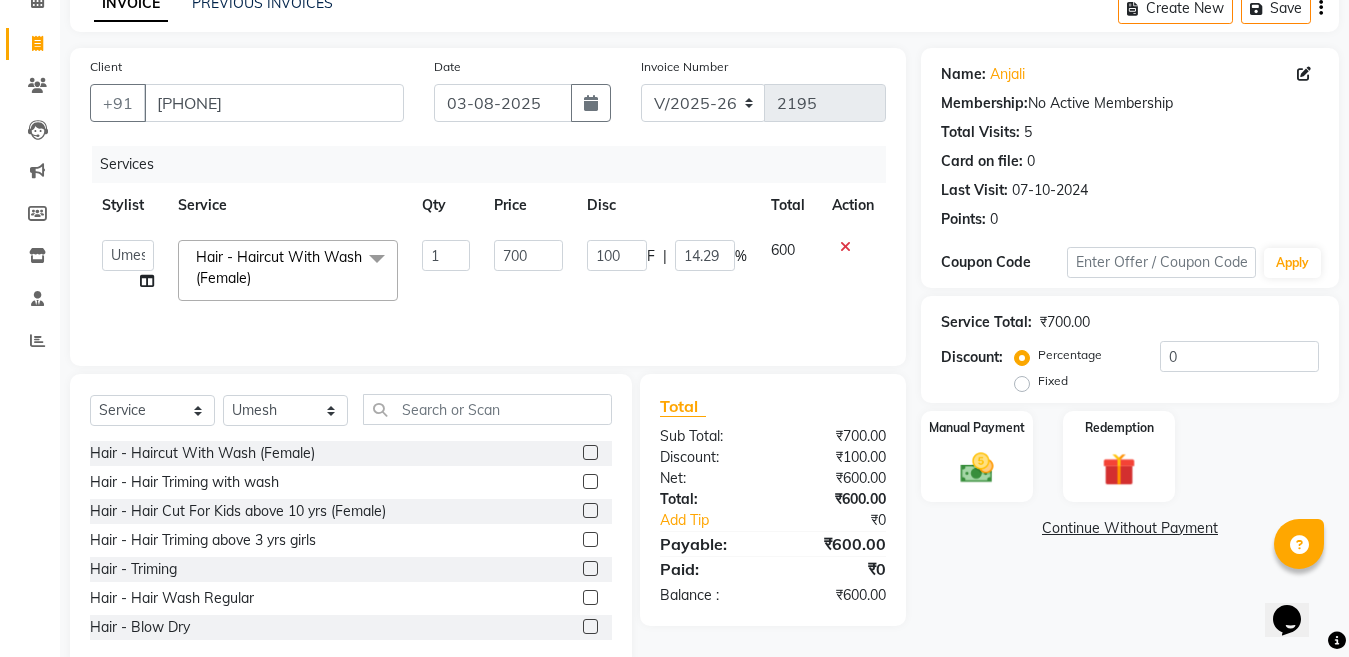 scroll, scrollTop: 144, scrollLeft: 0, axis: vertical 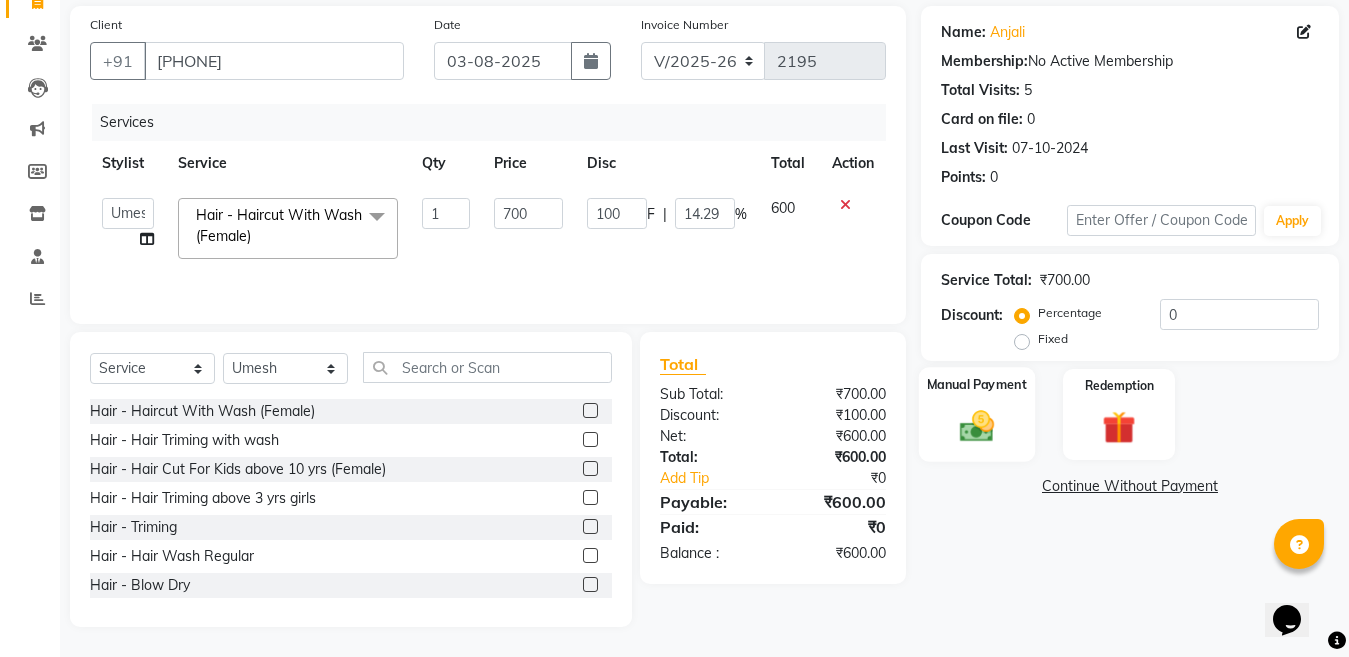 click 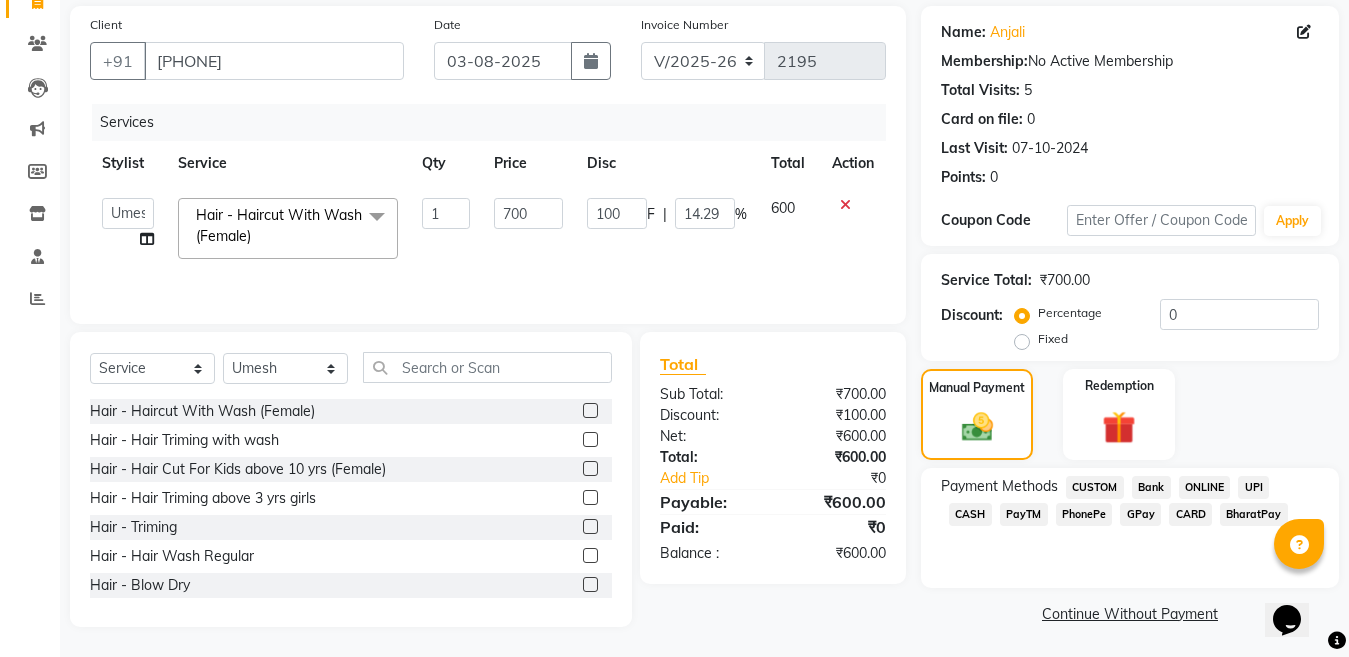 click on "GPay" 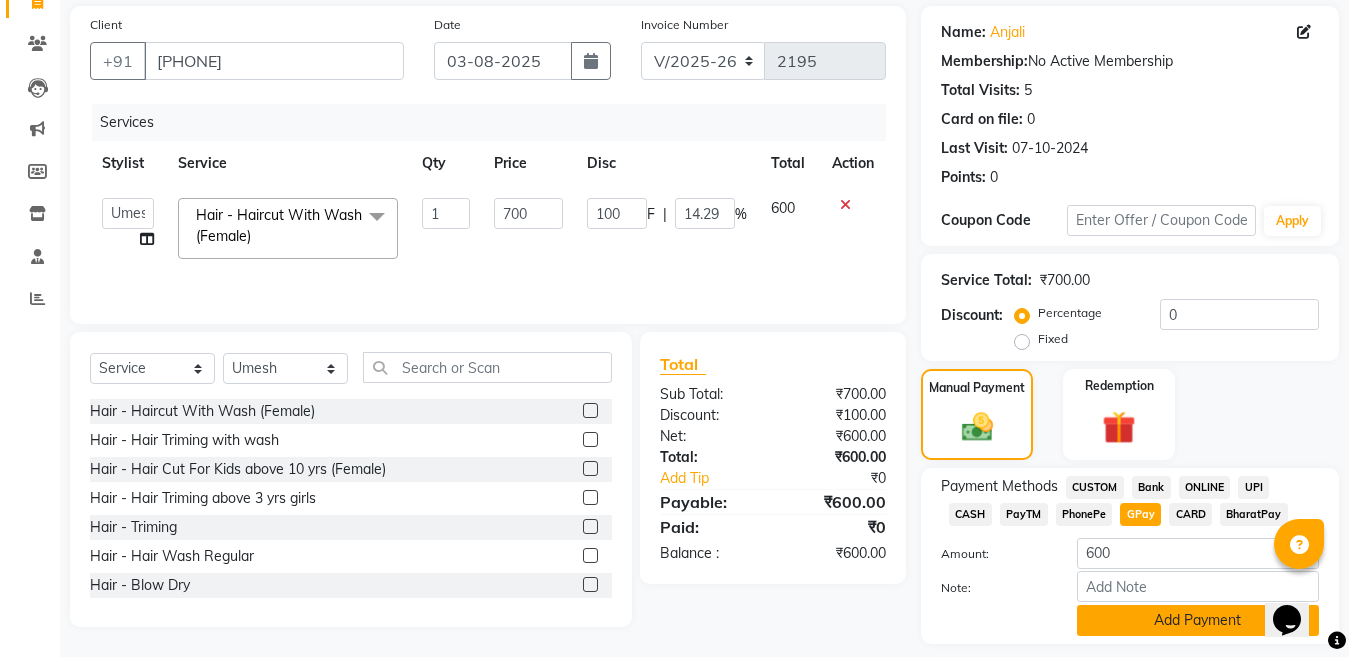 click on "Add Payment" 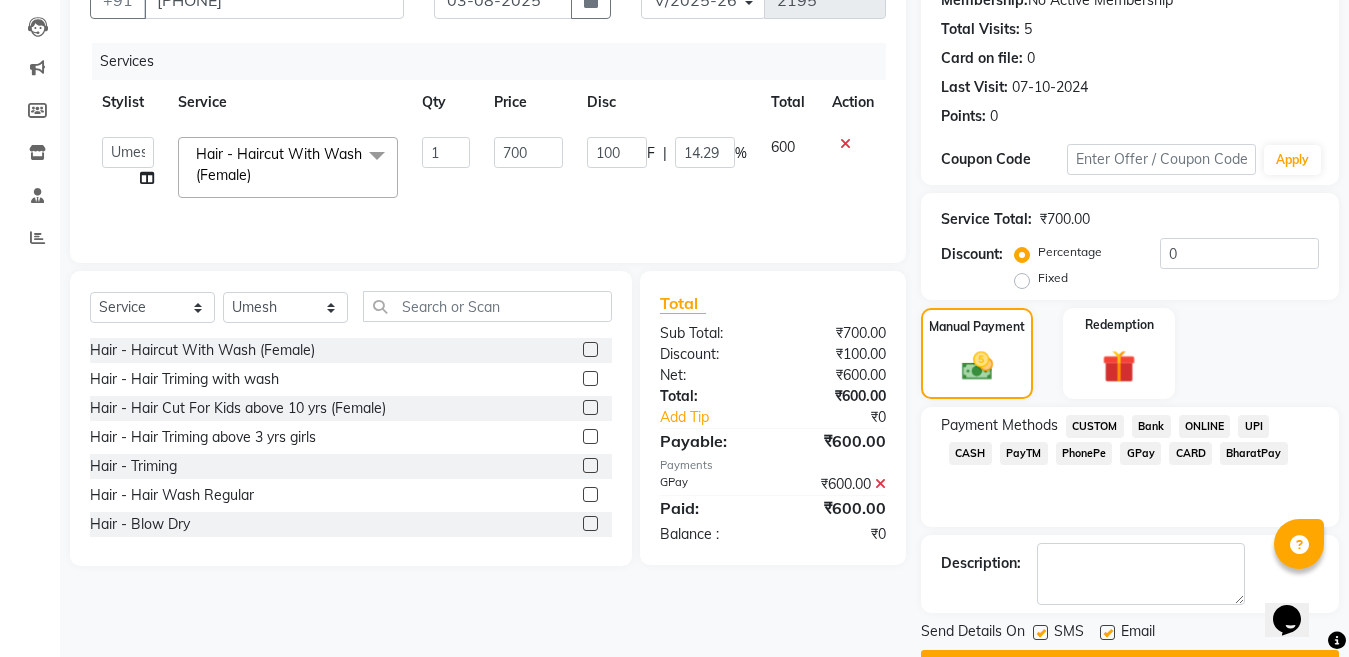 scroll, scrollTop: 259, scrollLeft: 0, axis: vertical 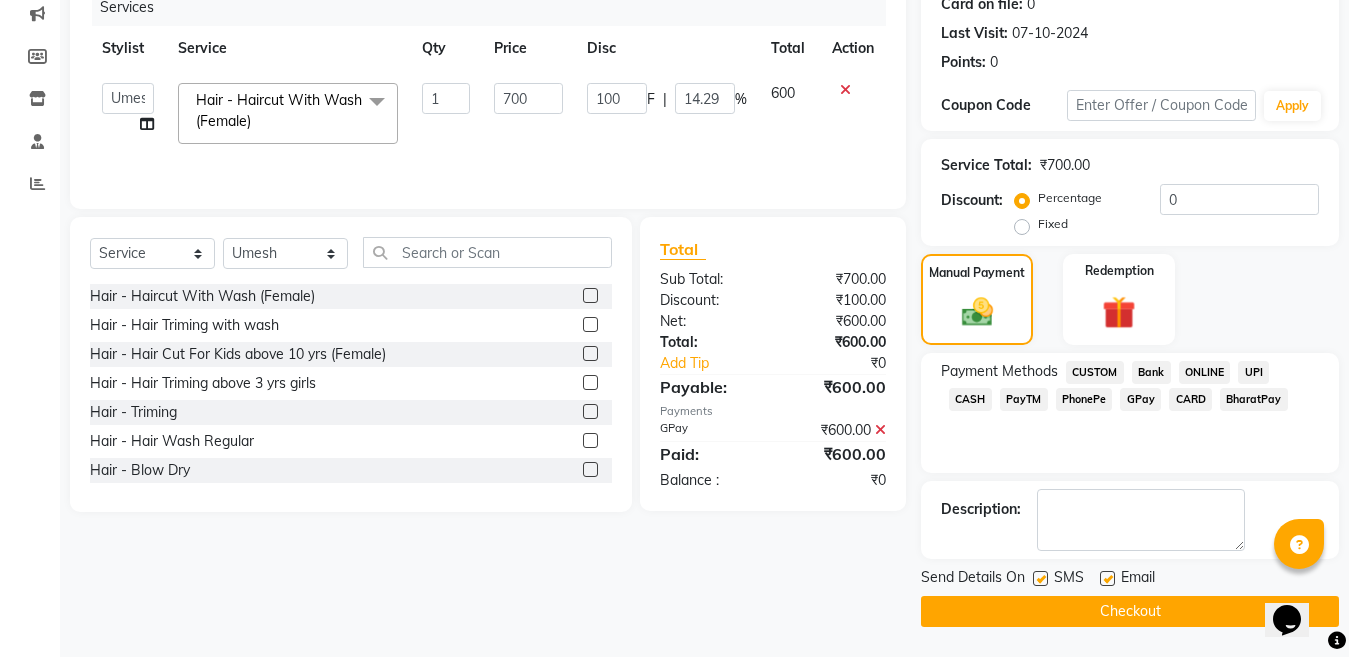 click 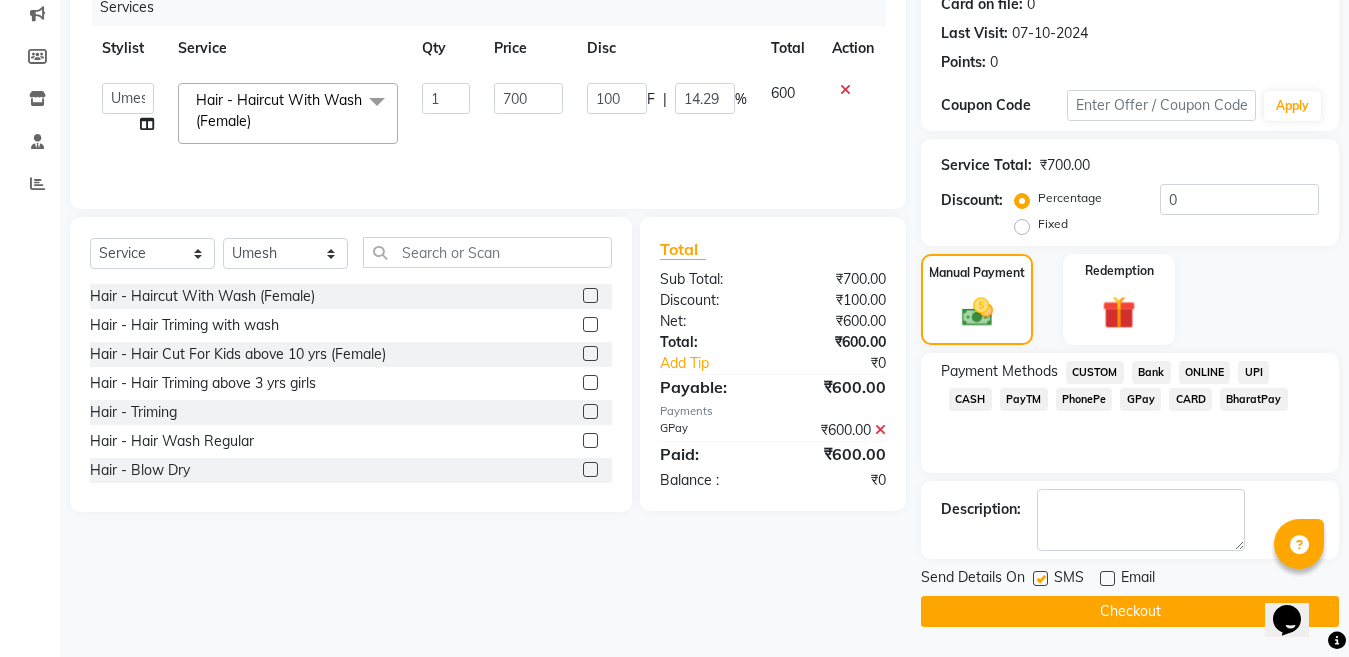 click on "Checkout" 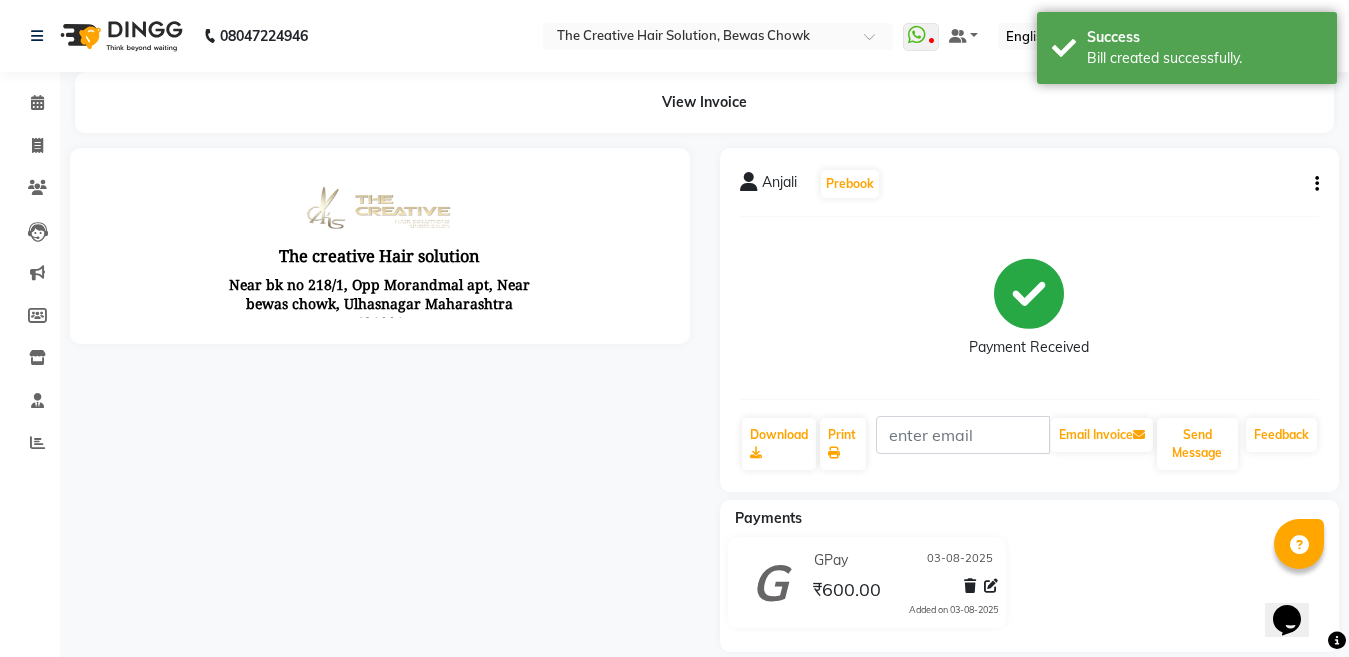 scroll, scrollTop: 0, scrollLeft: 0, axis: both 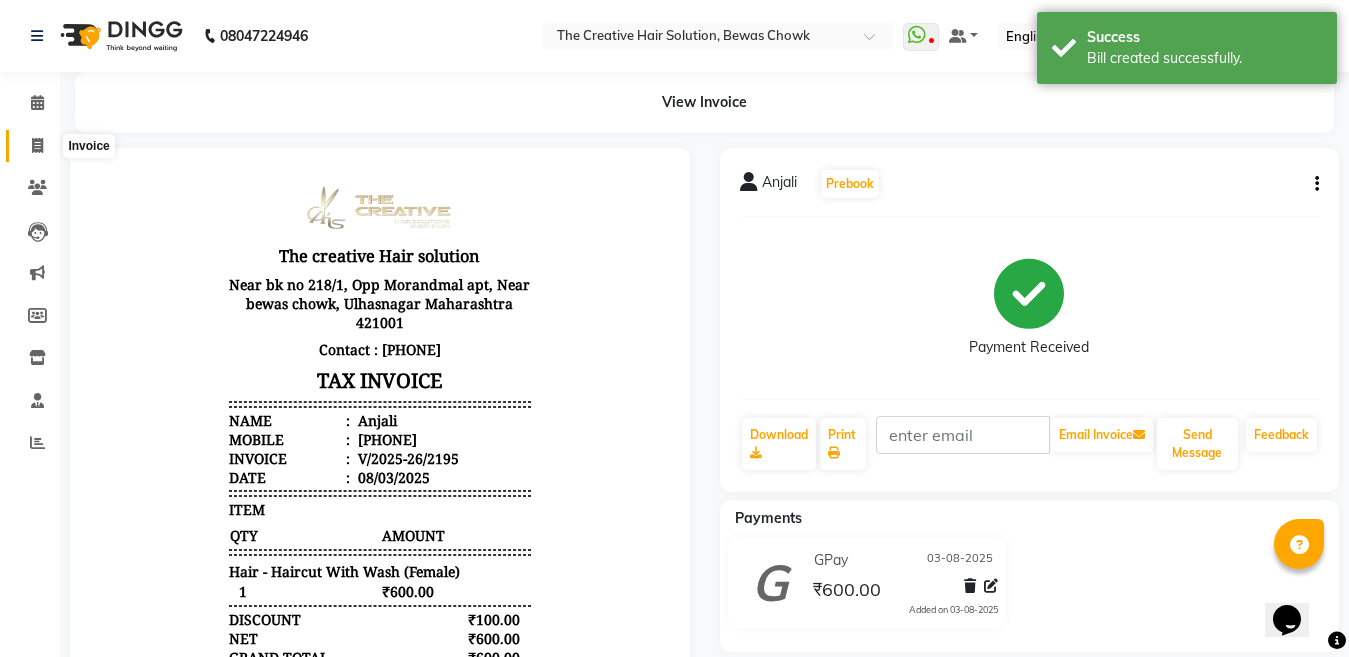 click 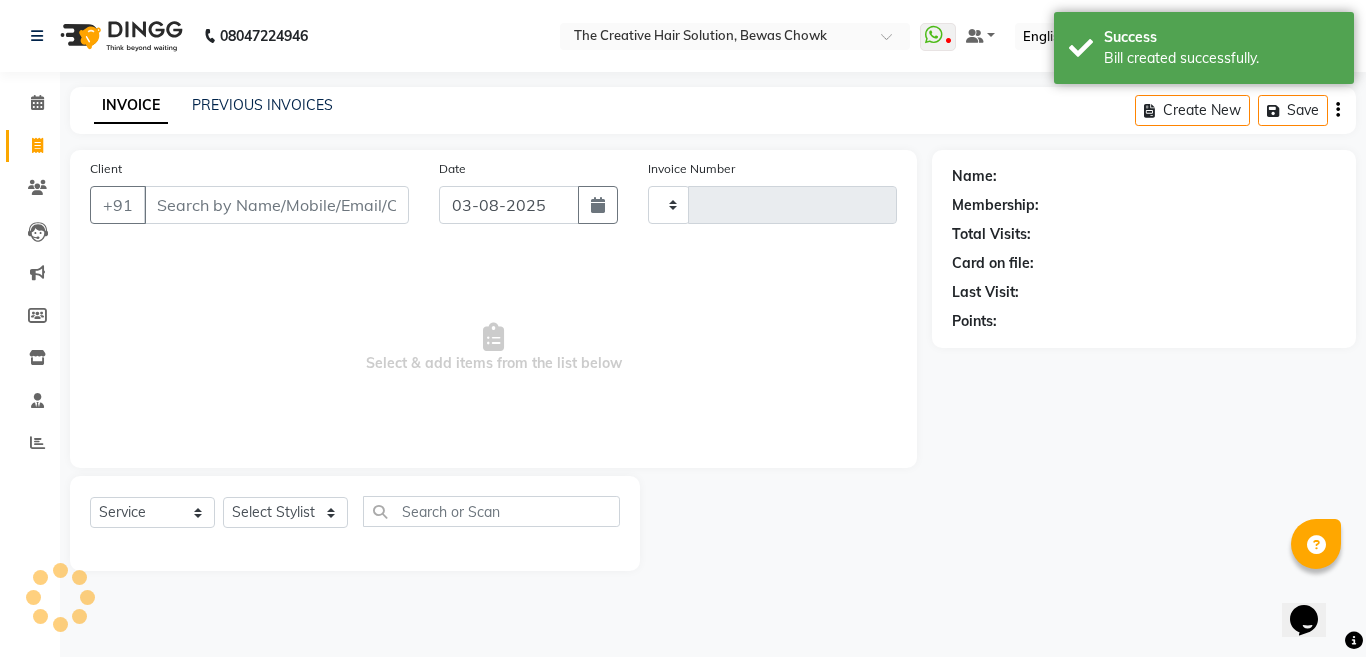 type on "2196" 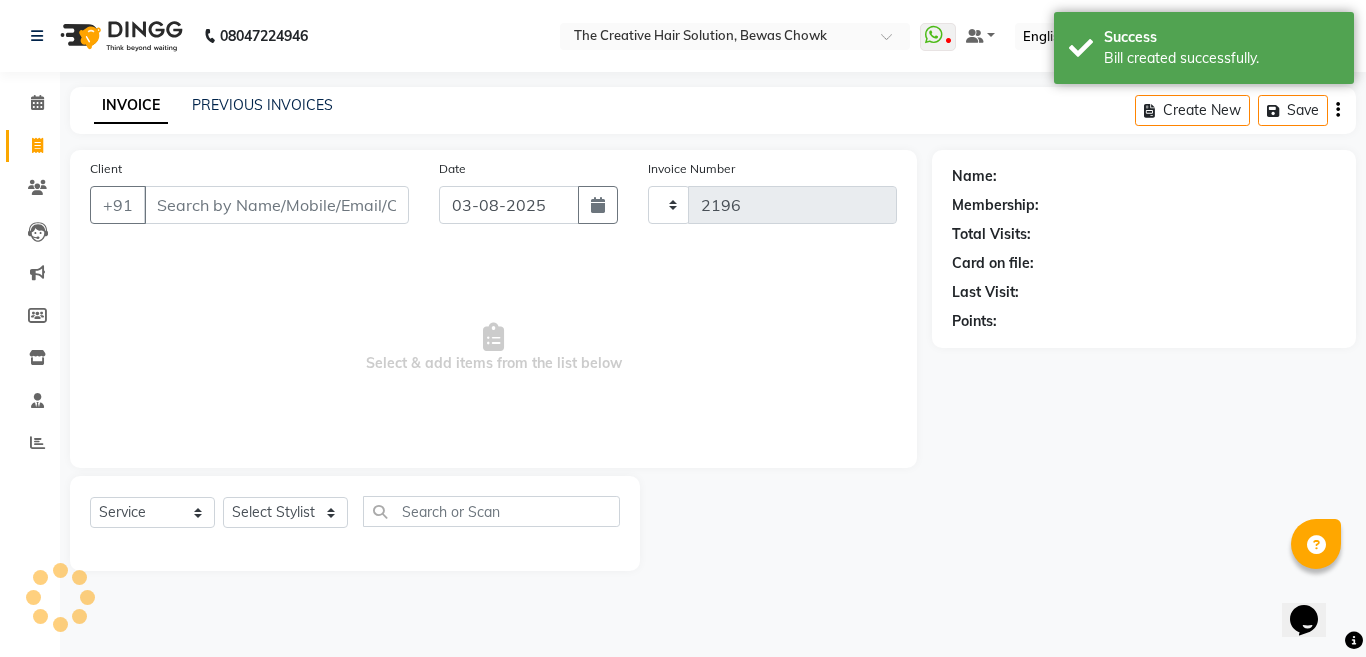 select on "146" 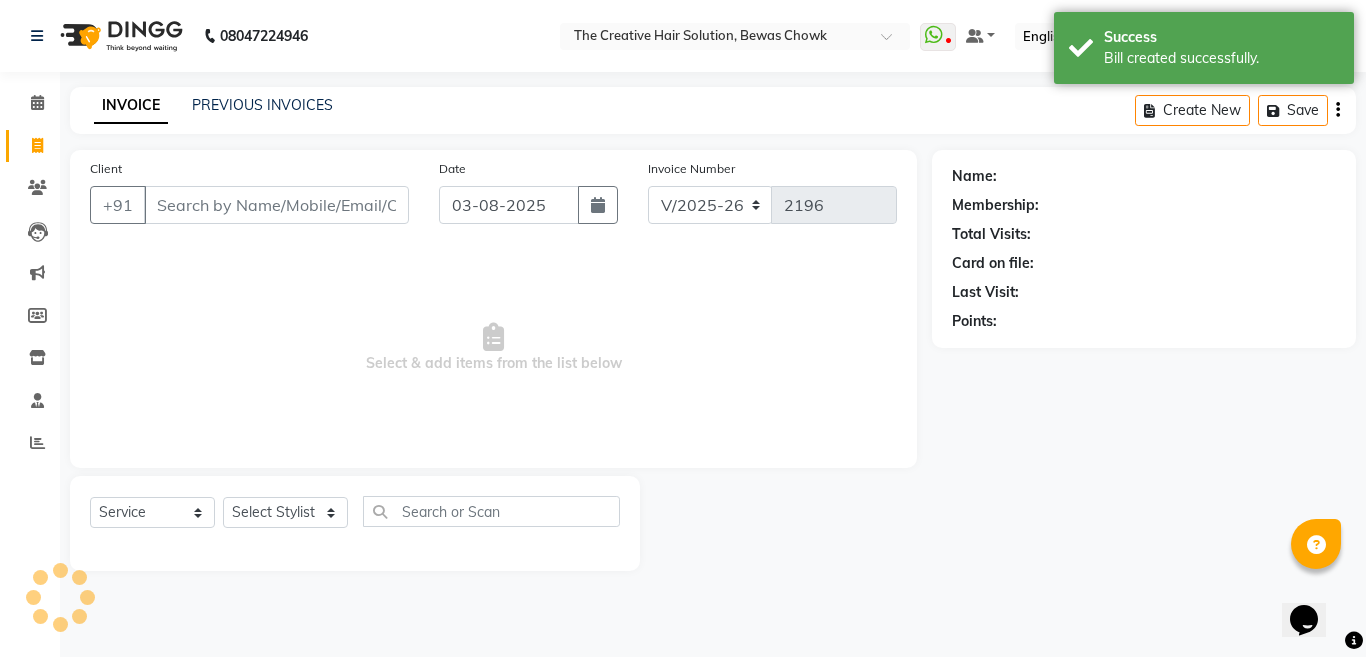 click on "Client" at bounding box center [276, 205] 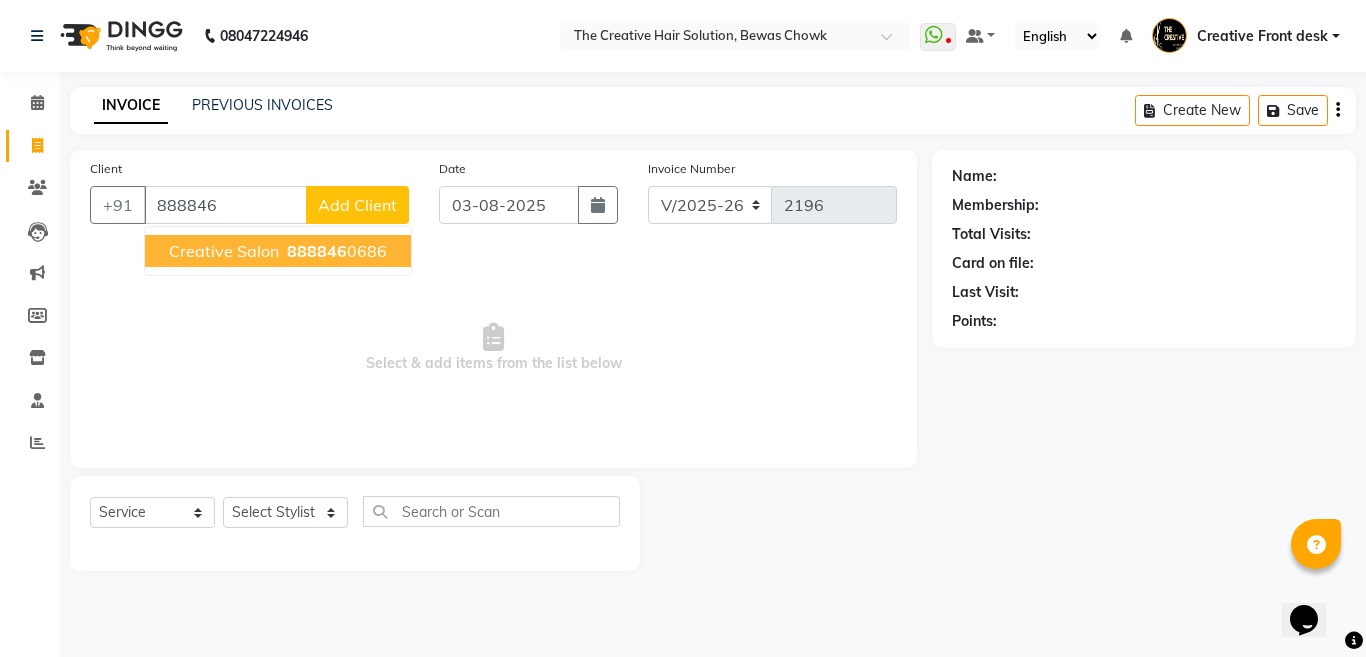 click on "Creative Salon" at bounding box center [224, 251] 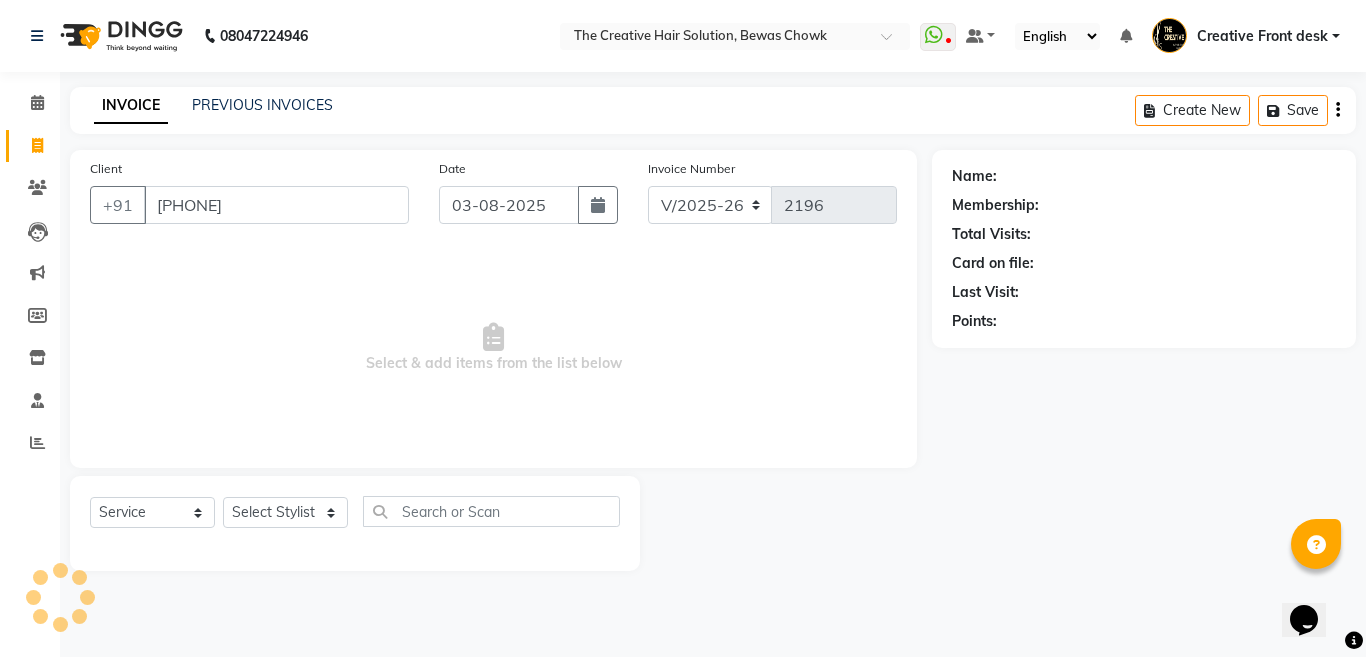 type on "[PHONE]" 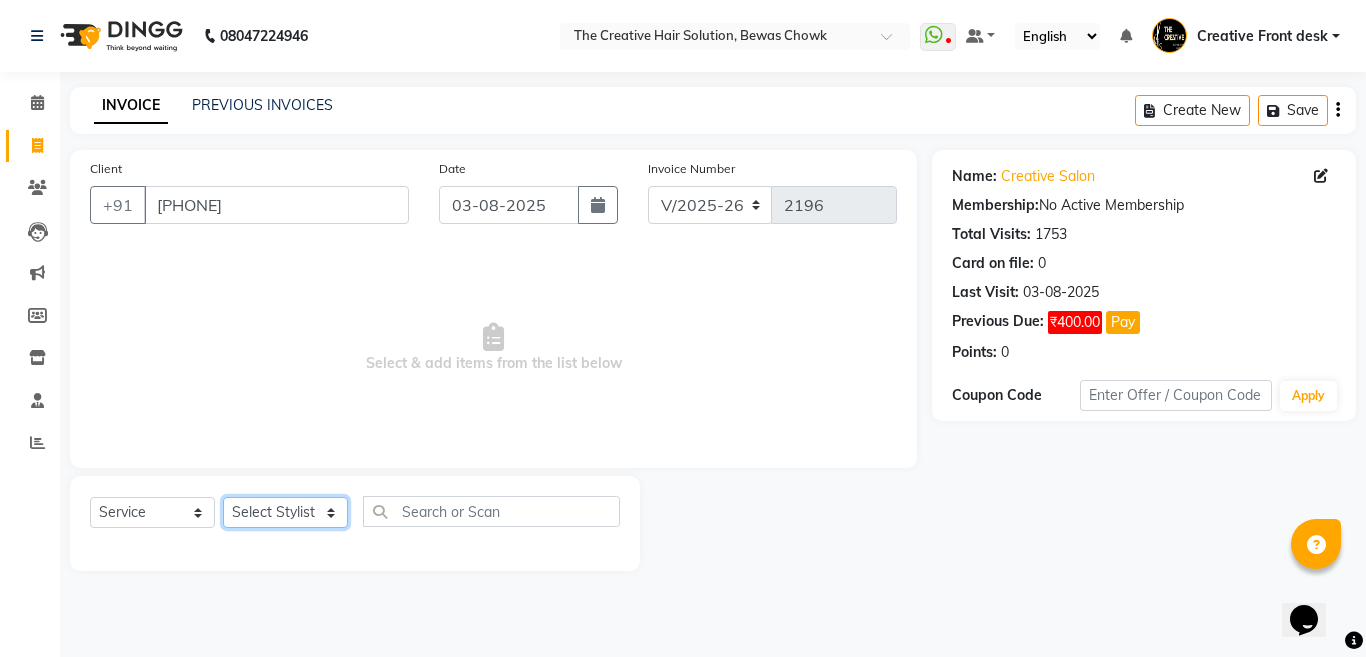 click on "Select Stylist Ankit Creative Front desk Deepak Firoz Geeta Golu Nisha Prince Priyanka Satyam Savita Shivam Shubham Sonu Sir Swapnil Taruna Panjwani Umesh Vidya" 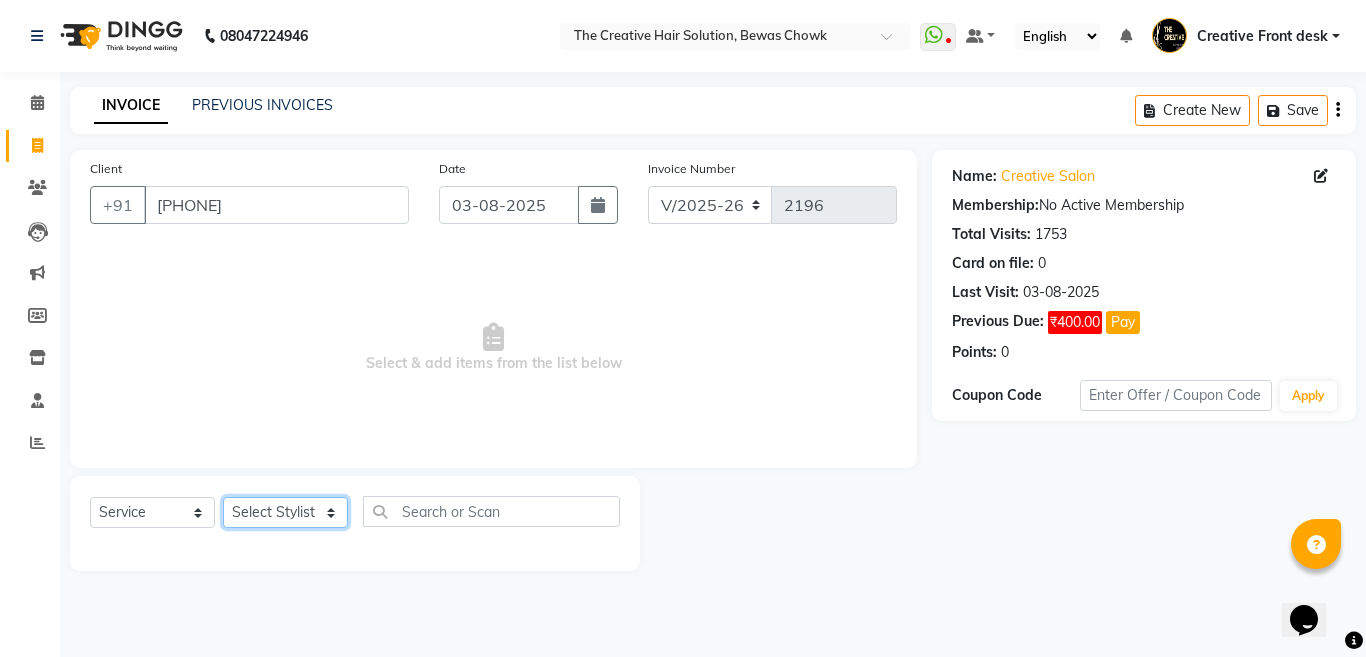 select on "4199" 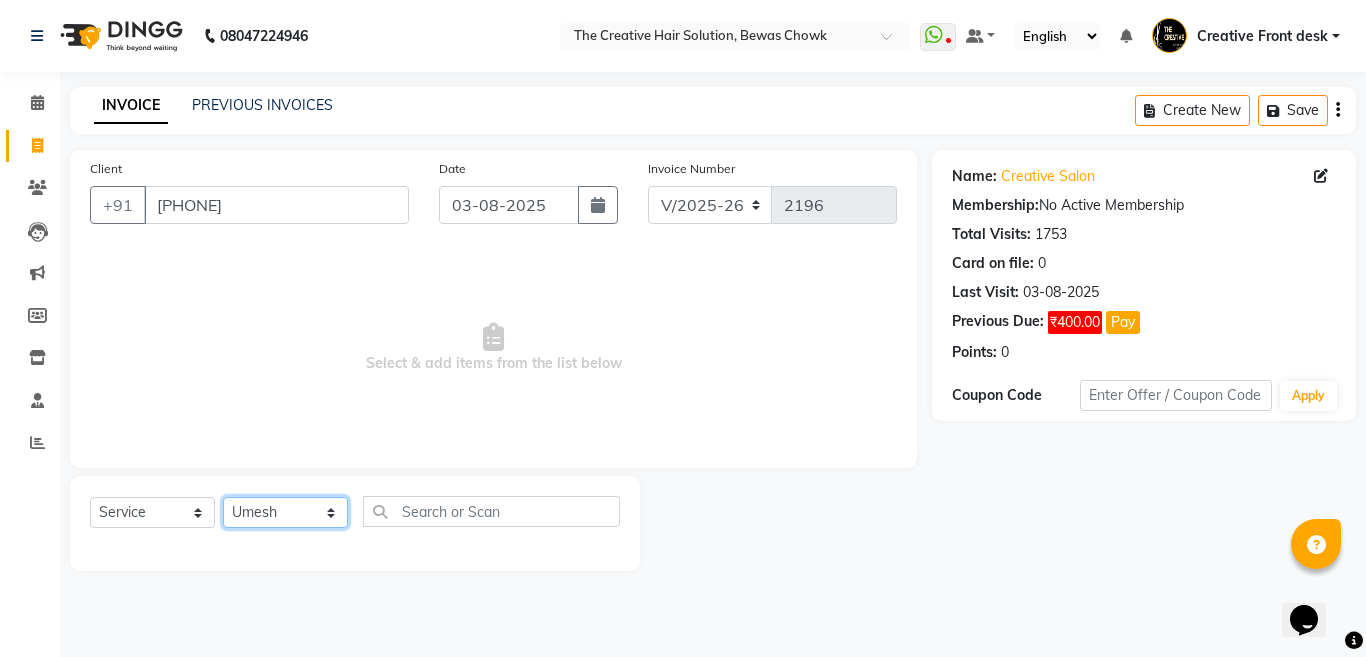 click on "Select Stylist Ankit Creative Front desk Deepak Firoz Geeta Golu Nisha Prince Priyanka Satyam Savita Shivam Shubham Sonu Sir Swapnil Taruna Panjwani Umesh Vidya" 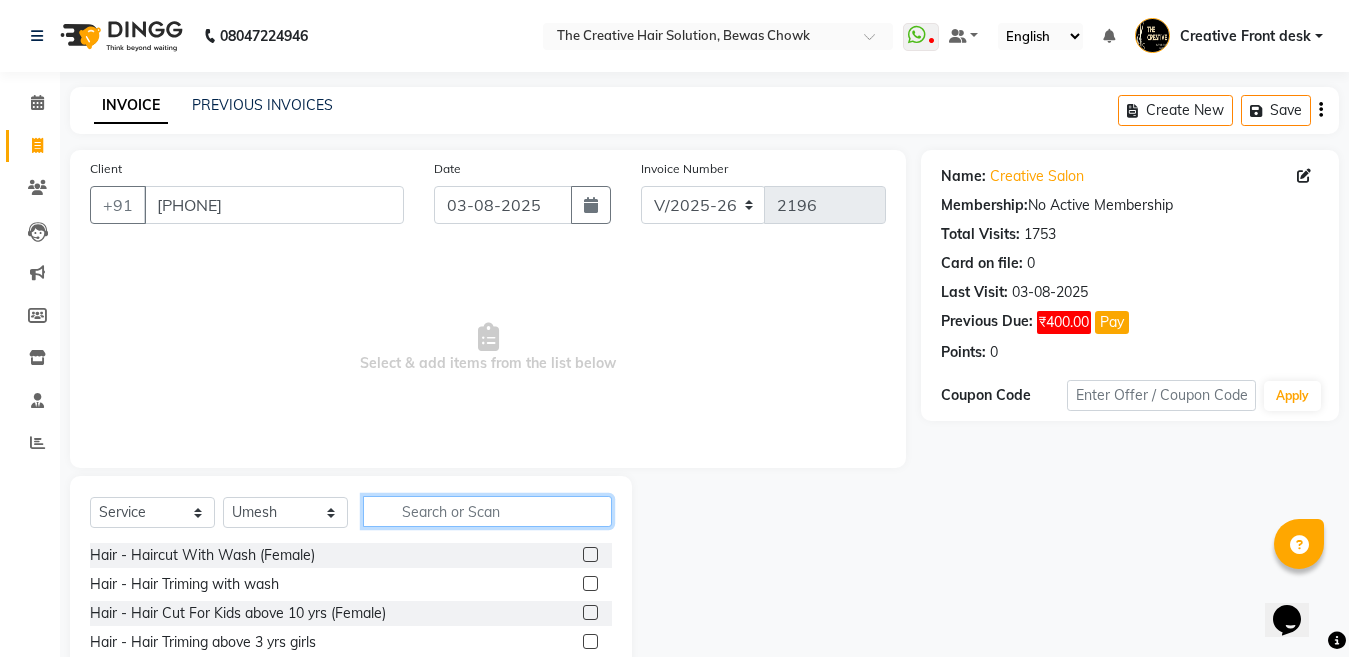 click 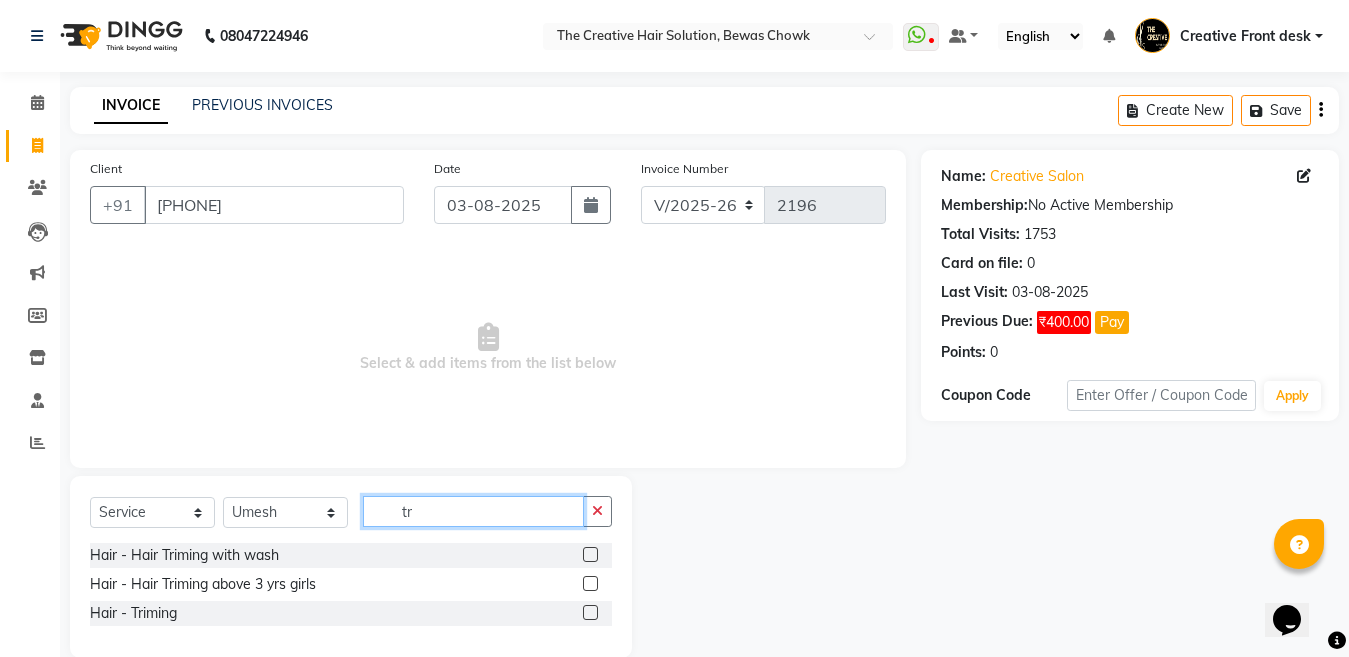 type on "t" 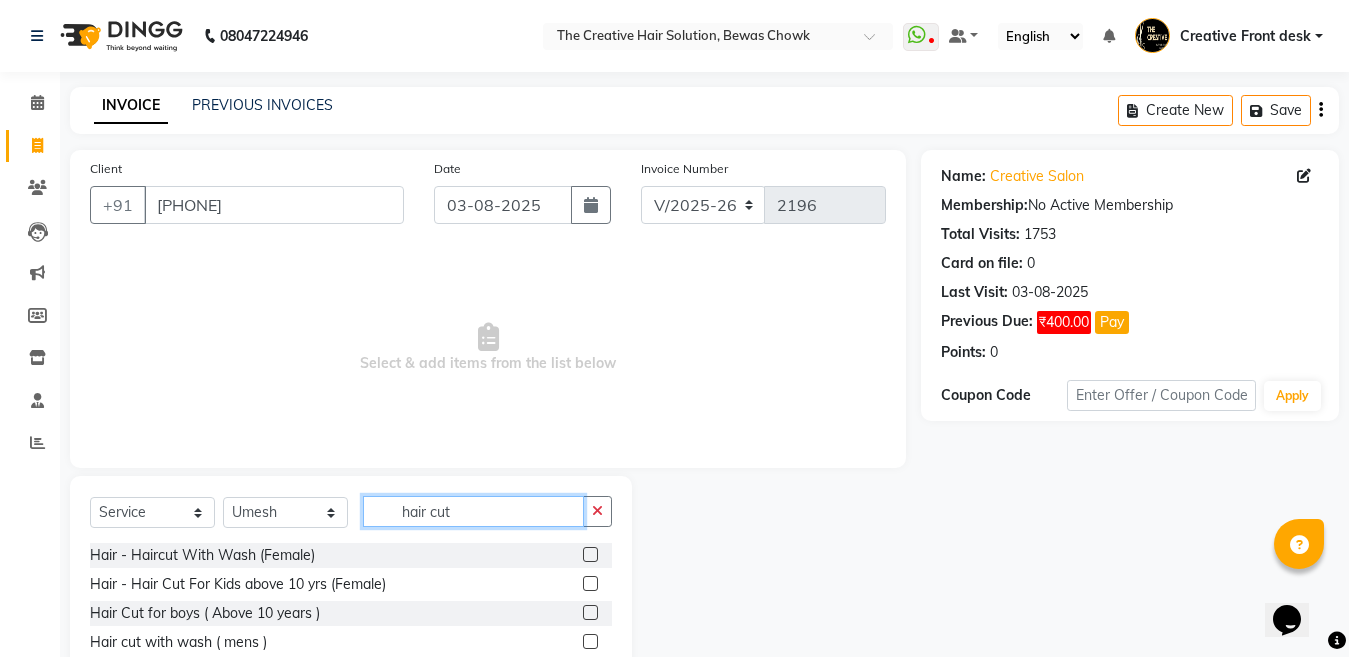 type on "hair cut" 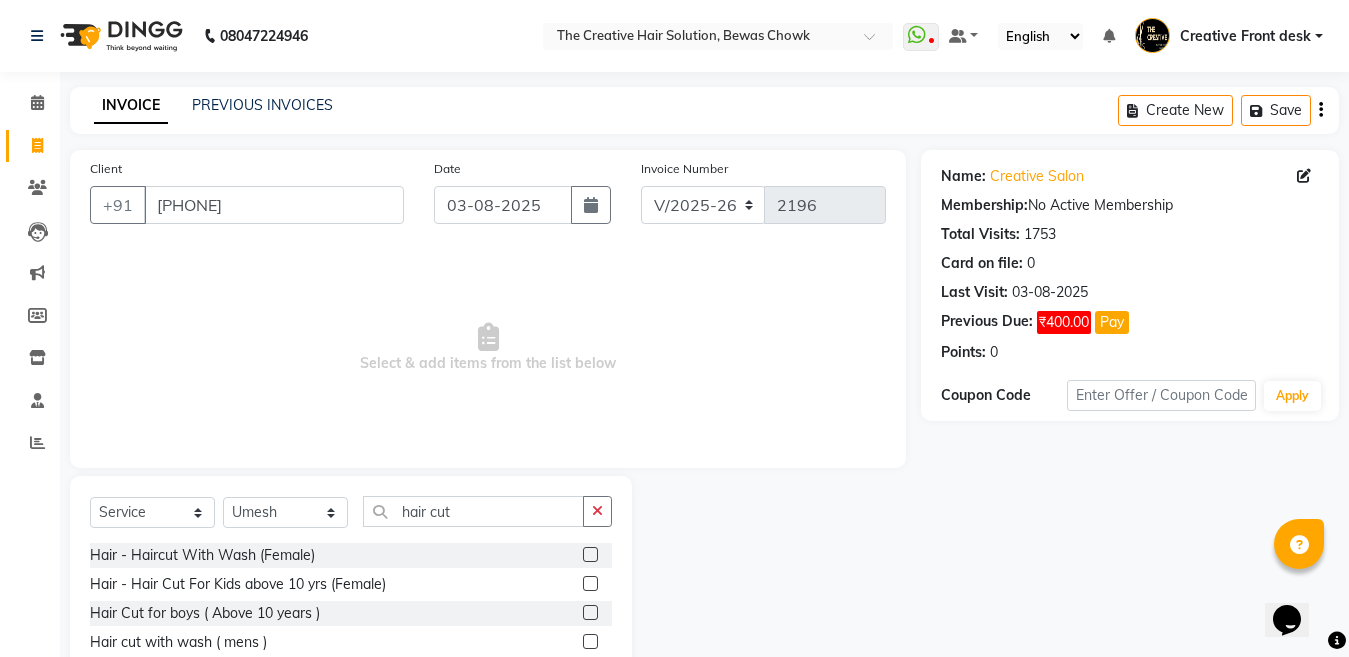 click 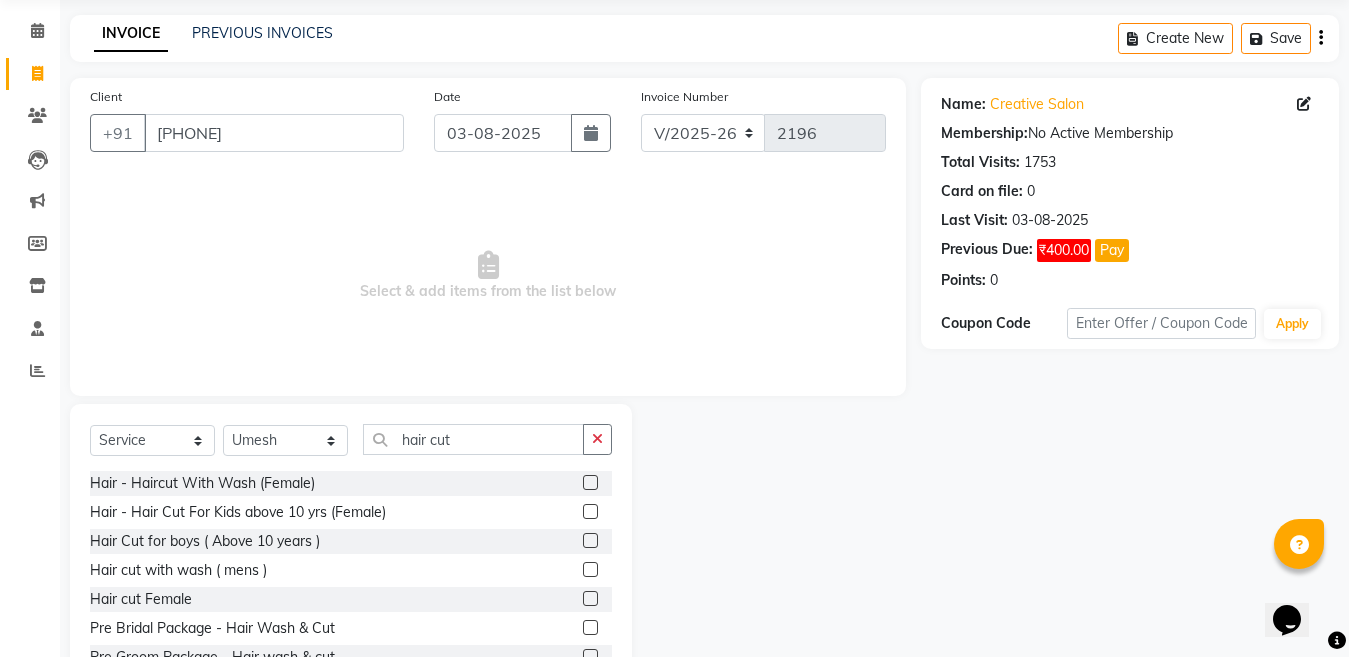 scroll, scrollTop: 80, scrollLeft: 0, axis: vertical 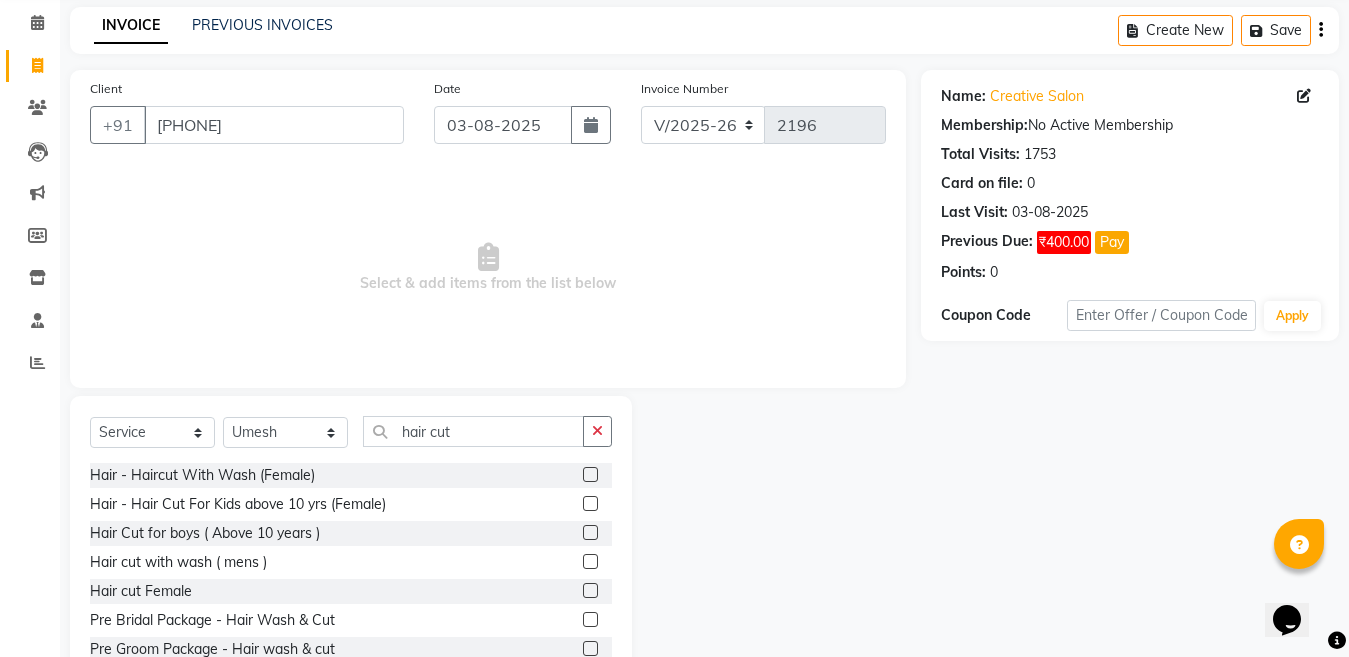 click 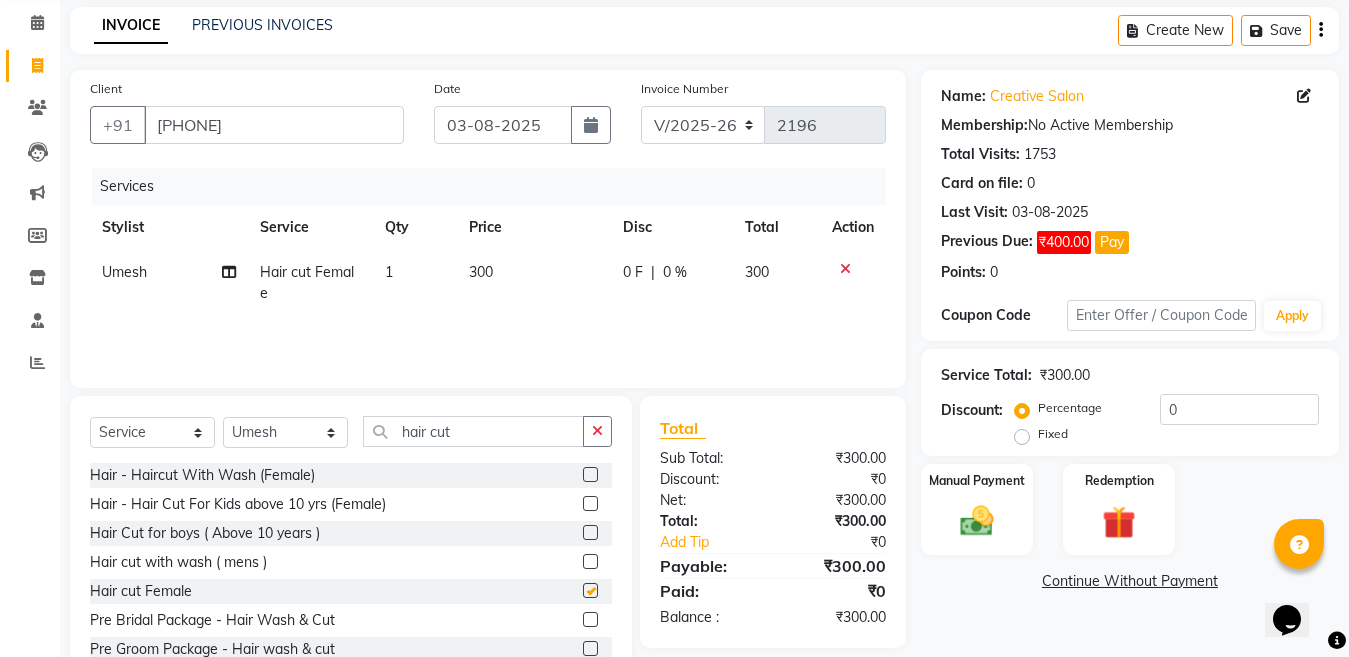 checkbox on "false" 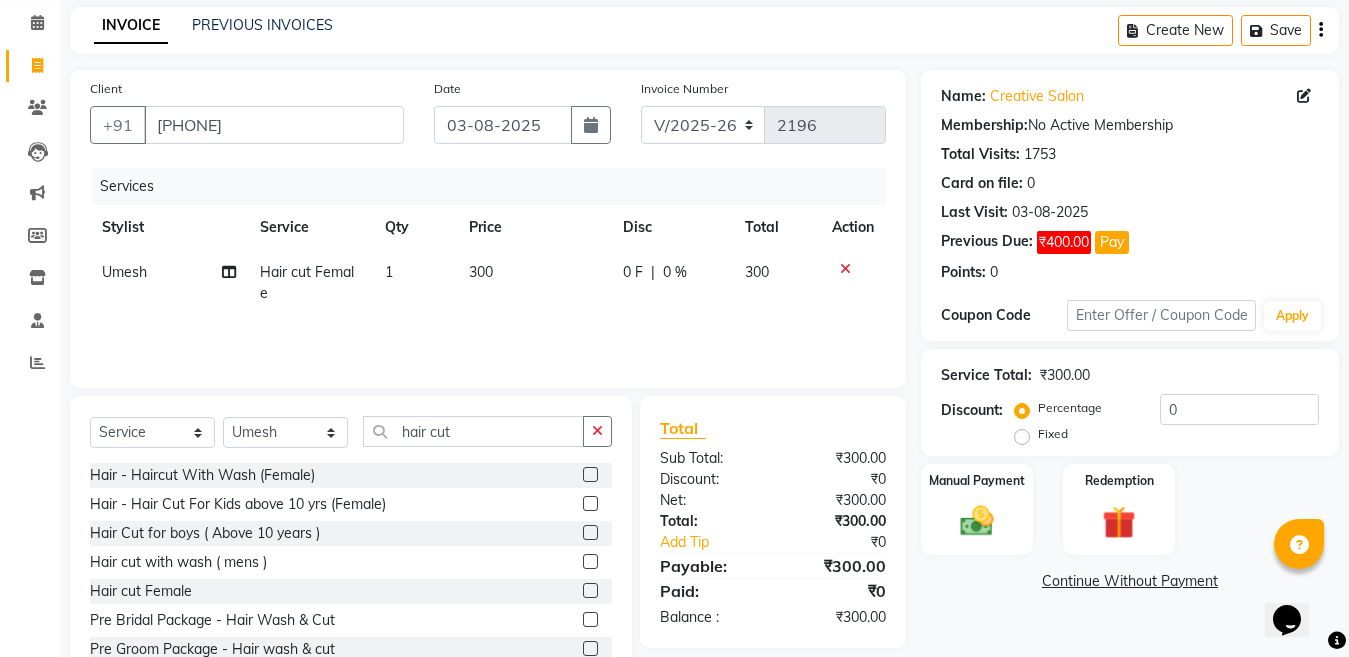 click on "1" 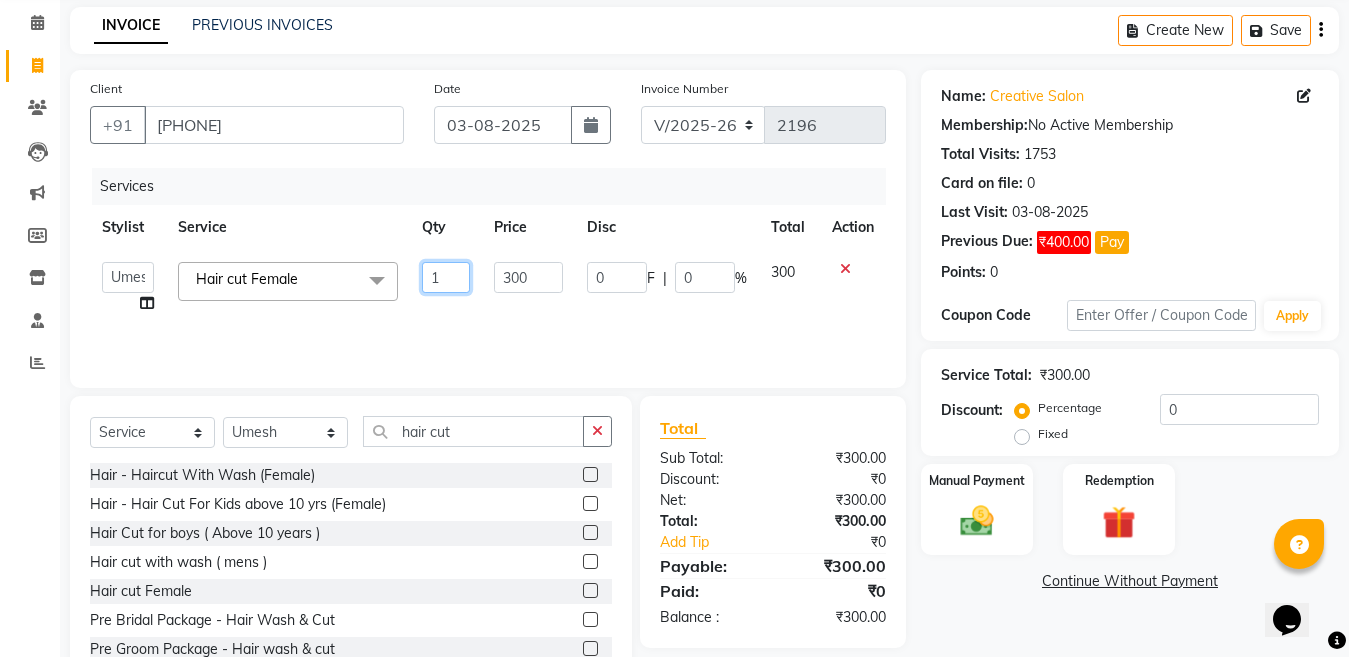 click on "1" 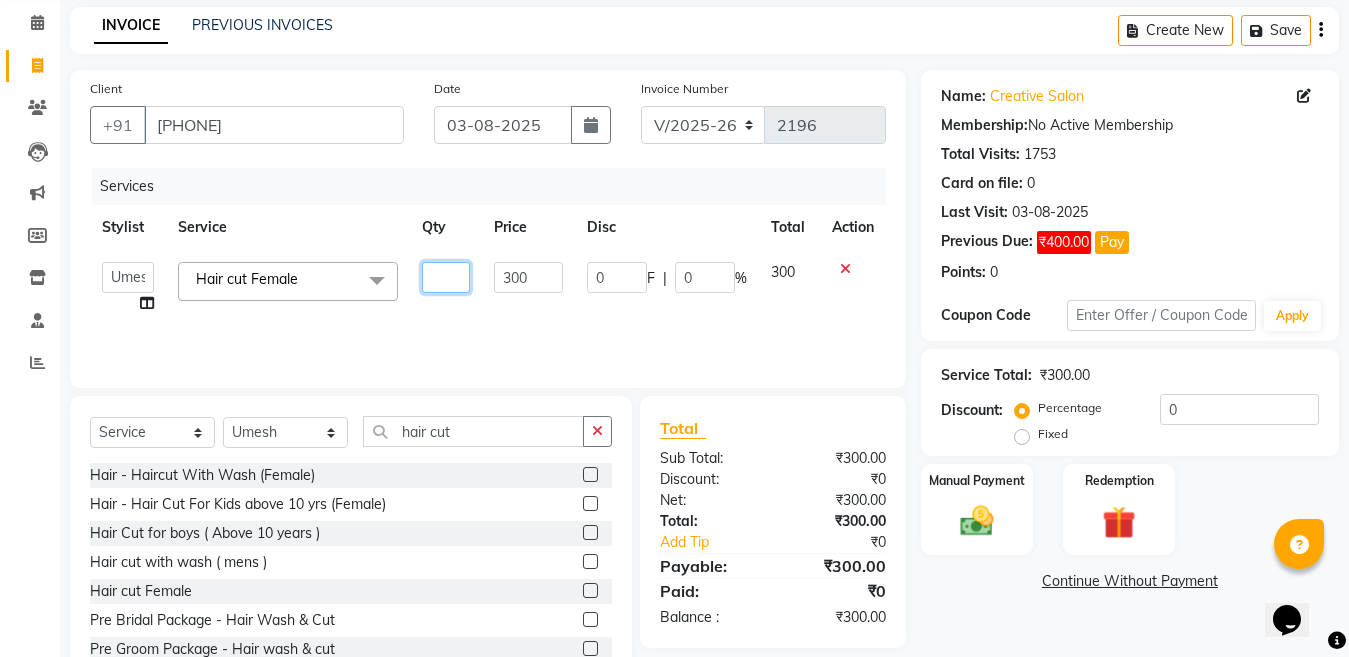 type on "2" 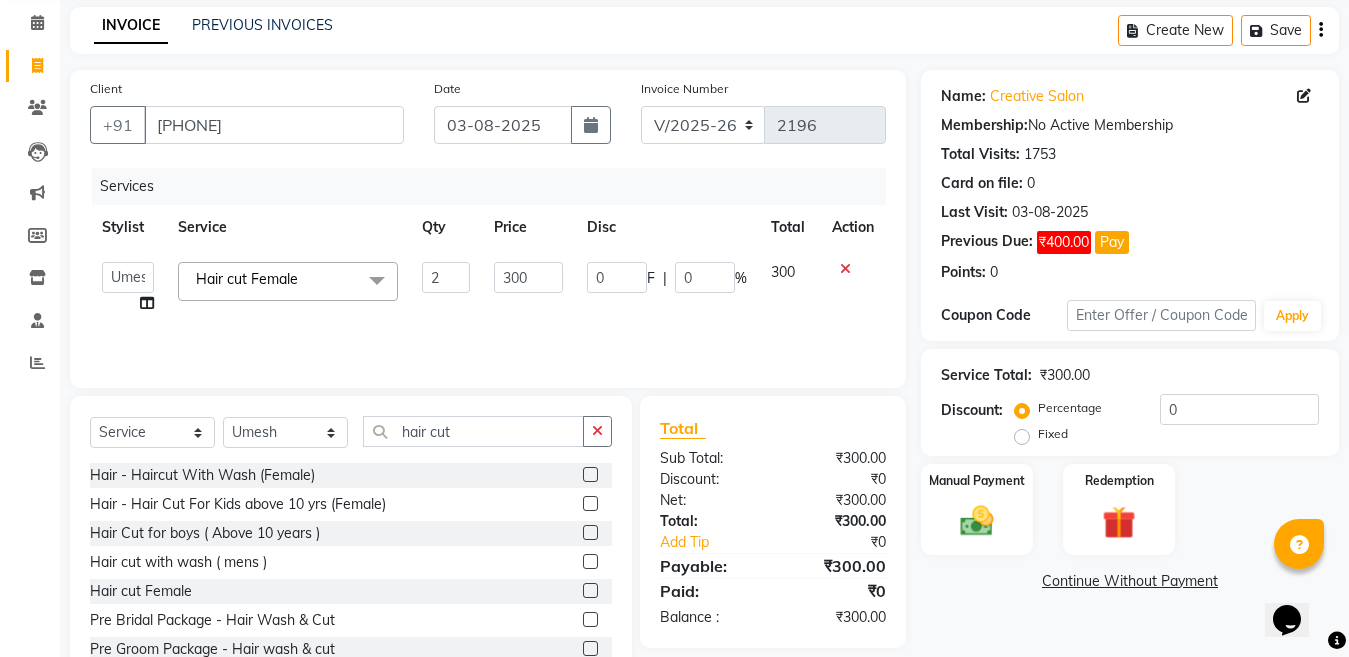 click on "Services Stylist Service Qty Price Disc Total Action Ankit Creative Front desk Deepak Firoz Geeta Golu Nisha Prince Priyanka Satyam Savita Shivam Shubham Sonu Sir Swapnil Taruna Panjwani Umesh Vidya Hair cut Female x Hair - Haircut With Wash (Female) Hair - Hair Triming with wash Hair - Hair Cut For Kids above 10 yrs (Female) Hair - Hair Triming above 3 yrs girls Hair - Triming Hair - Hair Wash Regular Hair - Blow Dry Hair - Hair Wash With Blow Dry Ironing - Up to Shoulder Ironing - Below Shoulder Ironing - Mid Waist Ironing - Below Wait Tongs - Up to shoulder Tongs - Below Shoulder Tongs - Mid Waist Tongs - Below Waist Head Massage with oil ( 30 Min ) Head massage with oil & steam ( 30 Min ) Head Massage with aroma oil & steam ( 30 Min ) Hair Spa - Up to shoulder Hair Spa - Below Shoulder Hair Spa - Mid Waist Hair Spa - Below Waist Hair - Ola plex ( Up to neck ) Hair - Ola Plex ( Up to shoulder ) Hair - Ola Plex ( Below shoulder ) Hair - Ola Plex ( Mid waist ) 2" 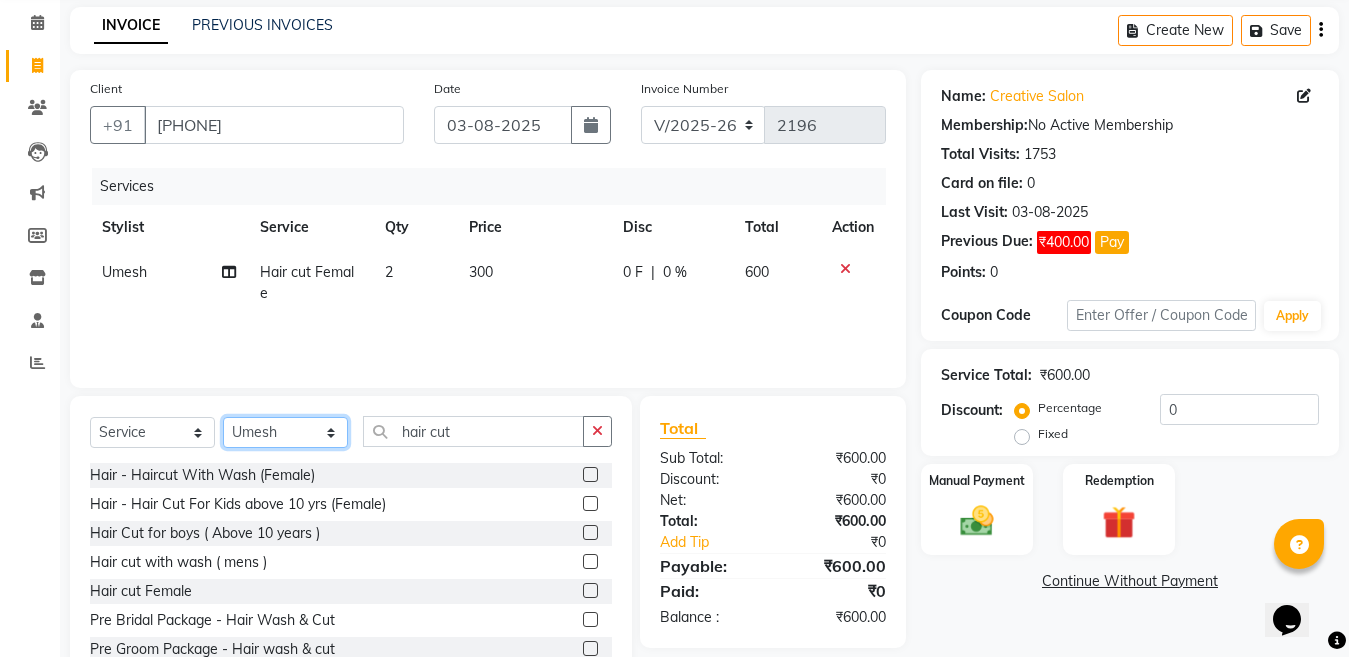 click on "Select Stylist Ankit Creative Front desk Deepak Firoz Geeta Golu Nisha Prince Priyanka Satyam Savita Shivam Shubham Sonu Sir Swapnil Taruna Panjwani Umesh Vidya" 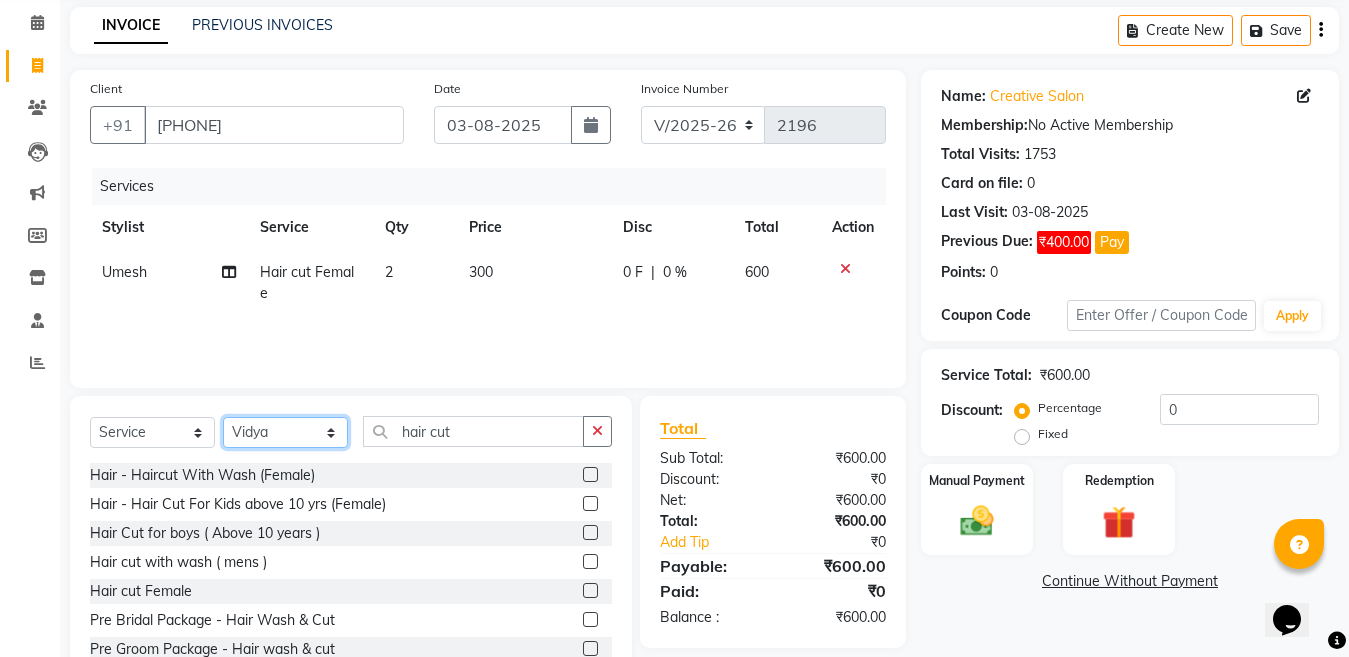 click on "Select Stylist Ankit Creative Front desk Deepak Firoz Geeta Golu Nisha Prince Priyanka Satyam Savita Shivam Shubham Sonu Sir Swapnil Taruna Panjwani Umesh Vidya" 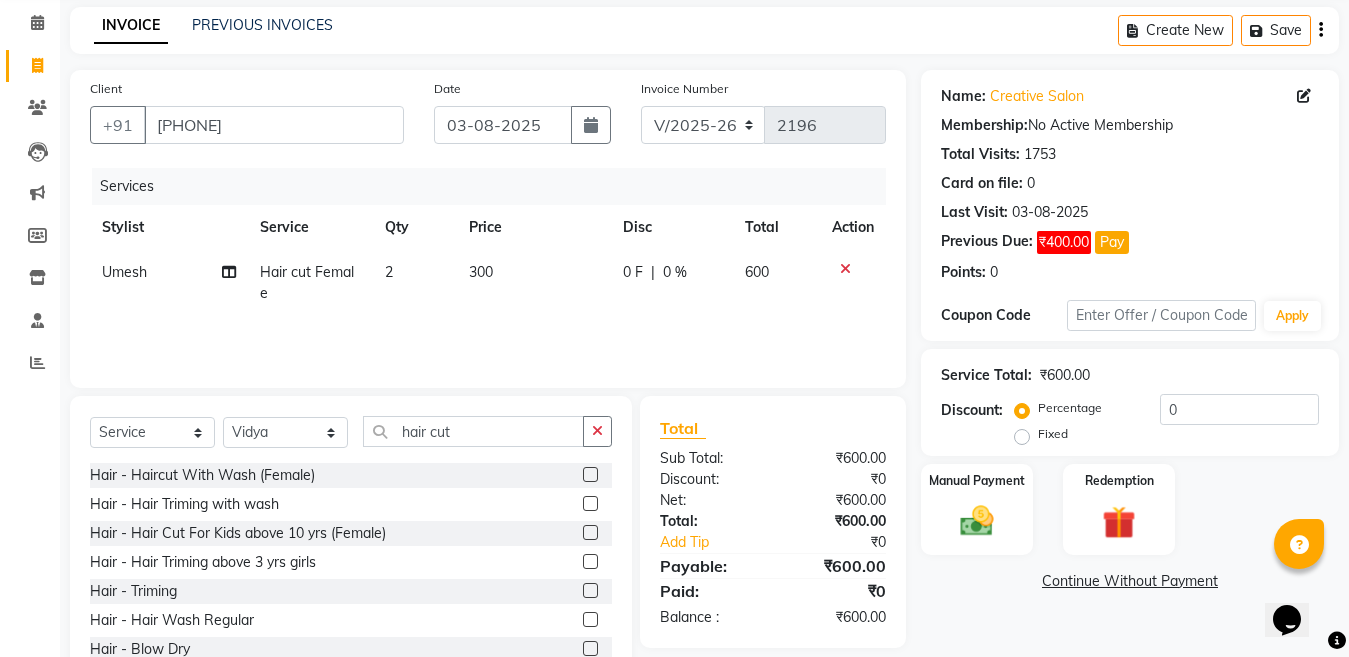 click on "Select Service Product Membership Package Voucher Prepaid Gift Card Select Stylist Ankit Creative Front desk Deepak Firoz Geeta Golu Nisha Prince Priyanka Satyam Savita Shivam Shubham Sonu Sir Swapnil Taruna Panjwani Umesh Vidya hair cut" 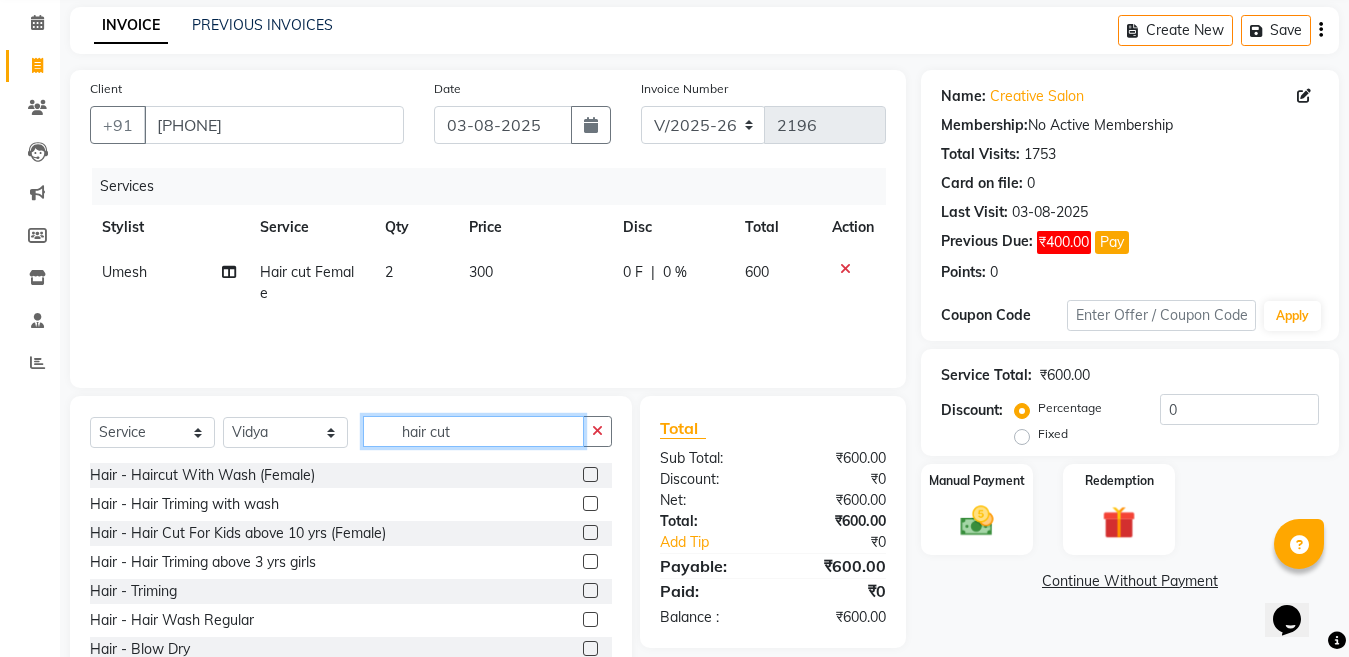 click on "hair cut" 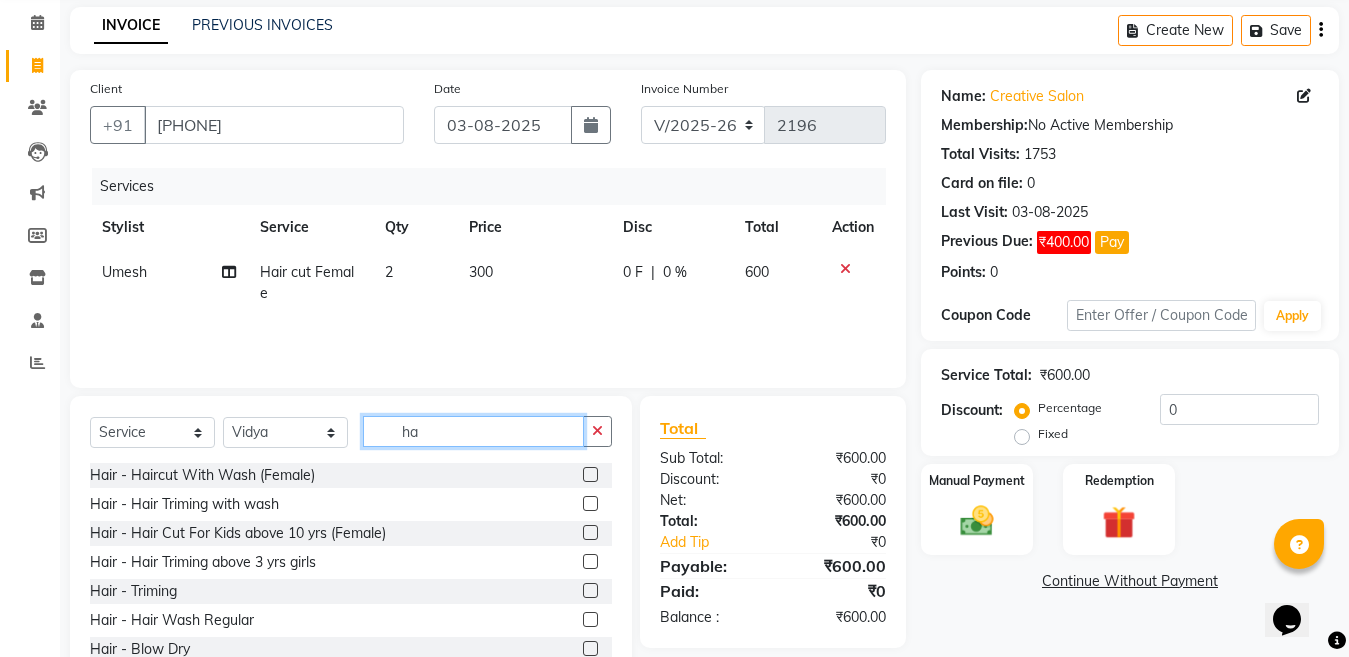type on "h" 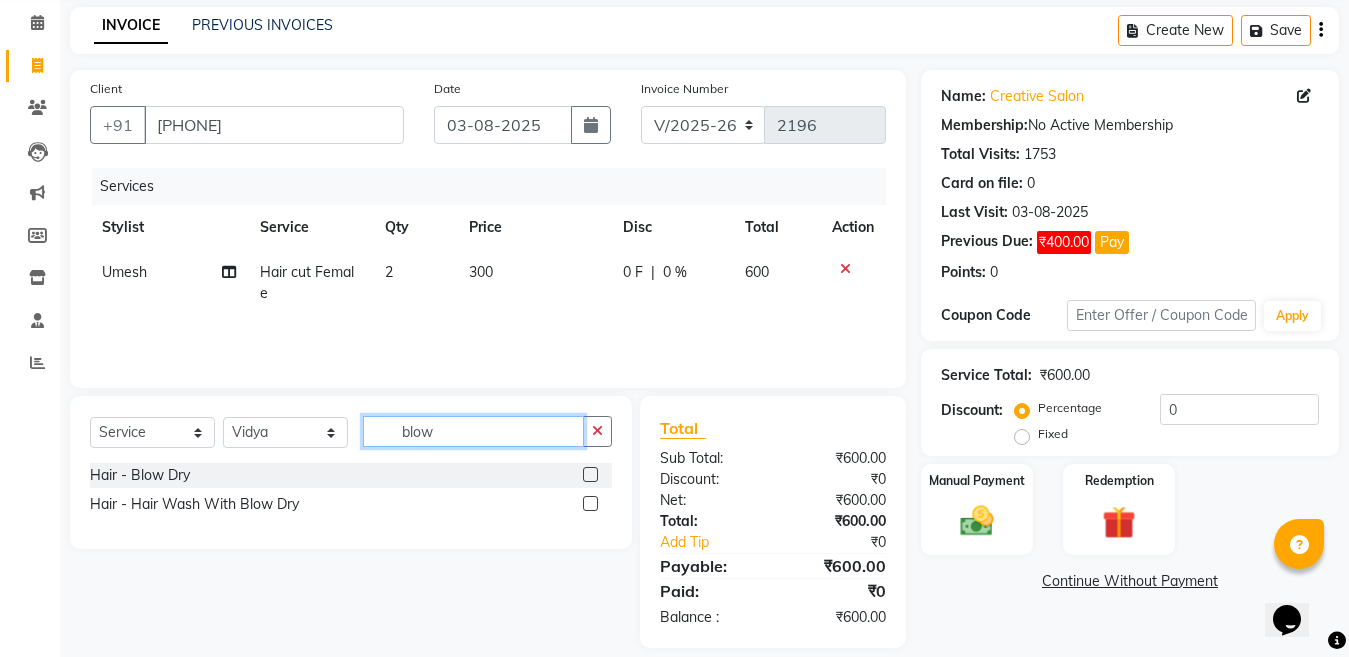 type on "blow" 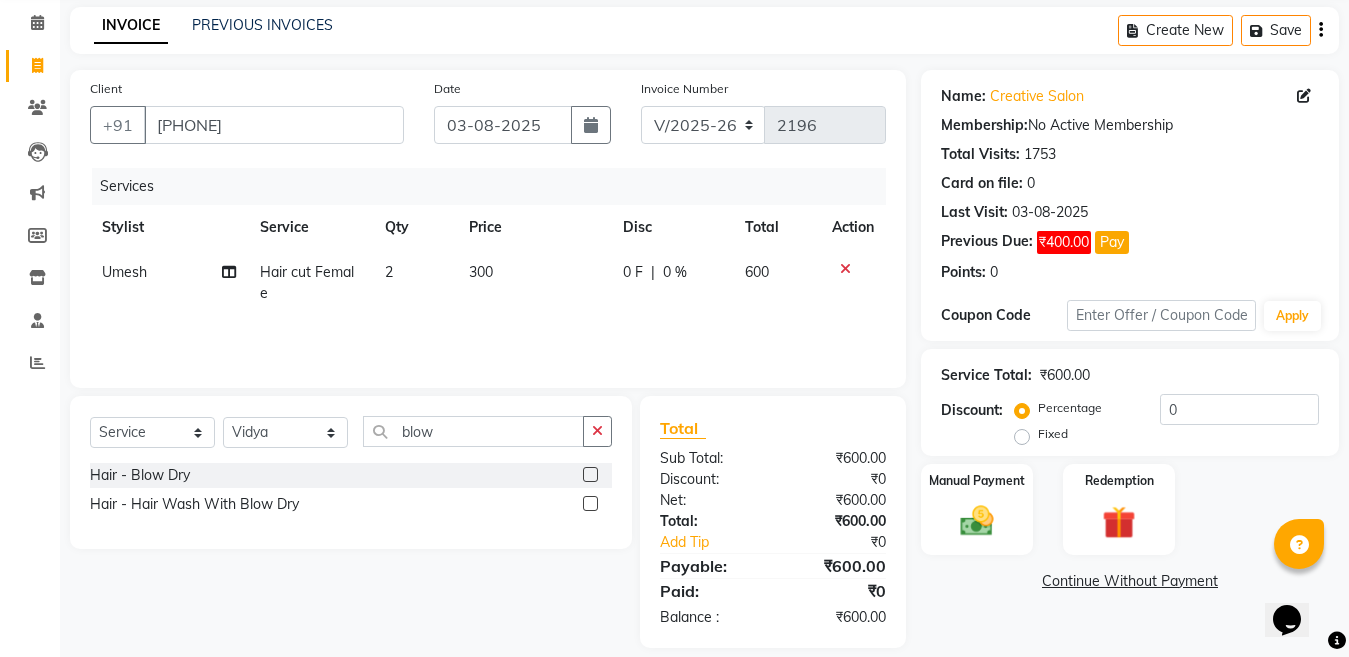 click 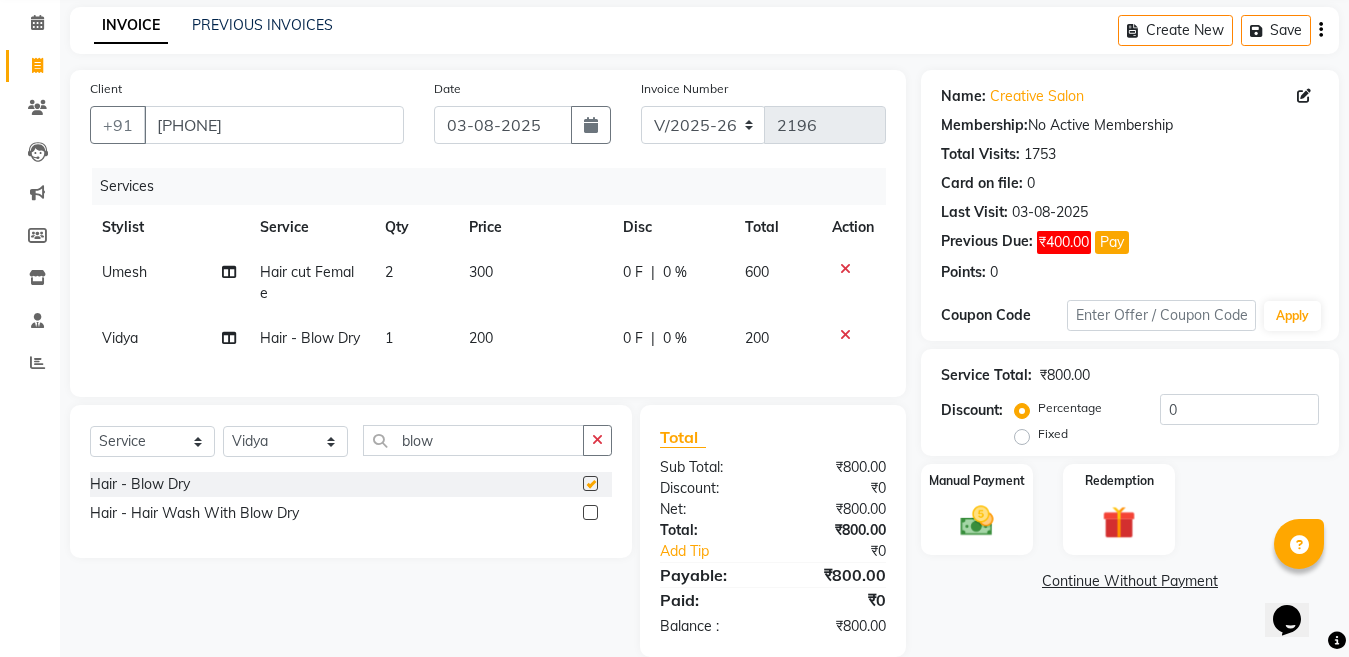 checkbox on "false" 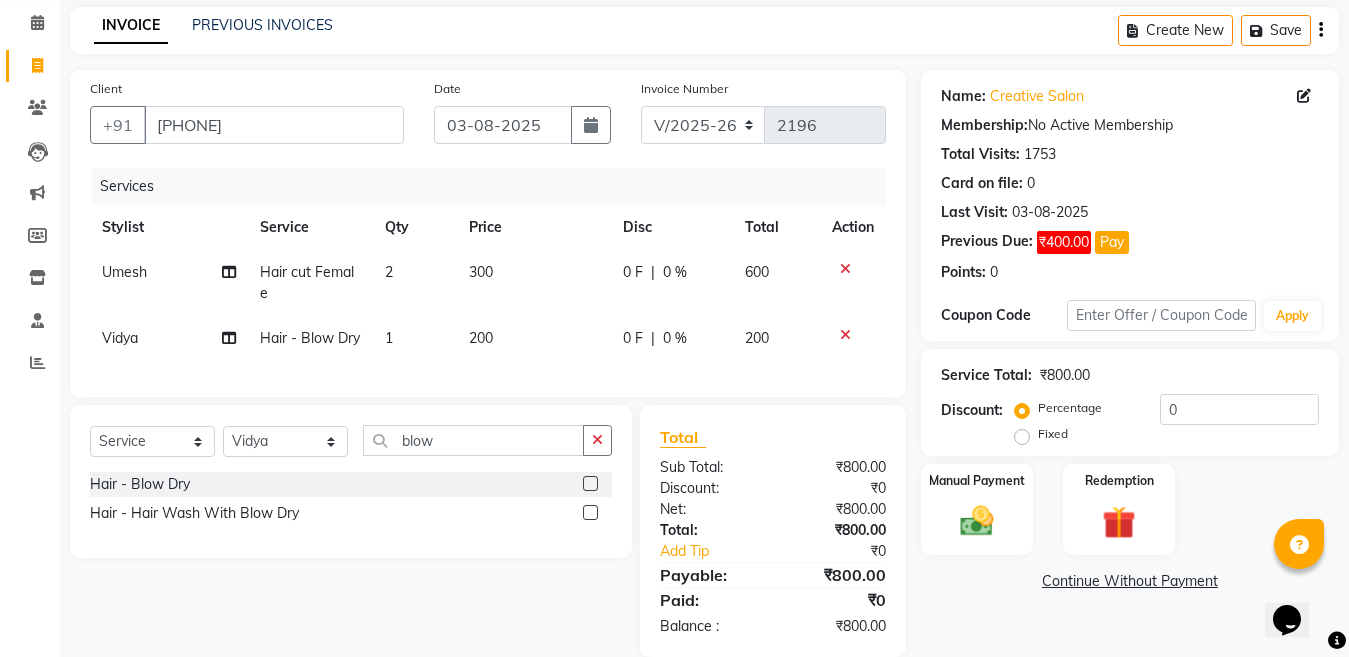 click on "1" 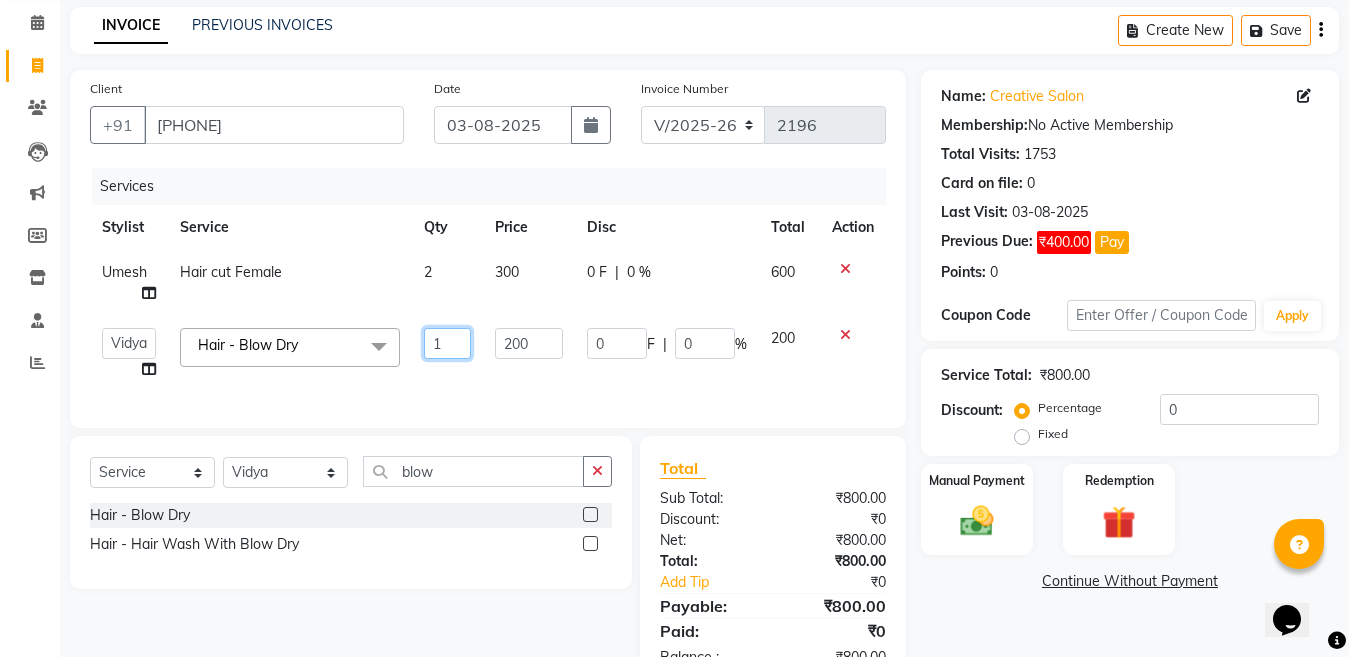 click on "1" 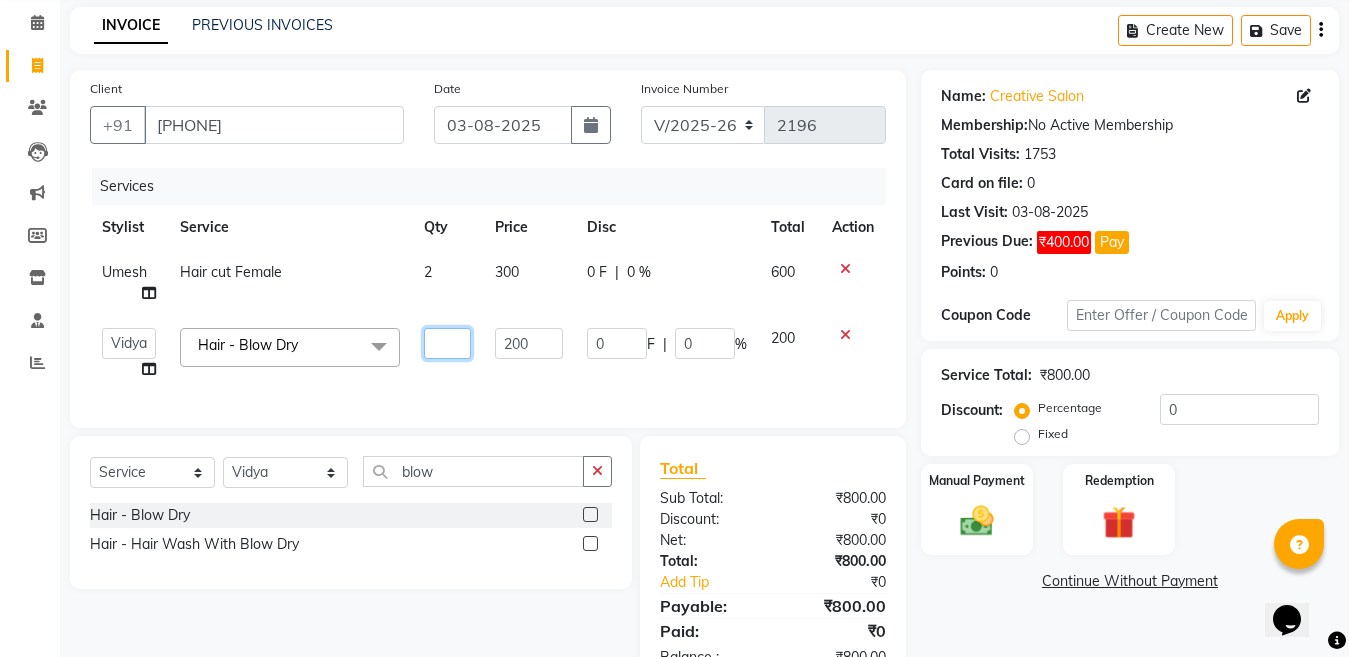 type on "2" 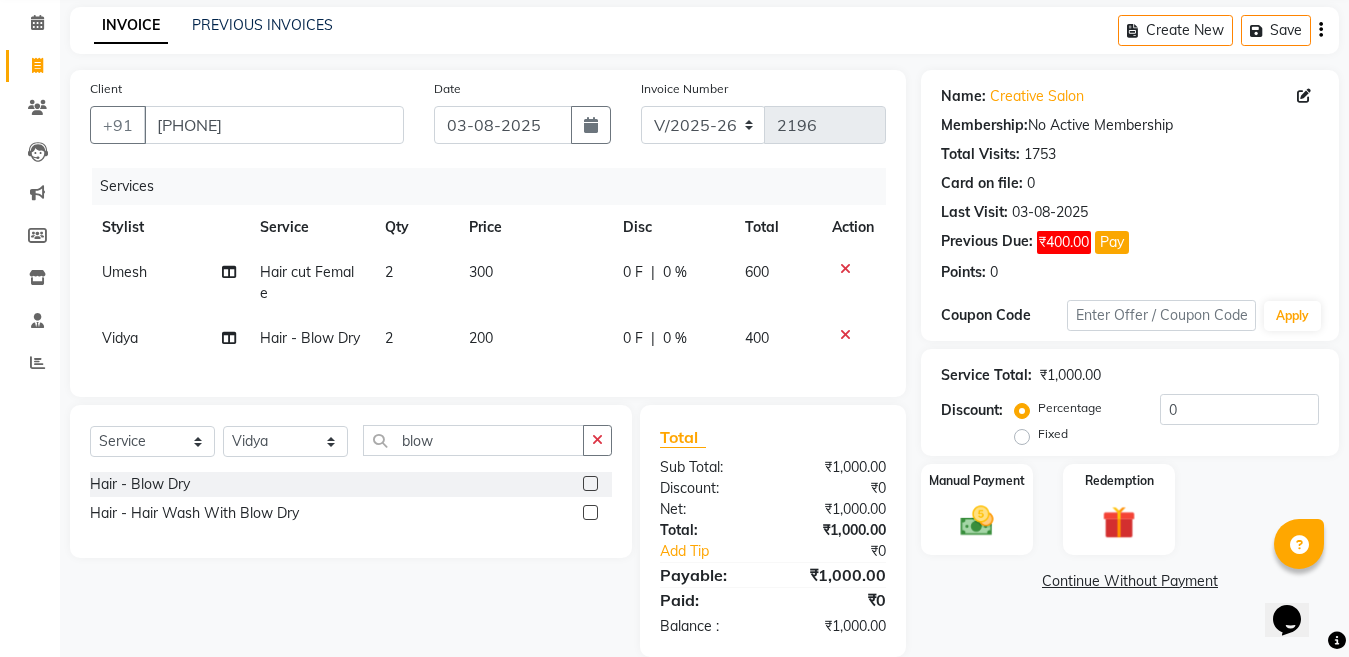 click on "Services Stylist Service Qty Price Disc Total Action Umesh Hair cut Female 2 300 0 F | 0 % 600 Vidya Hair - Blow Dry 2 200 0 F | 0 % 400" 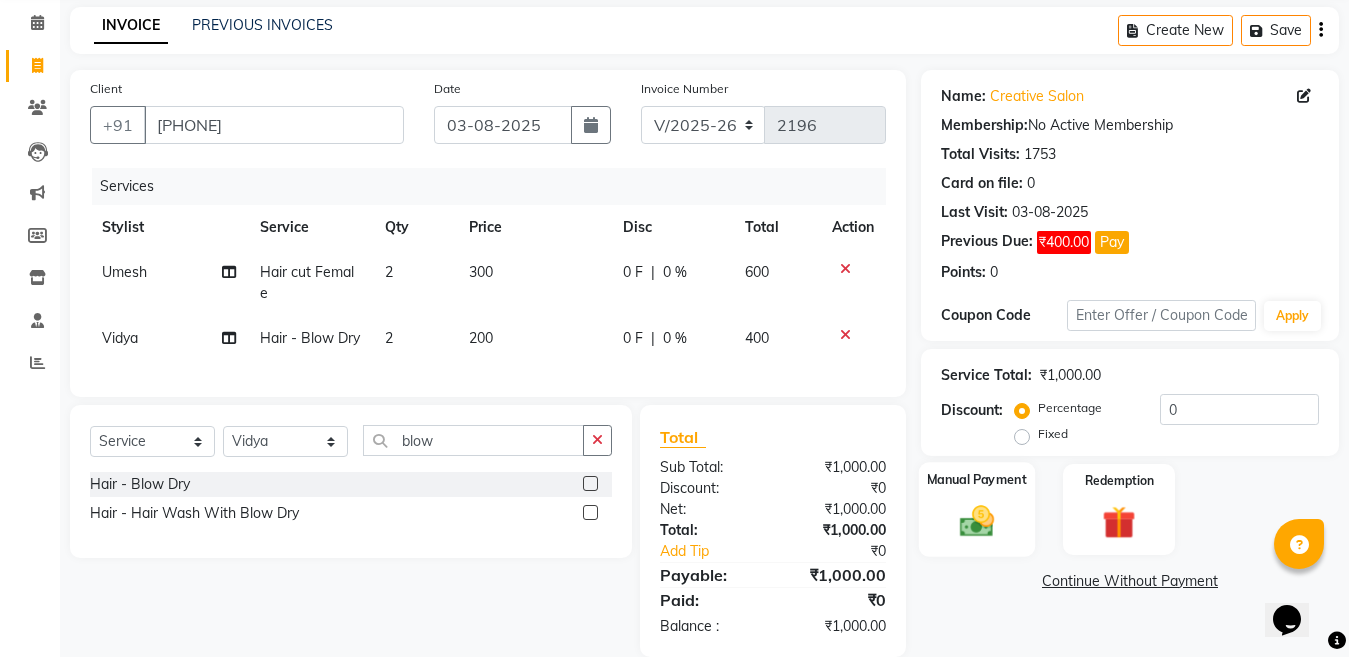 click 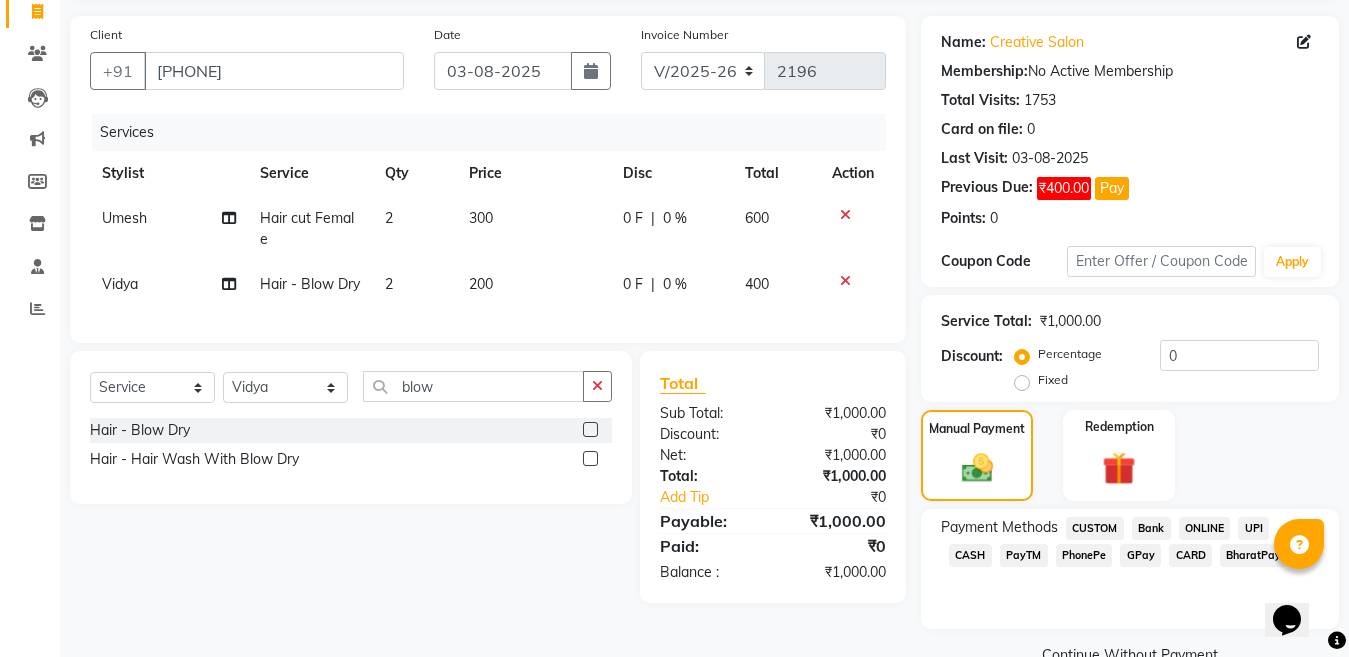 scroll, scrollTop: 177, scrollLeft: 0, axis: vertical 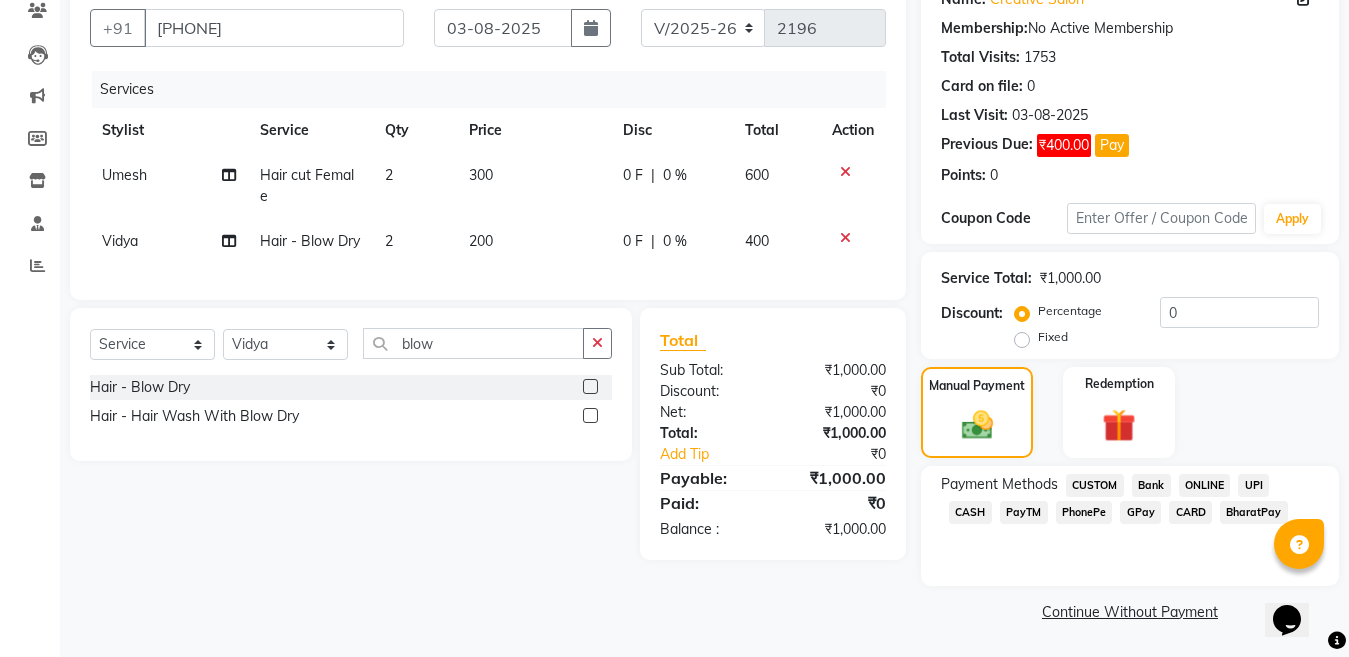 click on "CASH" 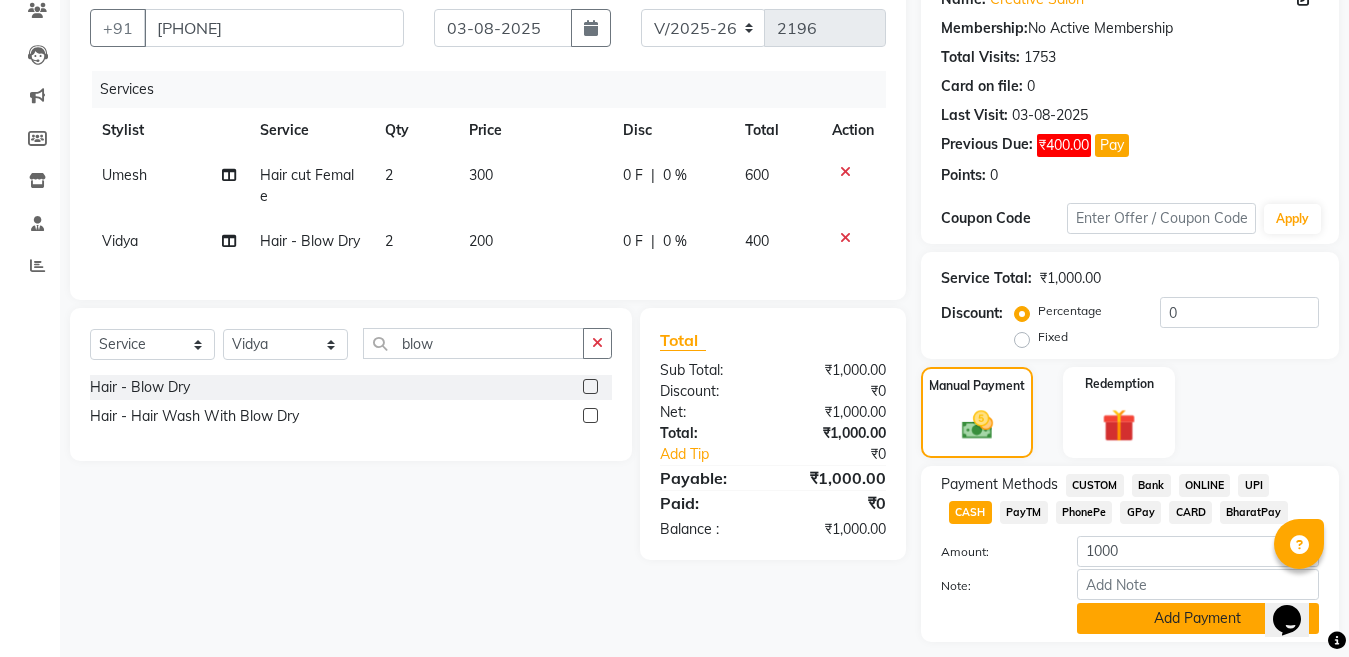 click on "Add Payment" 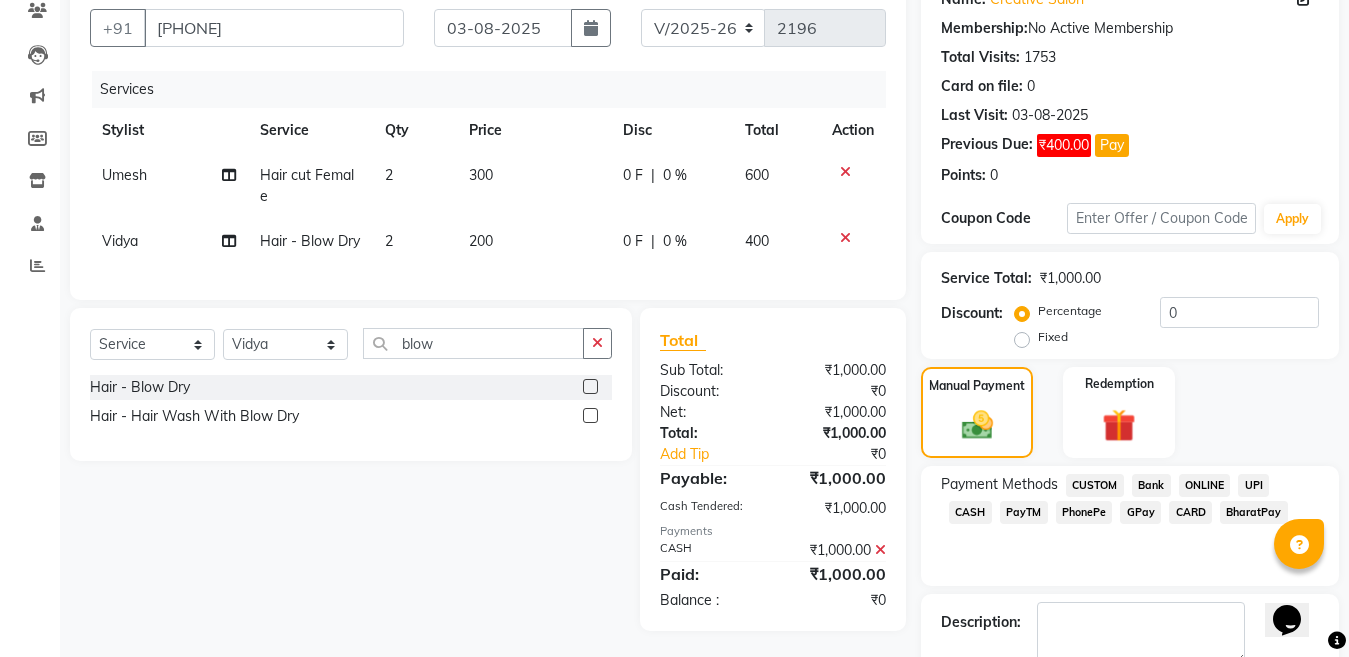scroll, scrollTop: 290, scrollLeft: 0, axis: vertical 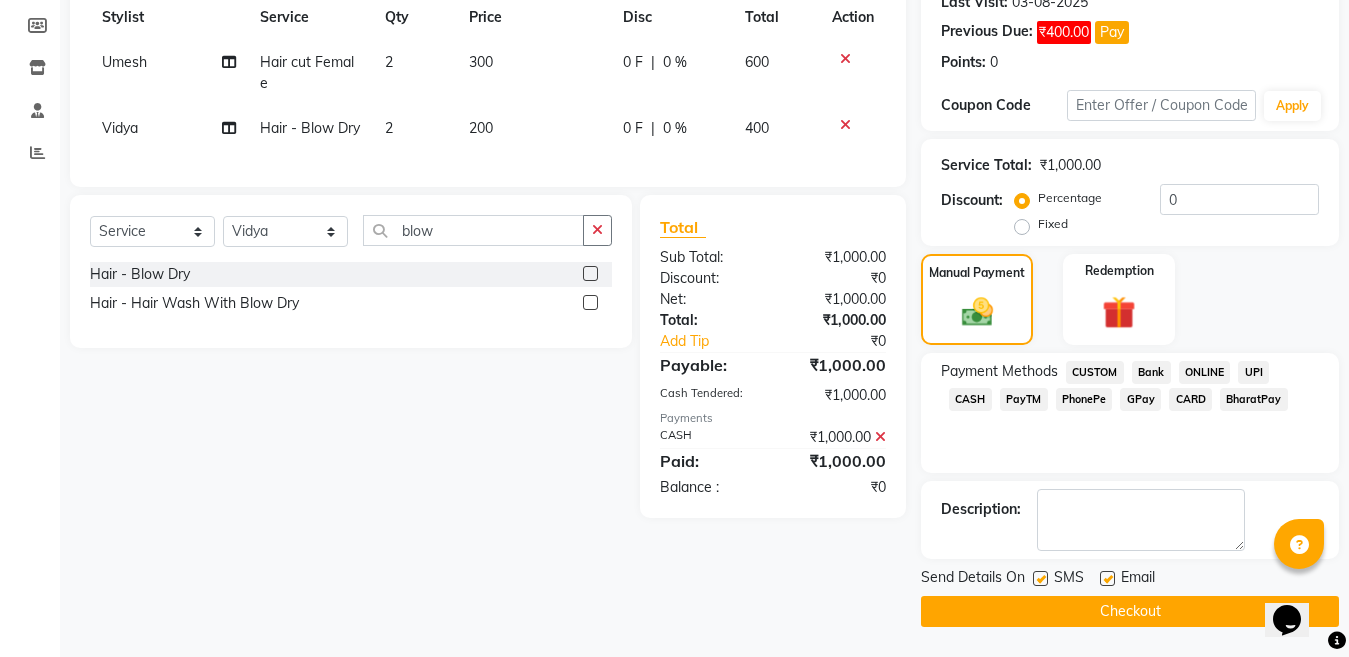 click 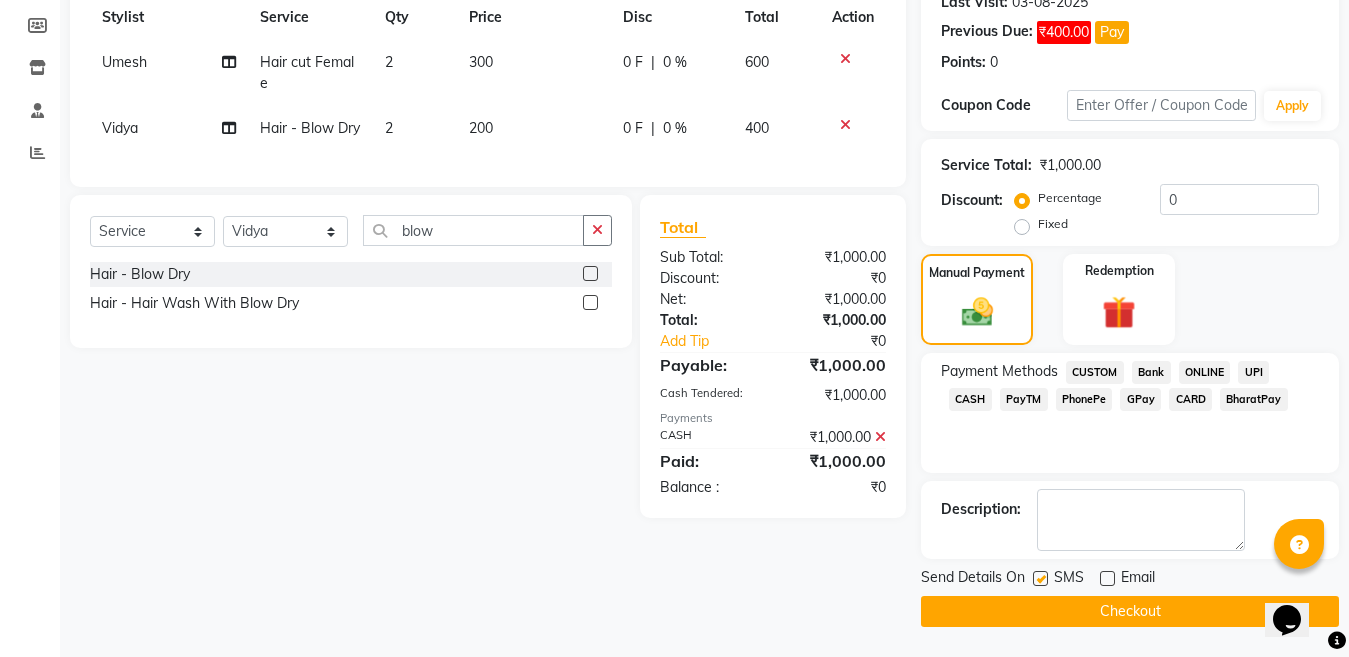 click 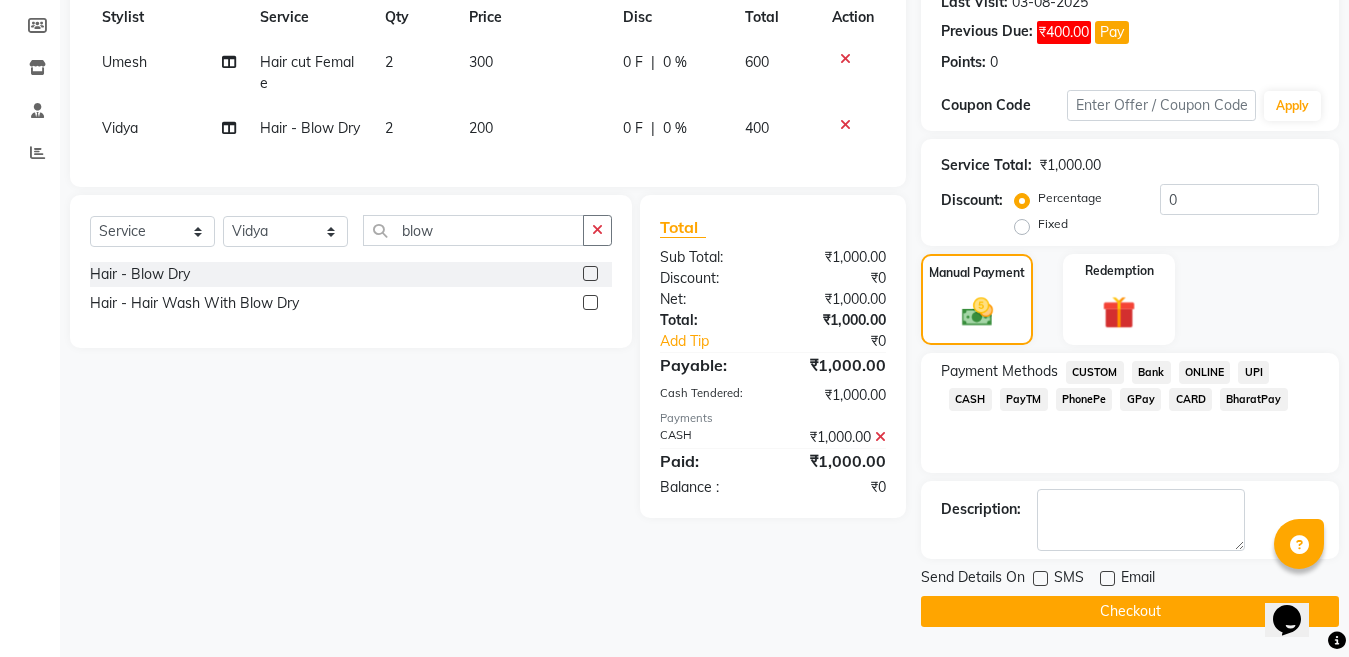 click on "Checkout" 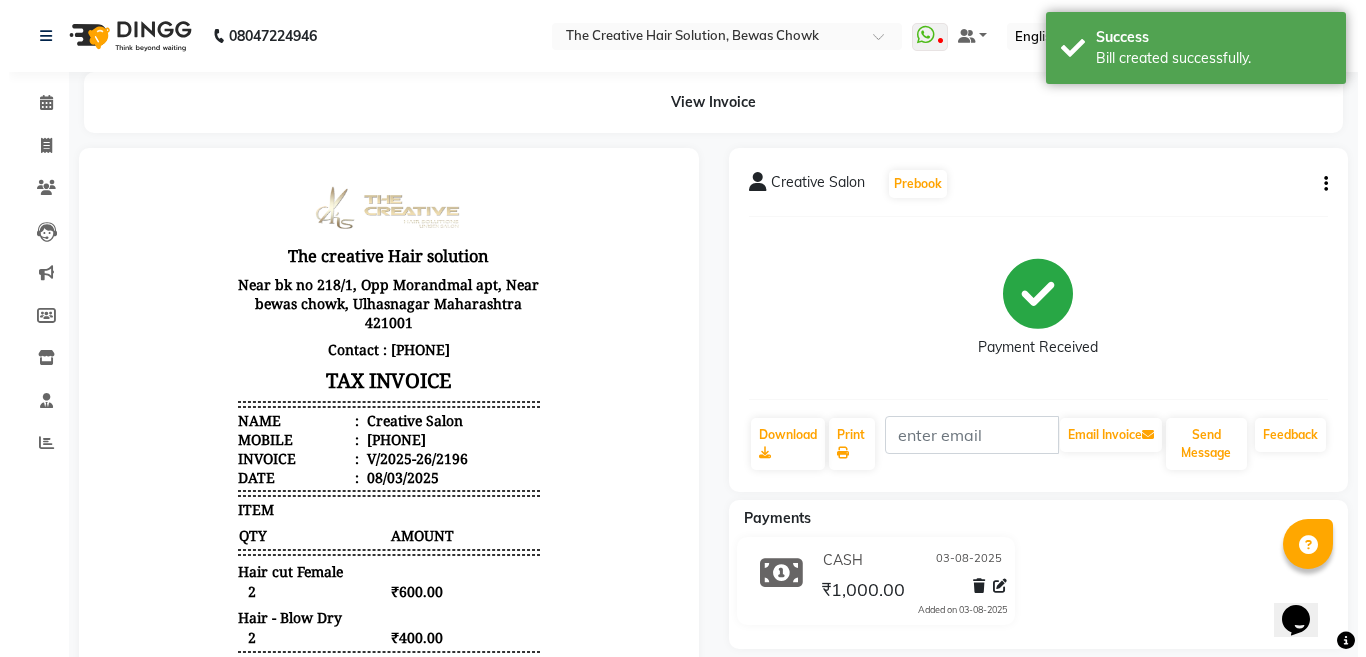 scroll, scrollTop: 0, scrollLeft: 0, axis: both 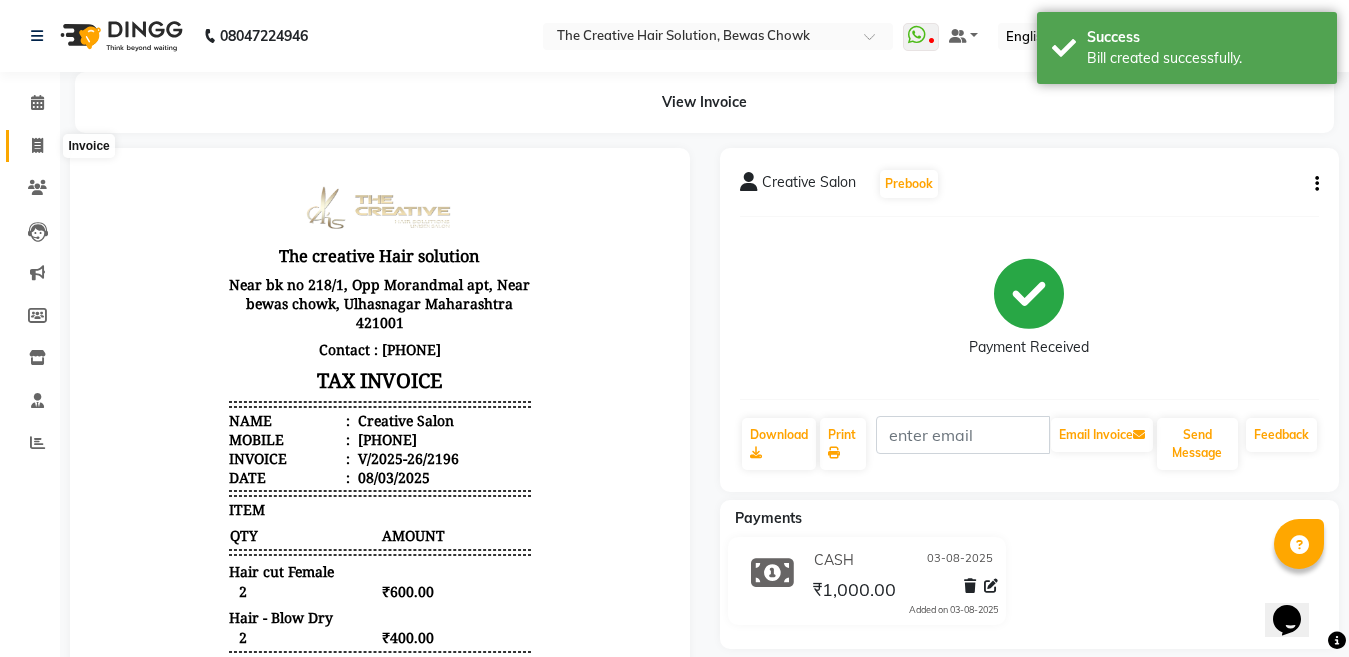 click 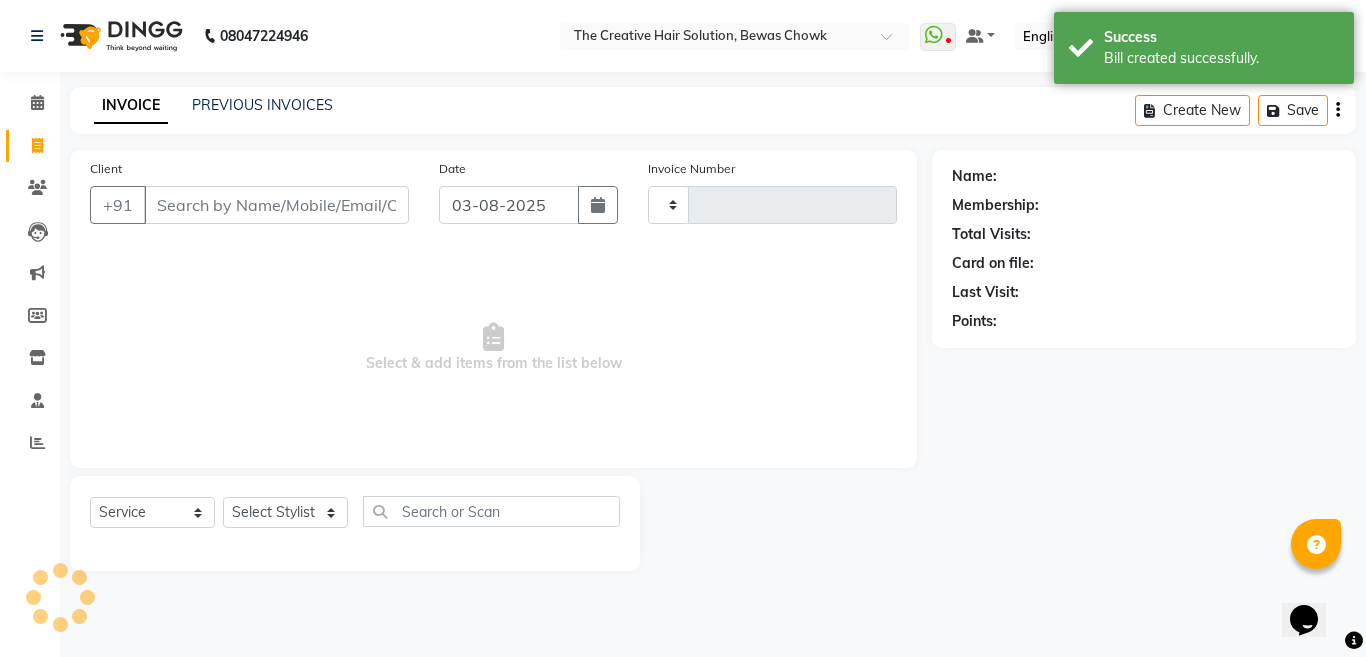 type on "2197" 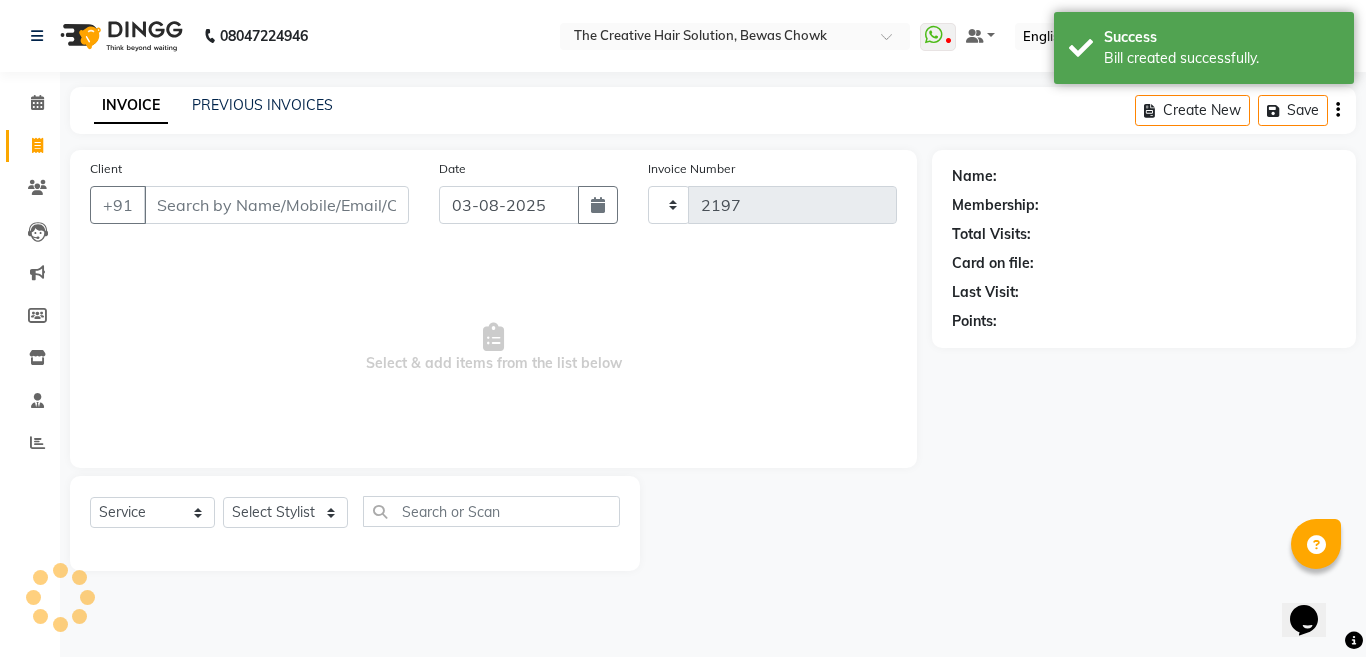 select on "146" 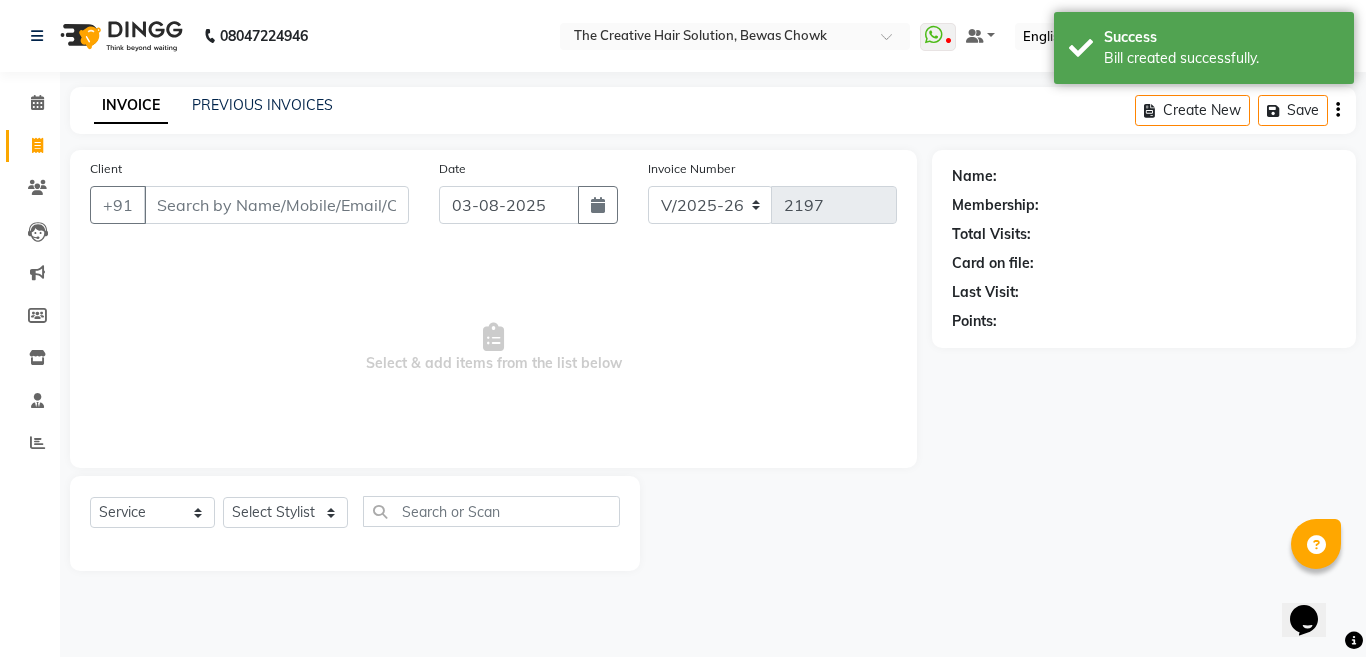 click on "Client" at bounding box center (276, 205) 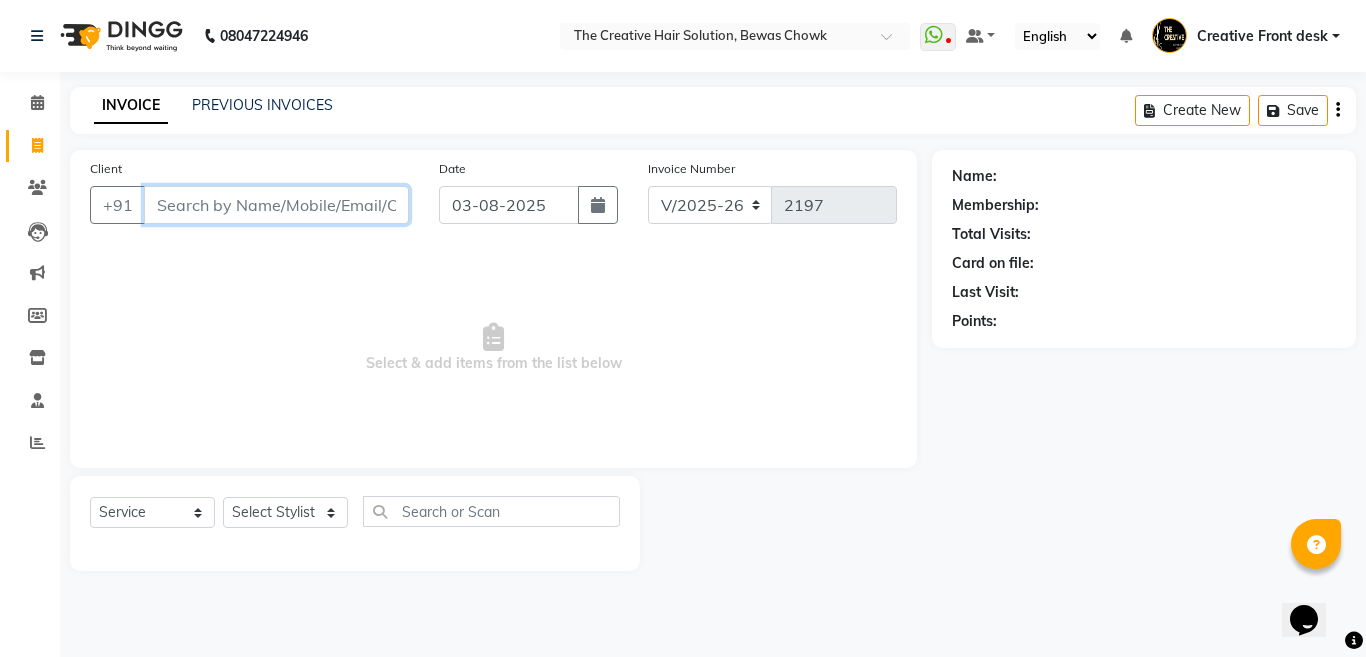 click on "Client" at bounding box center [276, 205] 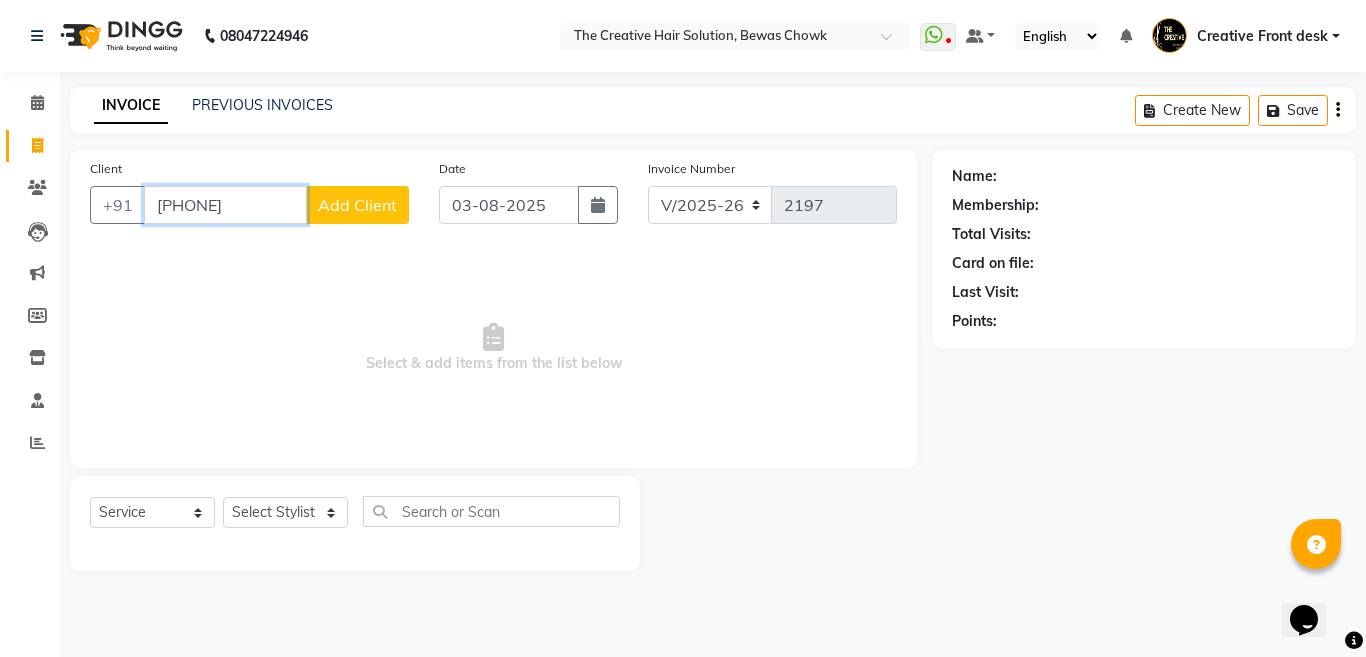 type on "[PHONE]" 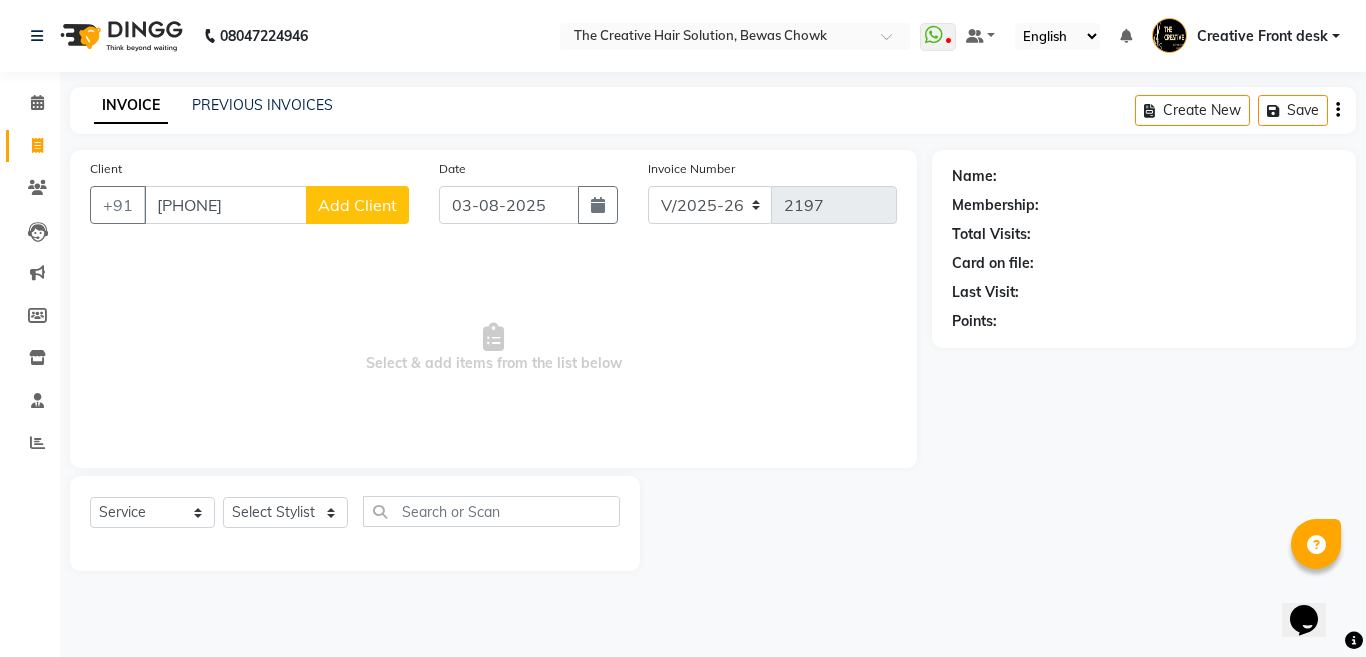 click on "Add Client" 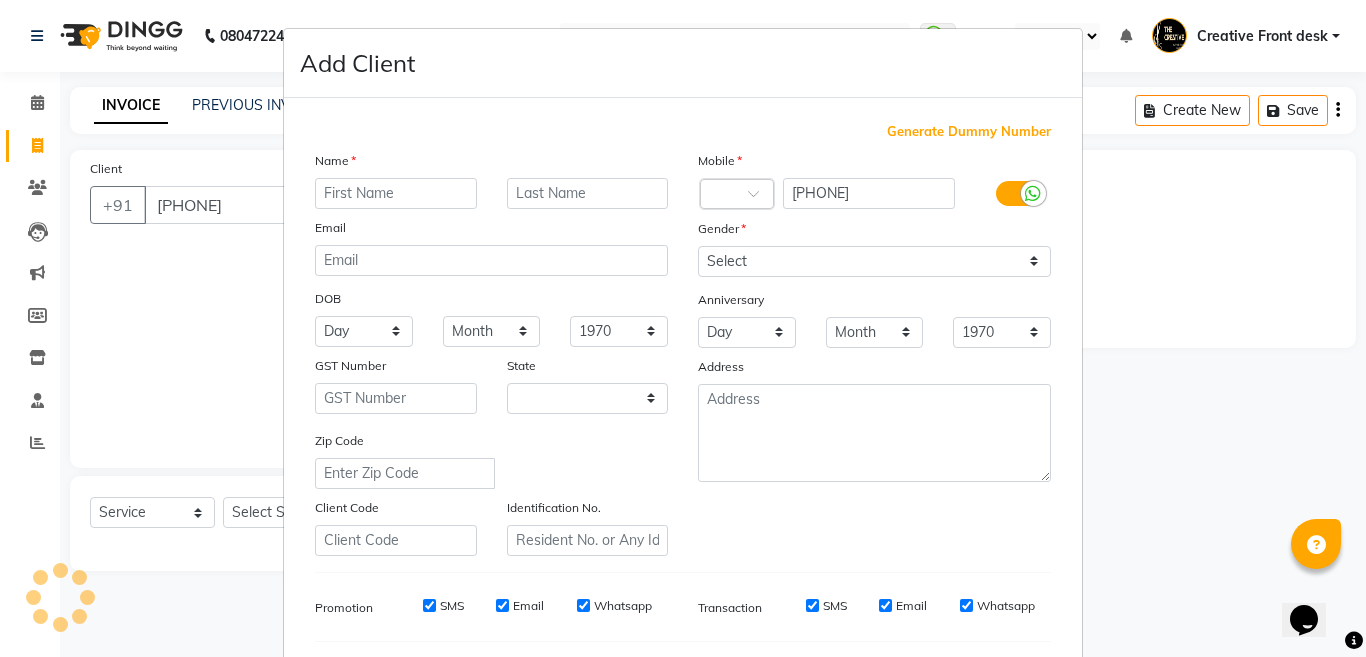 select on "22" 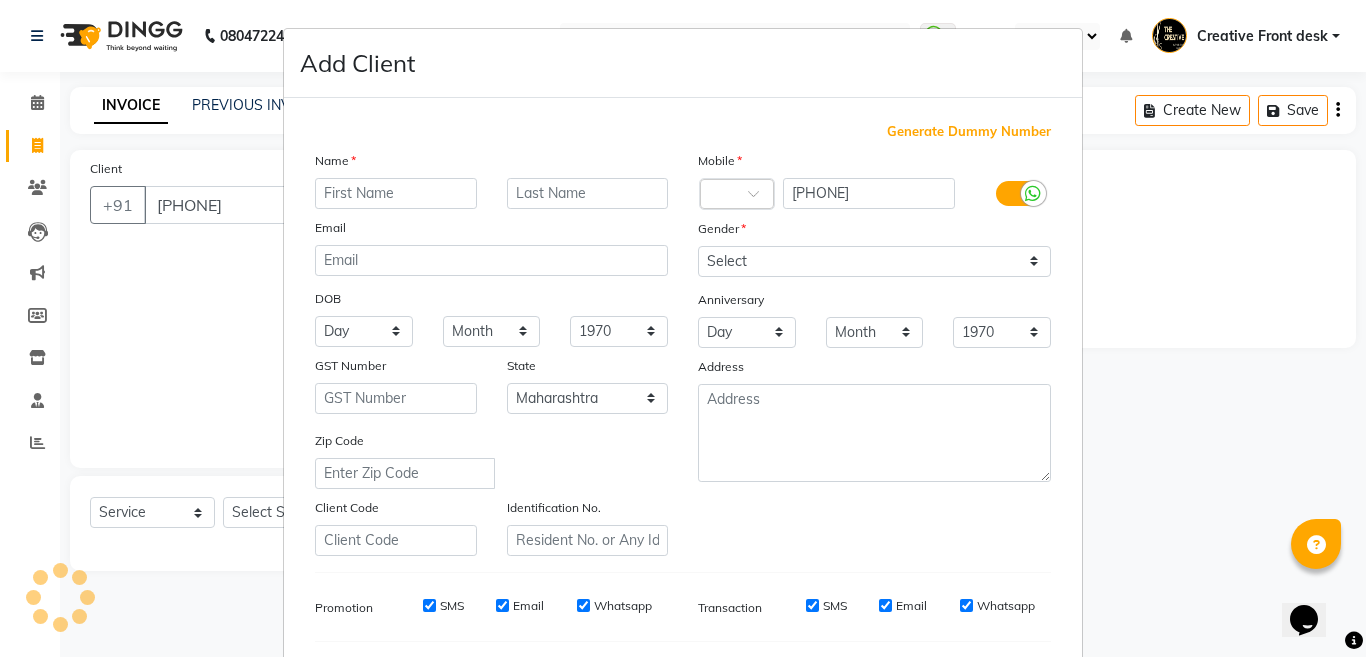 type on "J" 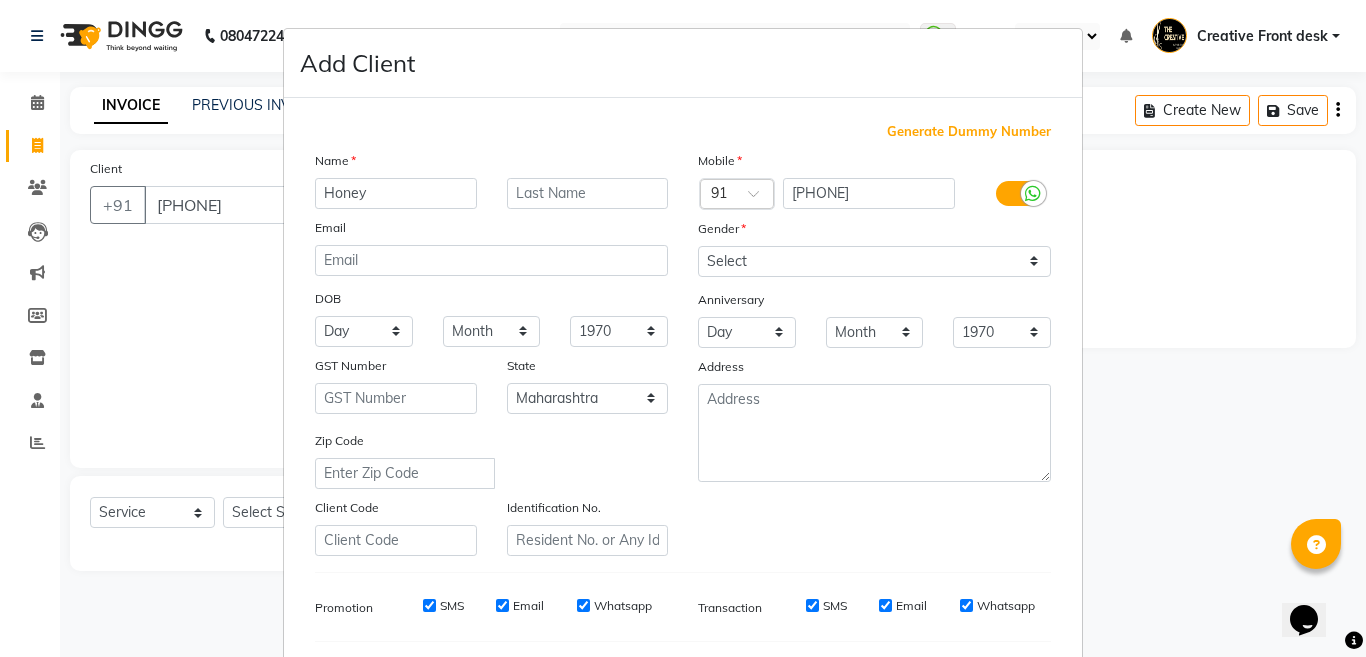 type on "Honey" 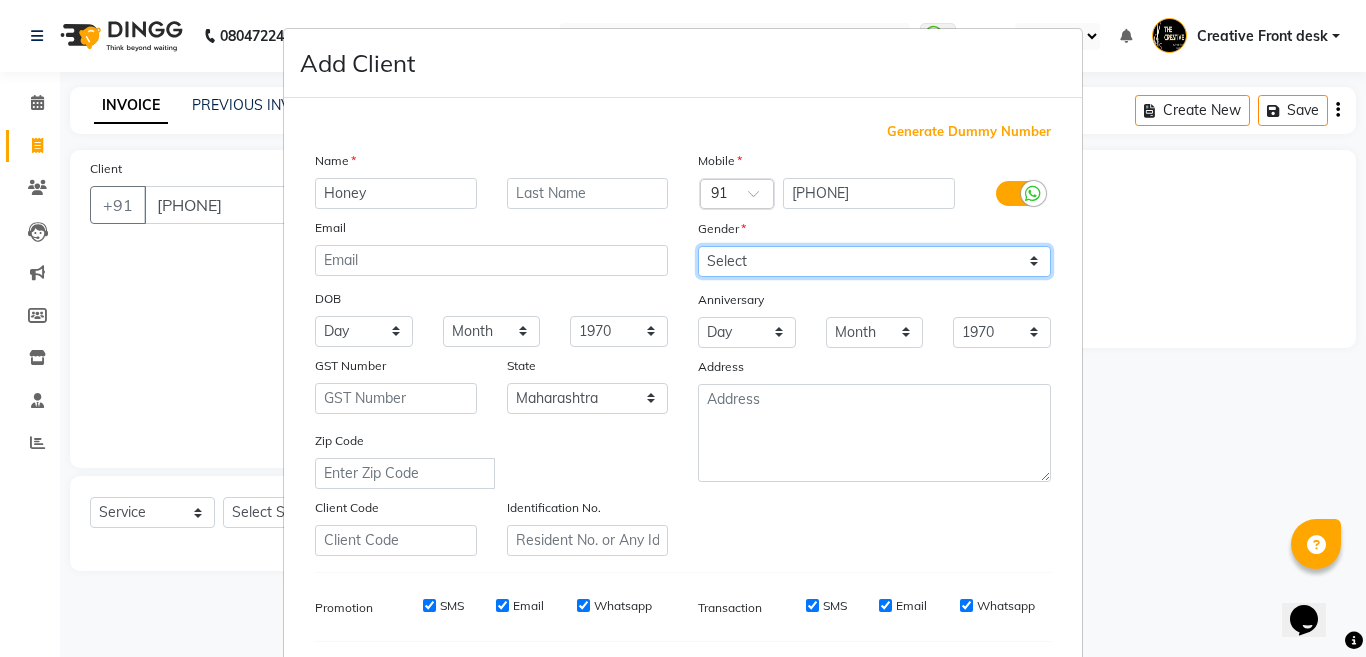 click on "Select Male Female Other Prefer Not To Say" at bounding box center (874, 261) 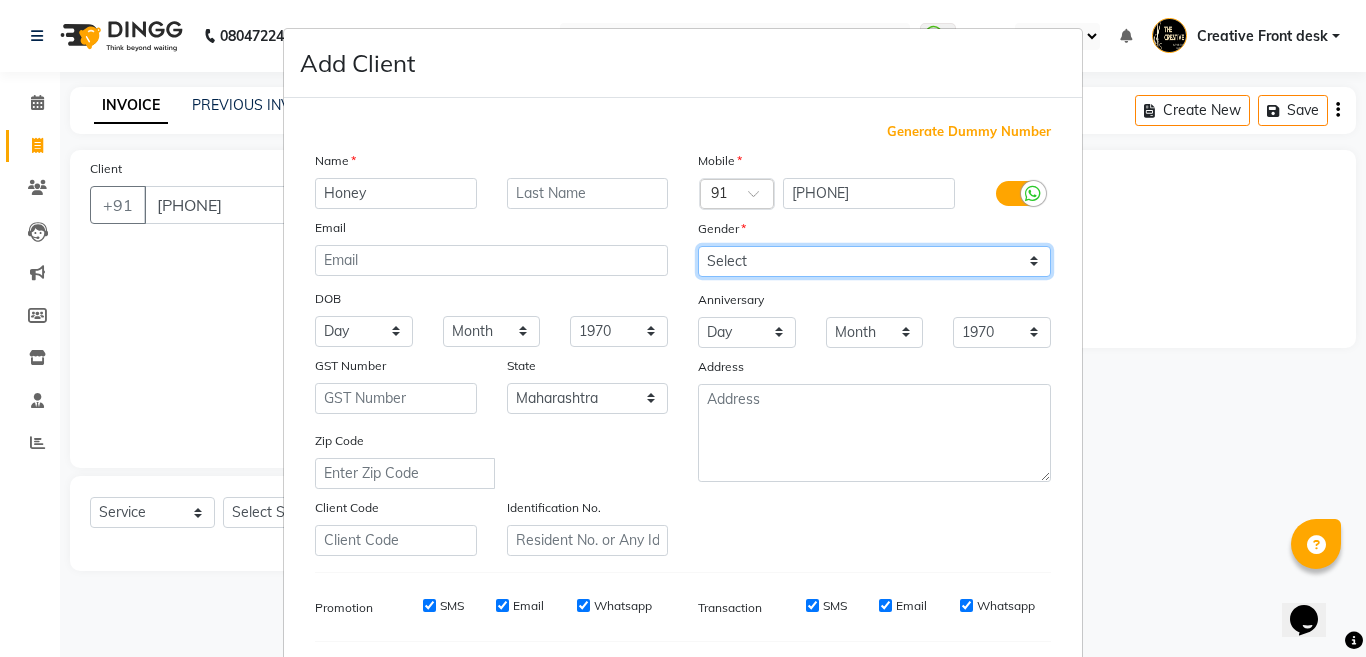 select on "female" 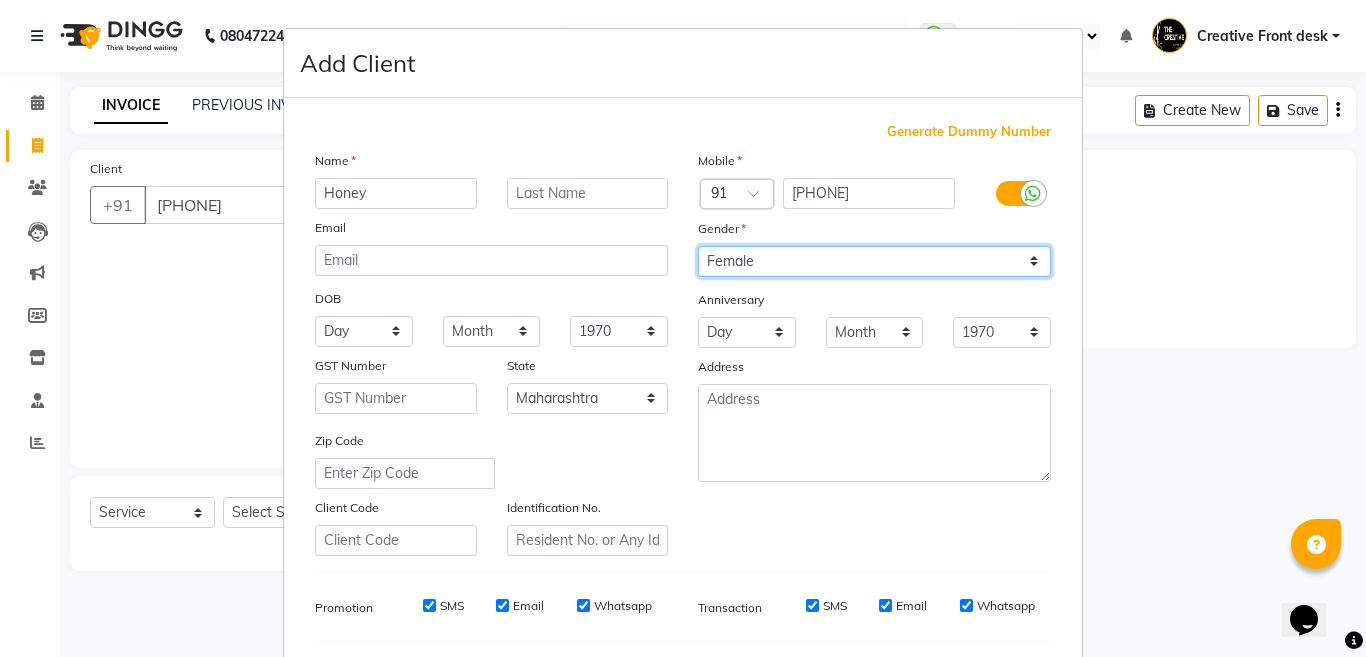 click on "Select Male Female Other Prefer Not To Say" at bounding box center [874, 261] 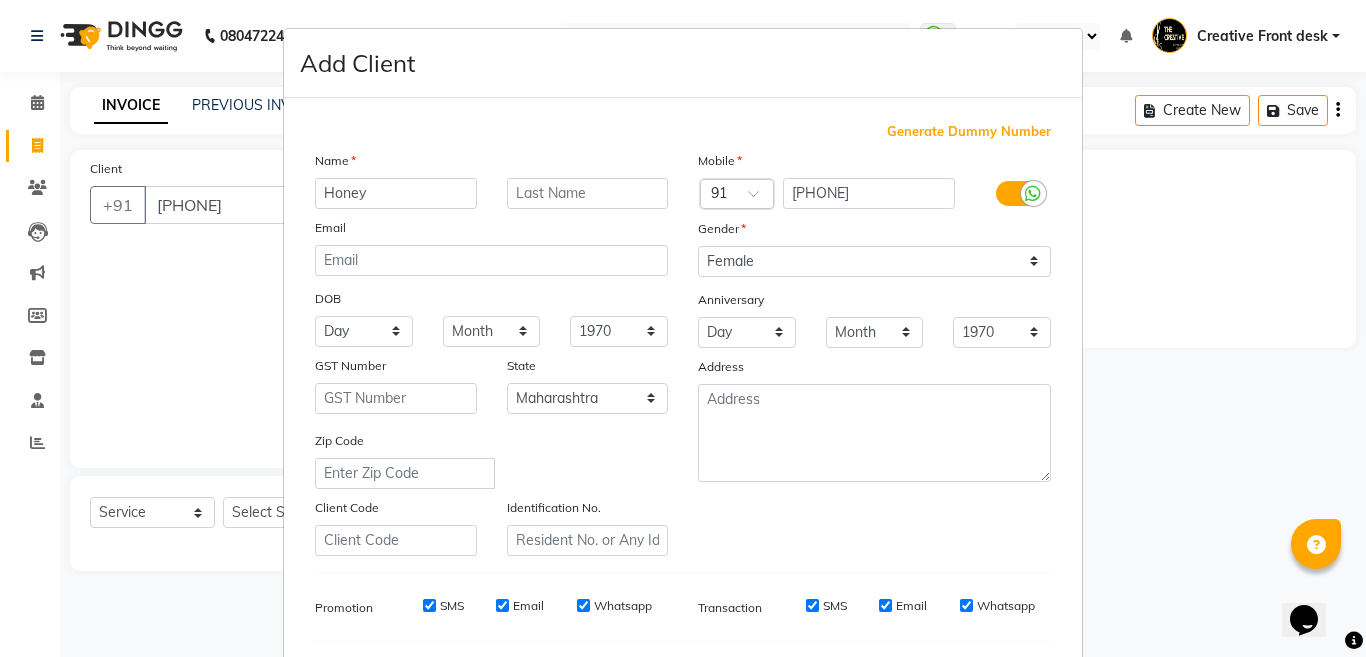 click on "Name Honey Email DOB Day 01 02 03 04 05 06 07 08 09 10 11 12 13 14 15 16 17 18 19 20 21 22 23 24 25 26 27 28 29 30 31 Month January February March April May June July August September October November December 1940 1941 1942 1943 1944 1945 1946 1947 1948 1949 1950 1951 1952 1953 1954 1955 1956 1957 1958 1959 1960 1961 1962 1963 1964 1965 1966 1967 1968 1969 1970 1971 1972 1973 1974 1975 1976 1977 1978 1979 1980 1981 1982 1983 1984 1985 1986 1987 1988 1989 1990 1991 1992 1993 1994 1995 1996 1997 1998 1999 2000 2001 2002 2003 2004 2005 2006 2007 2008 2009 2010 2011 2012 2013 2014 2015 2016 2017 2018 2019 2020 2021 2022 2023 2024 GST Number State Select Andaman and Nicobar Islands Andhra Pradesh Arunachal Pradesh Assam Bihar Chandigarh Chhattisgarh Dadra and Nagar Haveli Daman and Diu Delhi Goa Gujarat Haryana Himachal Pradesh Jammu and Kashmir Jharkhand Karnataka Kerala Lakshadweep Madhya Pradesh Maharashtra Manipur Meghalaya Mizoram Nagaland Odisha Pondicherry Punjab Rajasthan Sikkim Tamil Nadu Telangana" at bounding box center (491, 353) 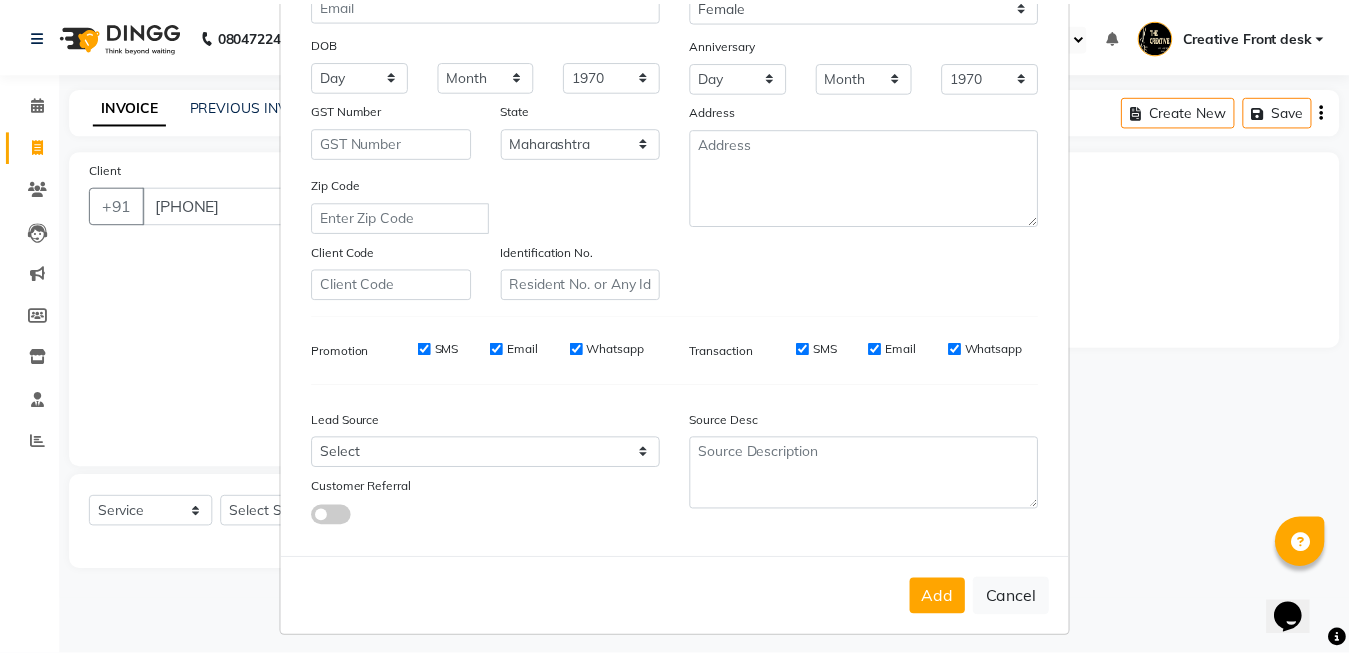 scroll, scrollTop: 266, scrollLeft: 0, axis: vertical 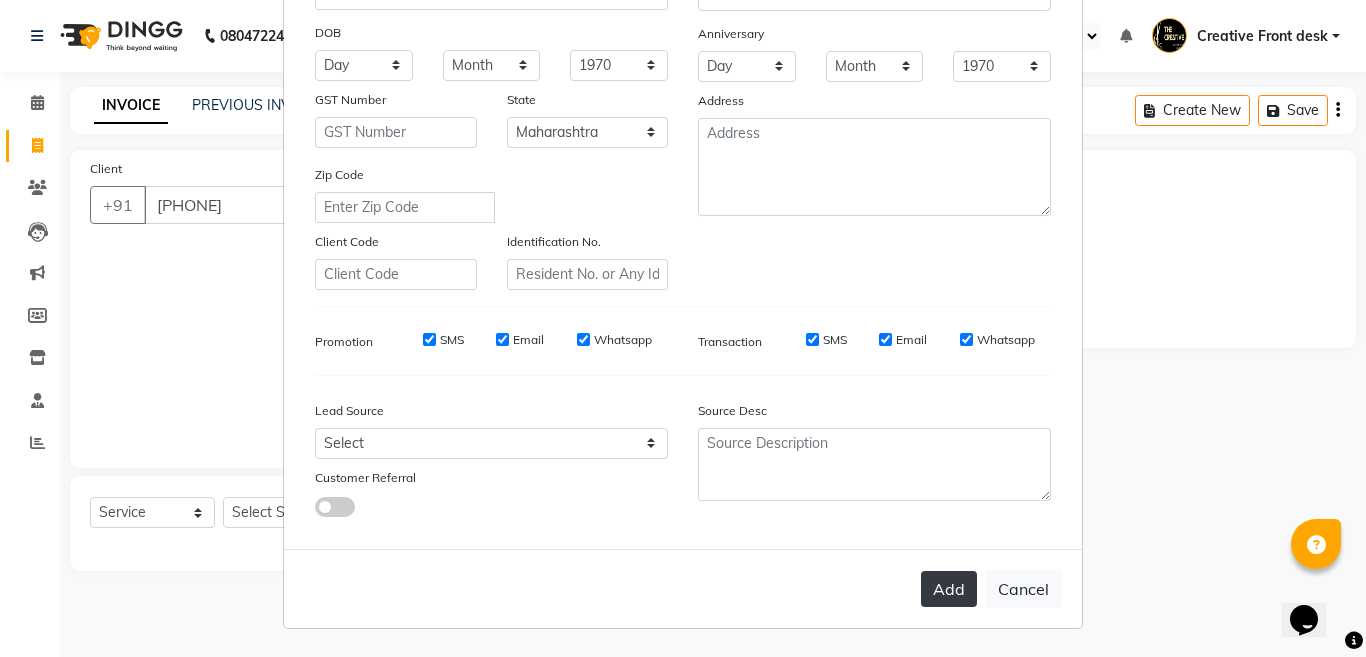 click on "Add" at bounding box center [949, 589] 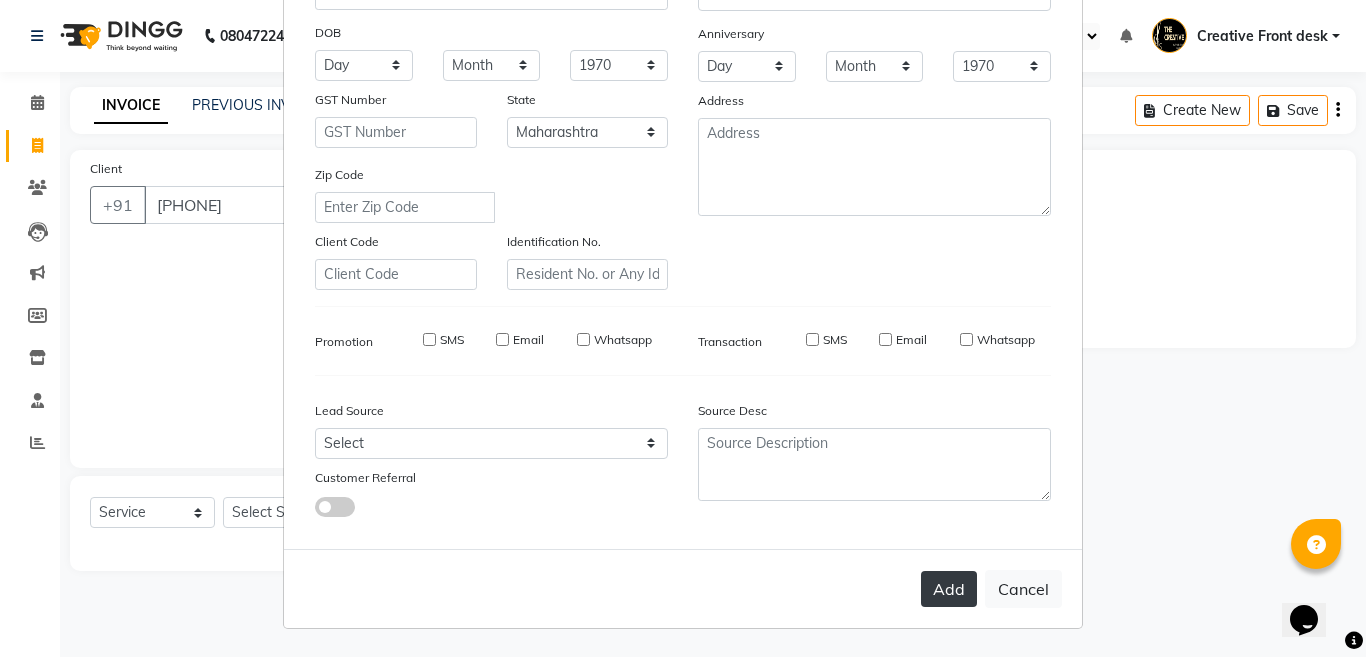 type 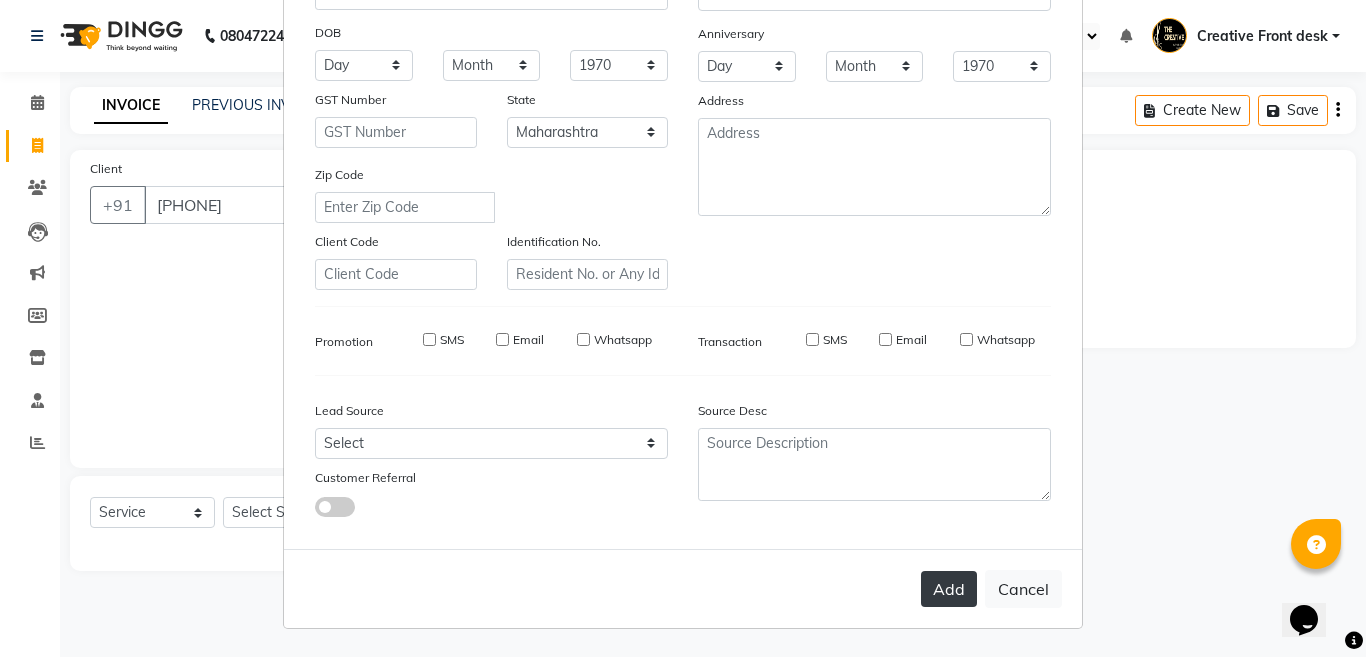 select 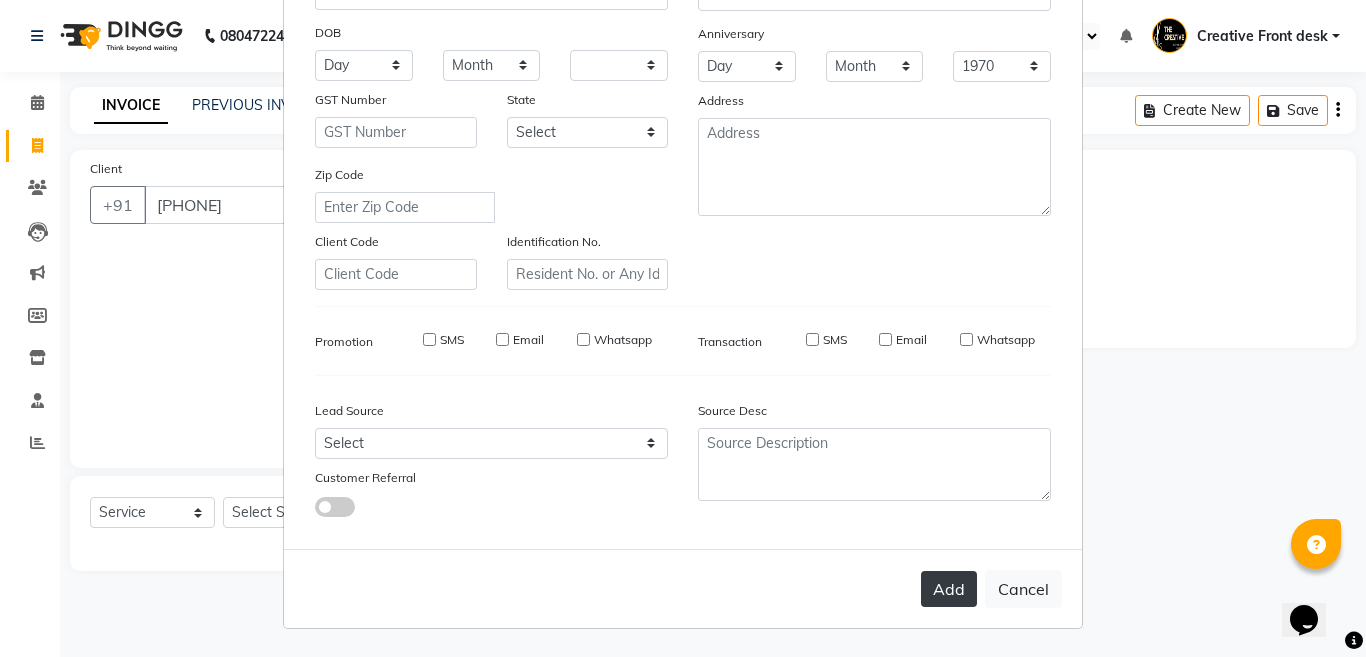 type 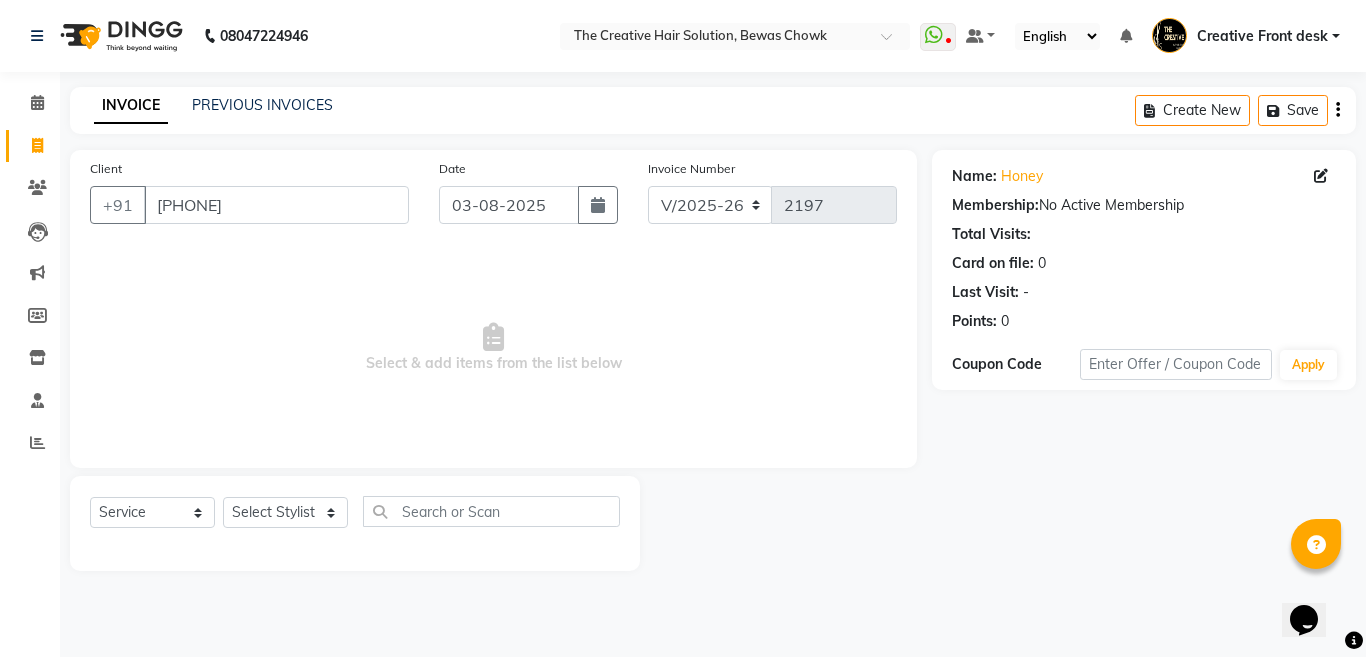 click on "Select & add items from the list below" at bounding box center [493, 348] 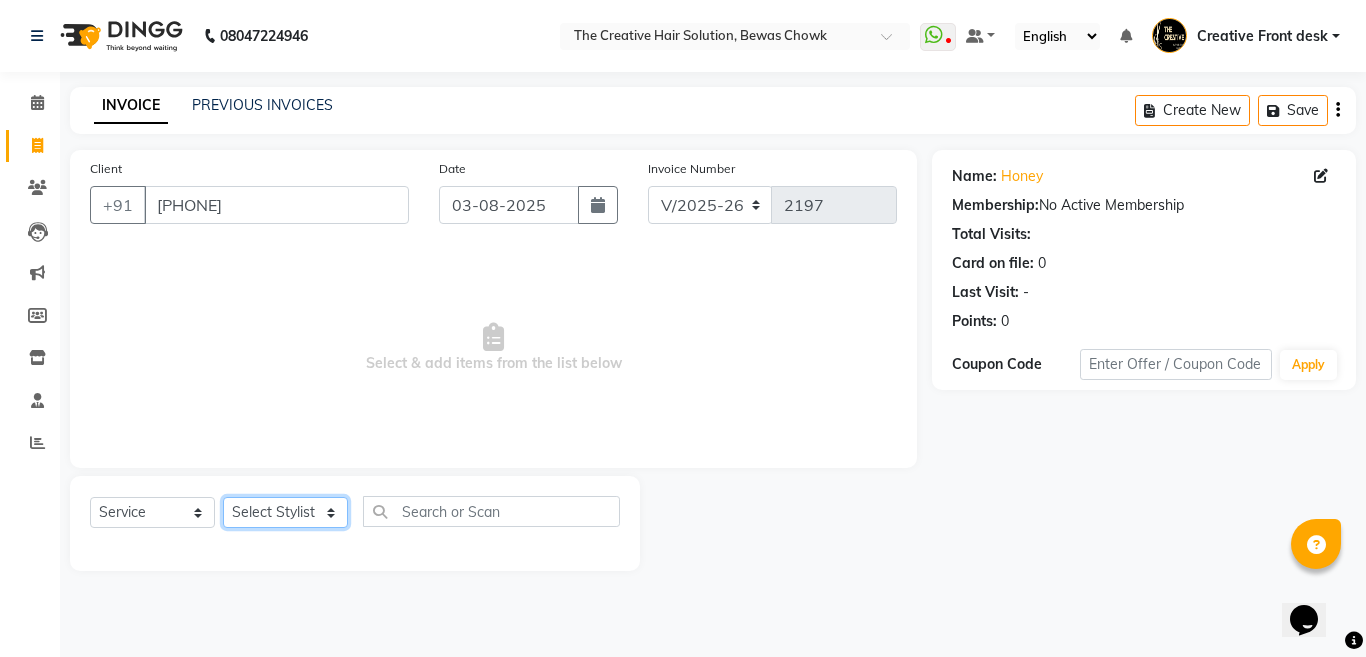 click on "Select Stylist Ankit Creative Front desk Deepak Firoz Geeta Golu Nisha Prince Priyanka Satyam Savita Shivam Shubham Sonu Sir Swapnil Taruna Panjwani Umesh Vidya" 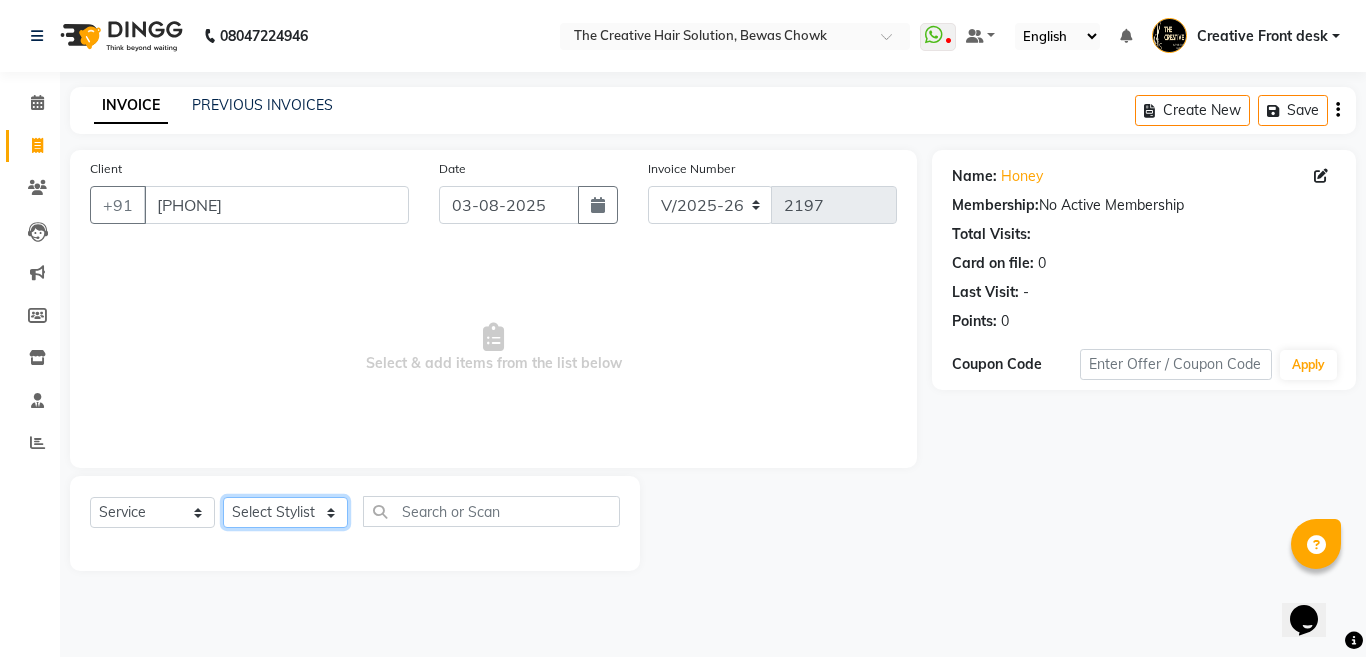select on "4199" 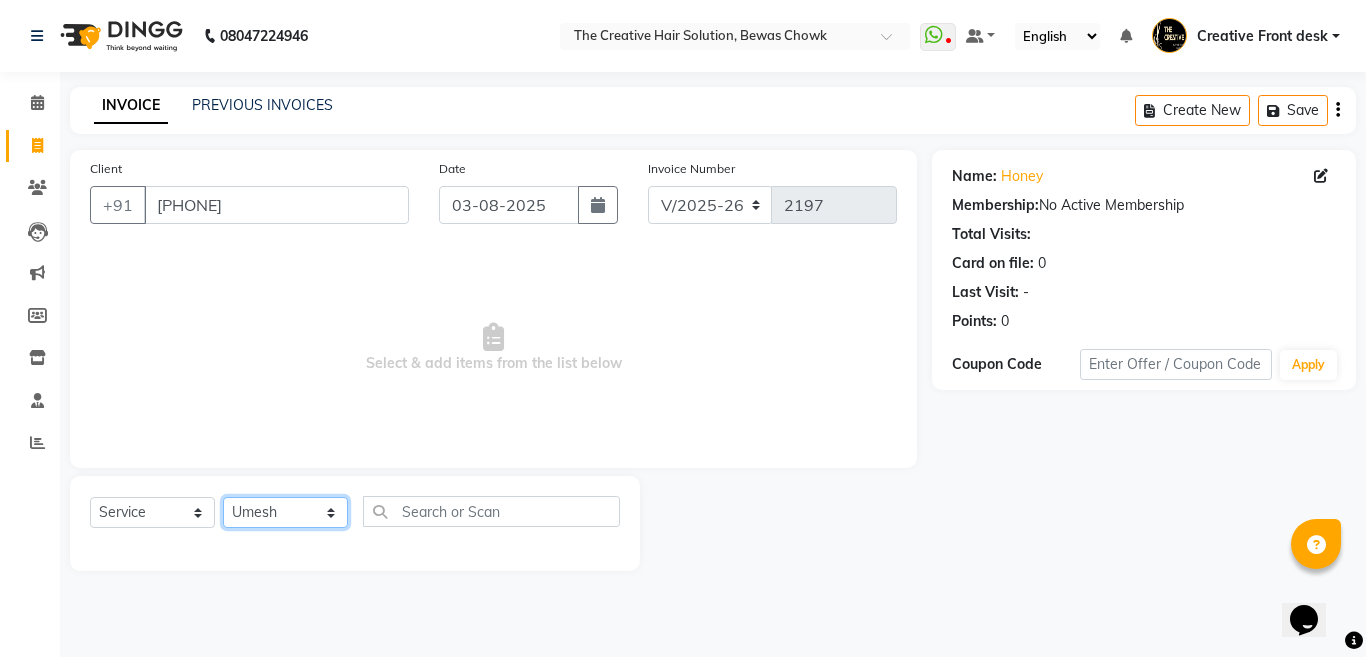 click on "Select Stylist Ankit Creative Front desk Deepak Firoz Geeta Golu Nisha Prince Priyanka Satyam Savita Shivam Shubham Sonu Sir Swapnil Taruna Panjwani Umesh Vidya" 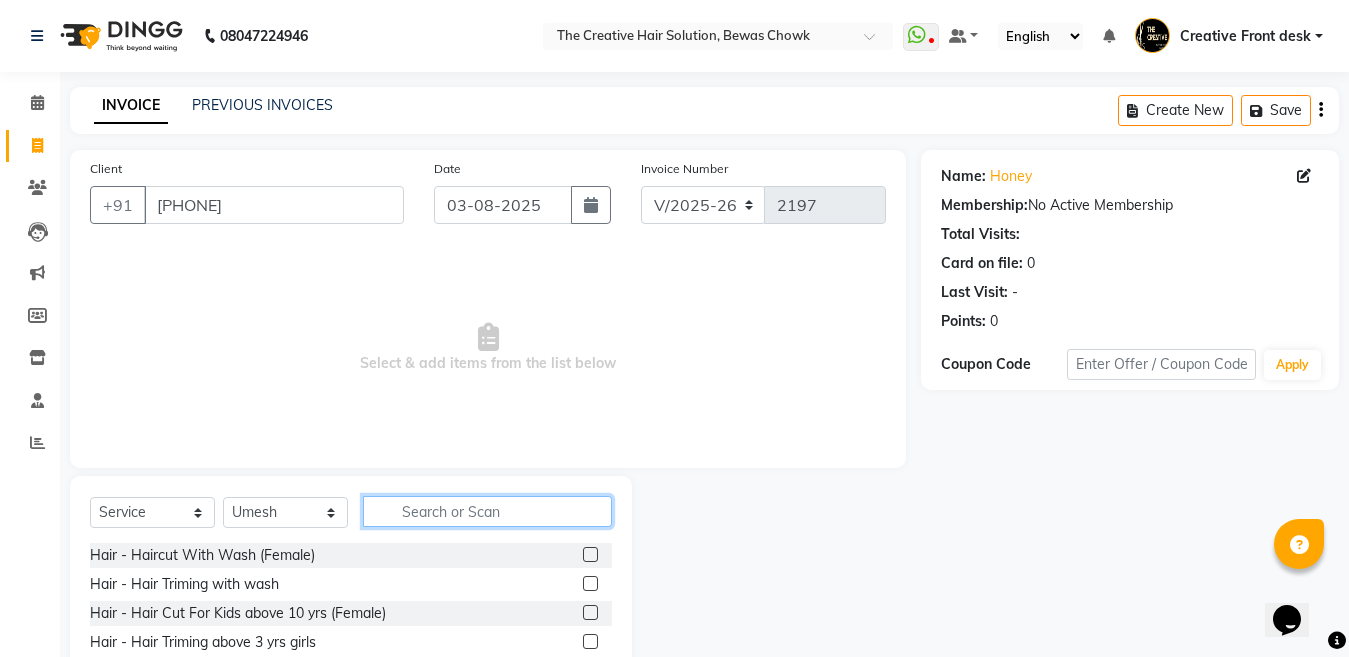 click 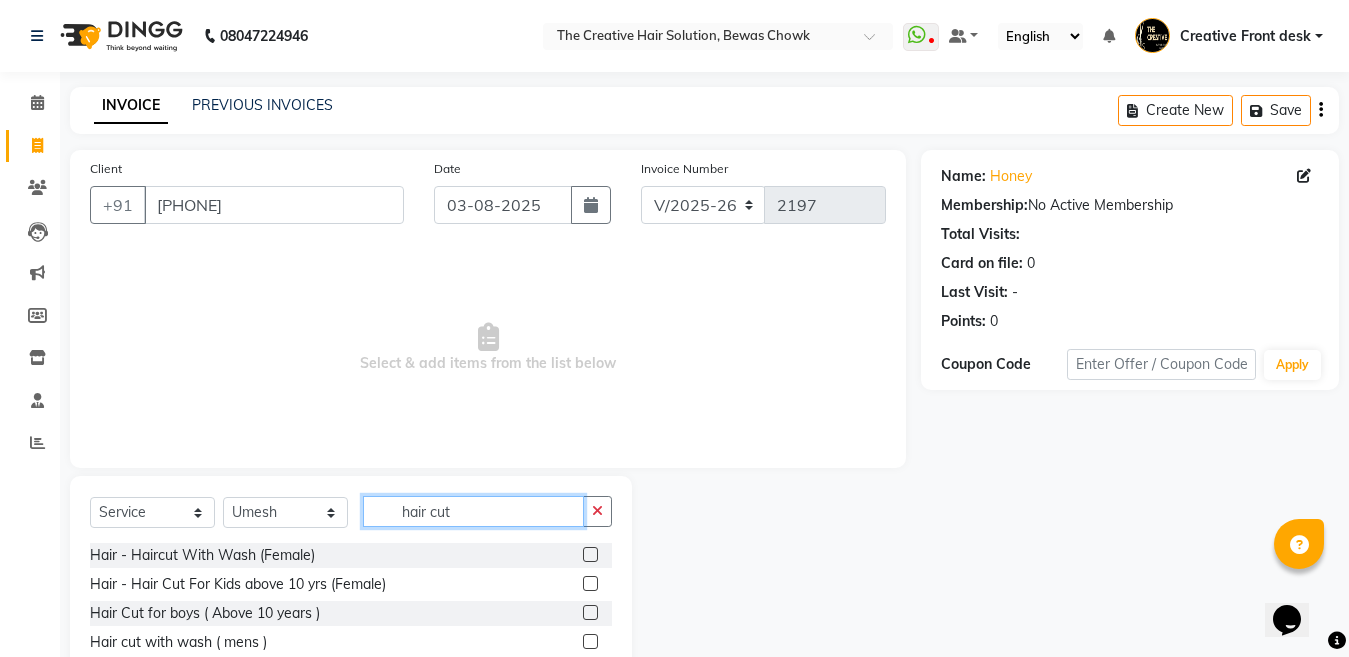 type on "hair cut" 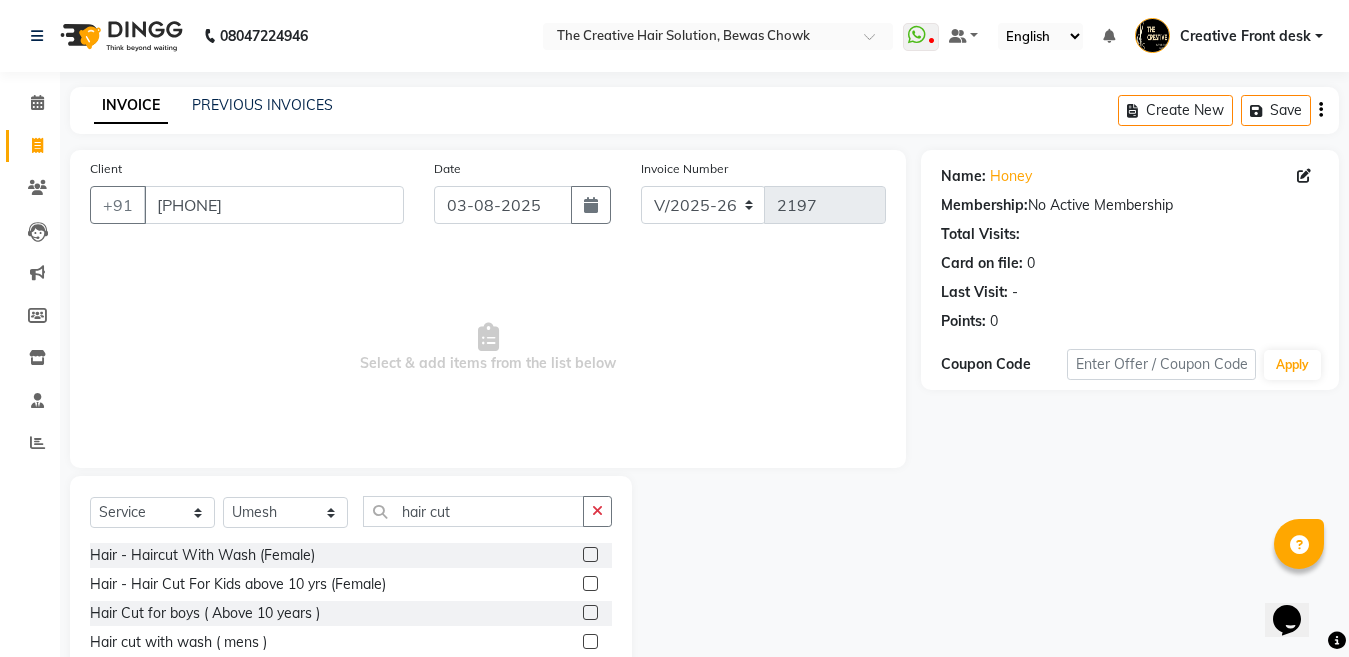 click 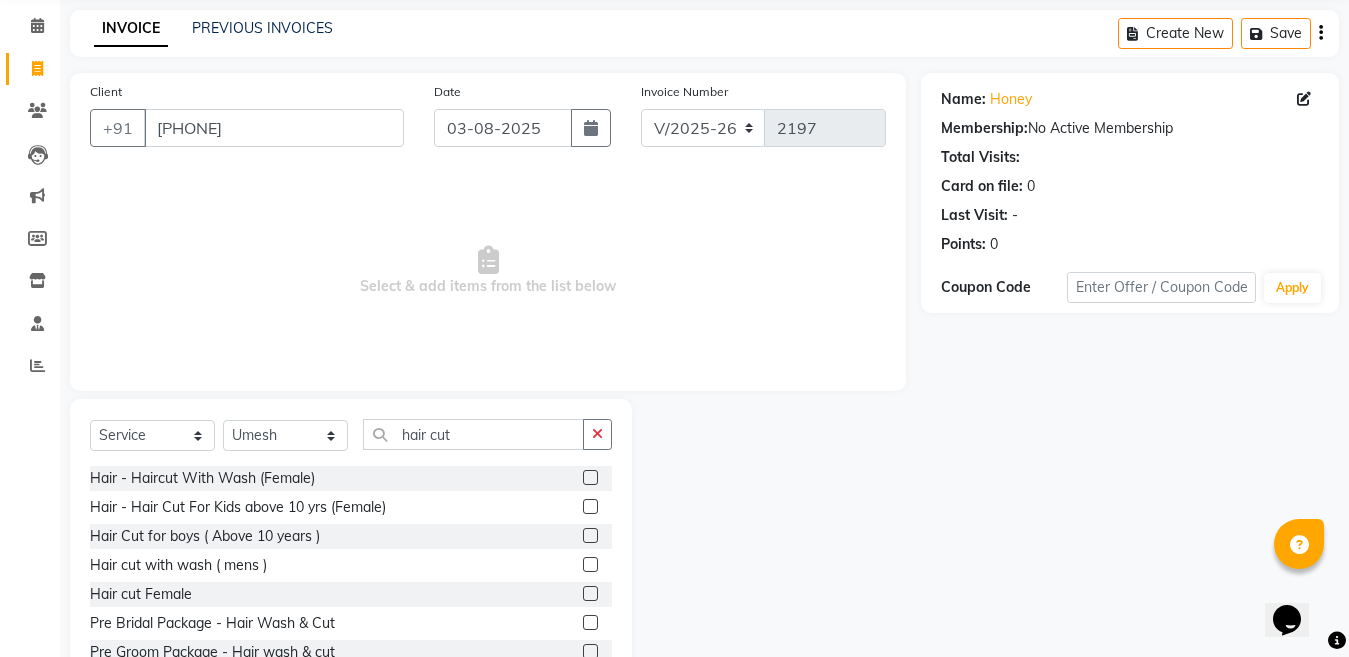 scroll, scrollTop: 80, scrollLeft: 0, axis: vertical 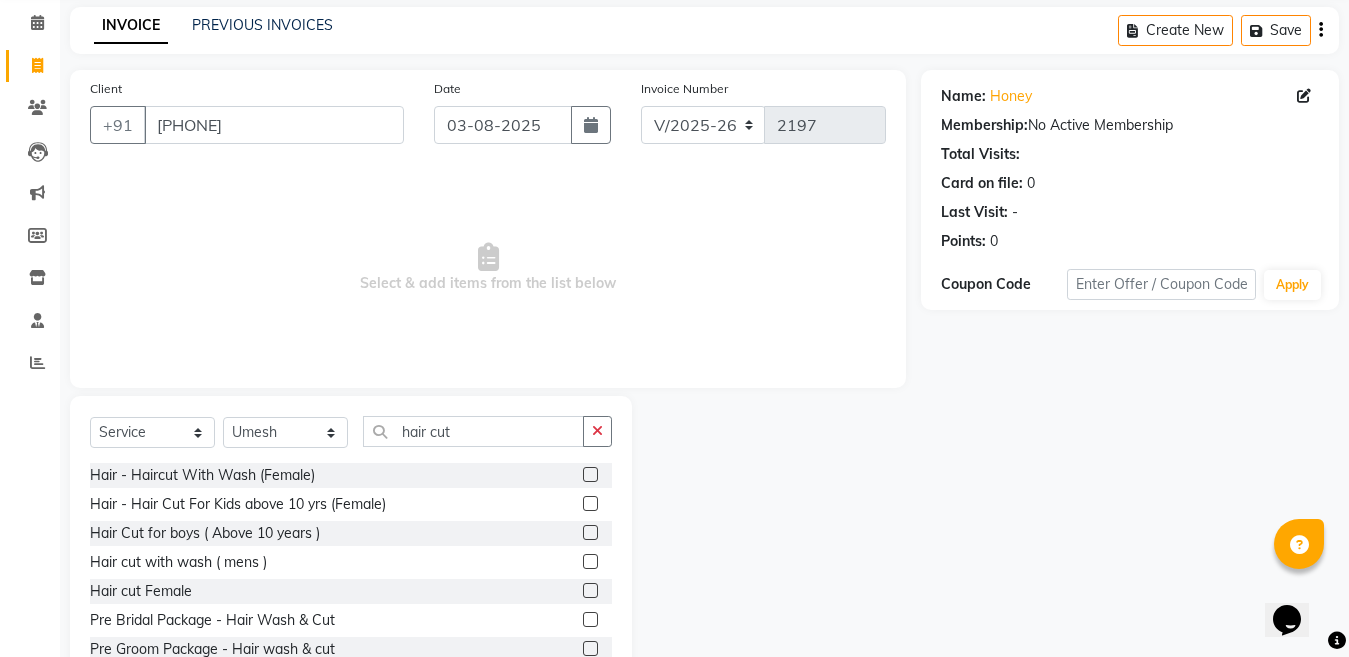 click 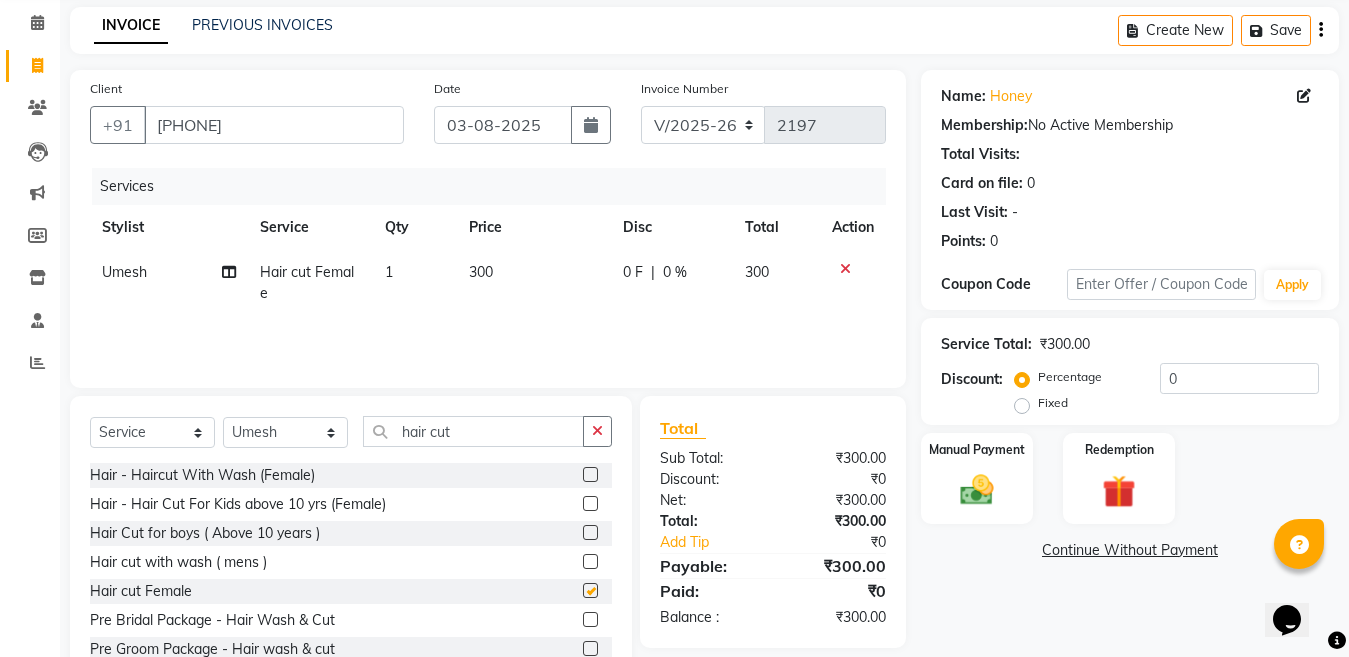 checkbox on "false" 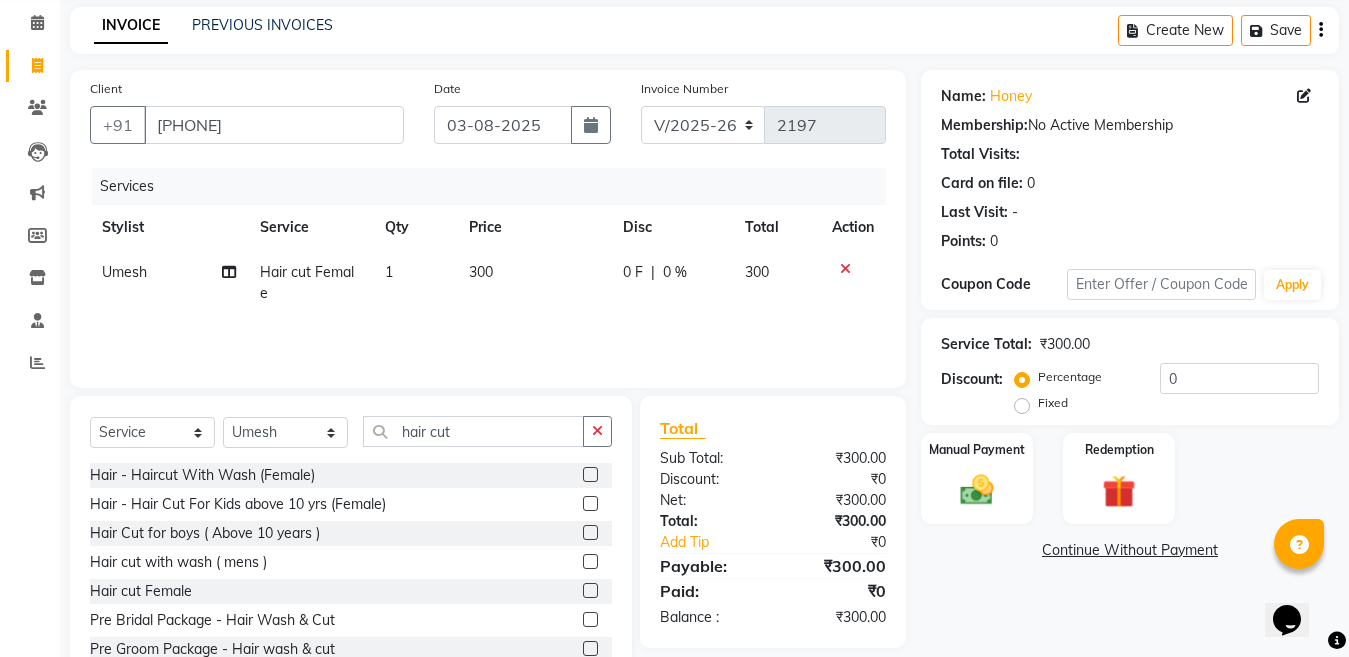 click on "300" 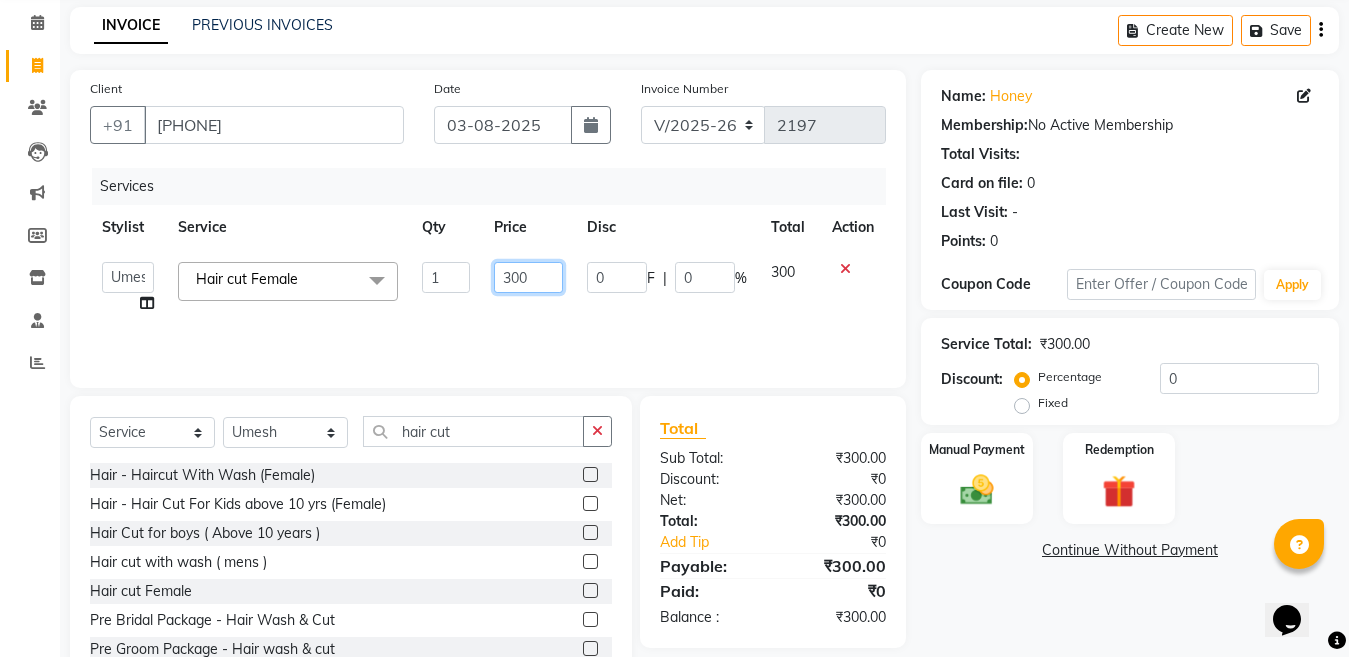 click on "300" 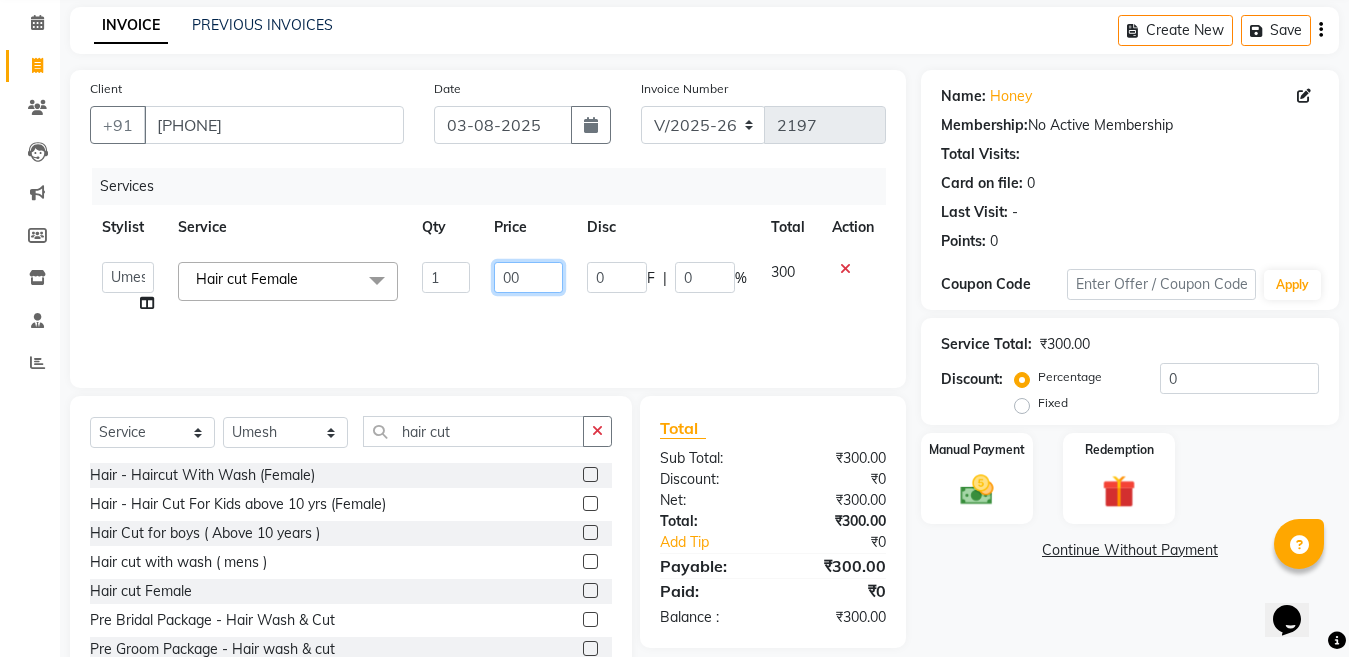 type on "500" 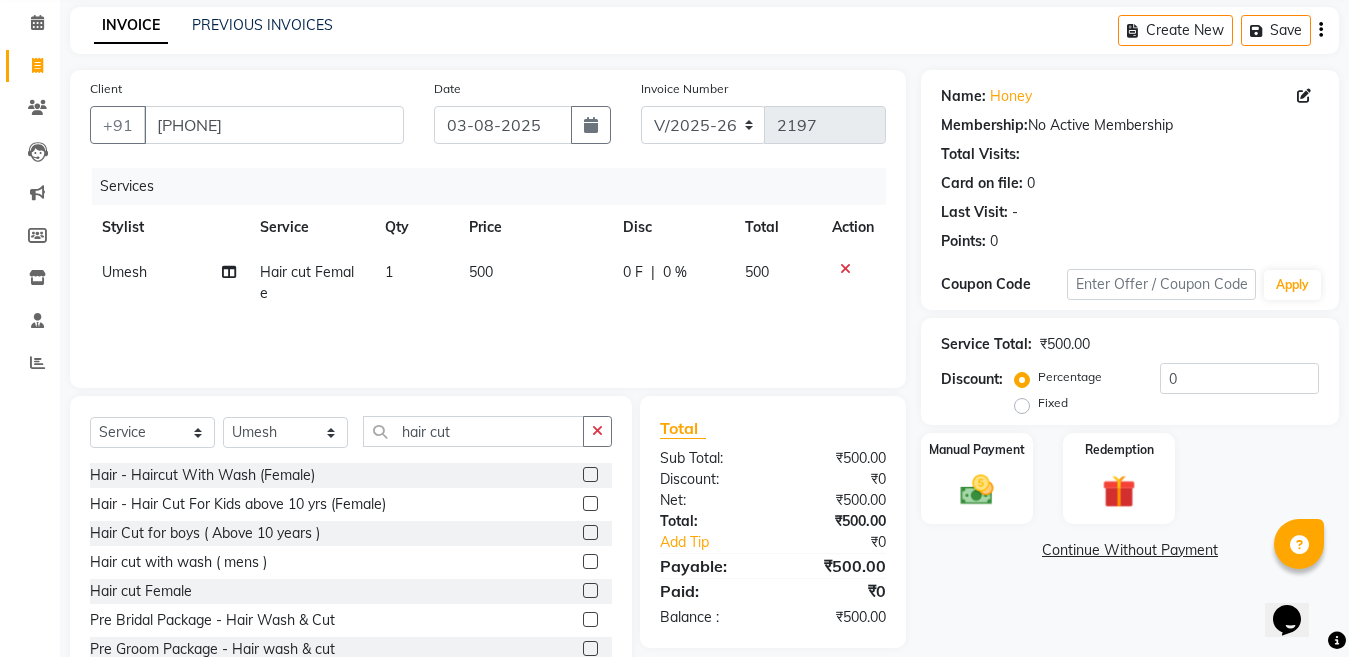 click on "500" 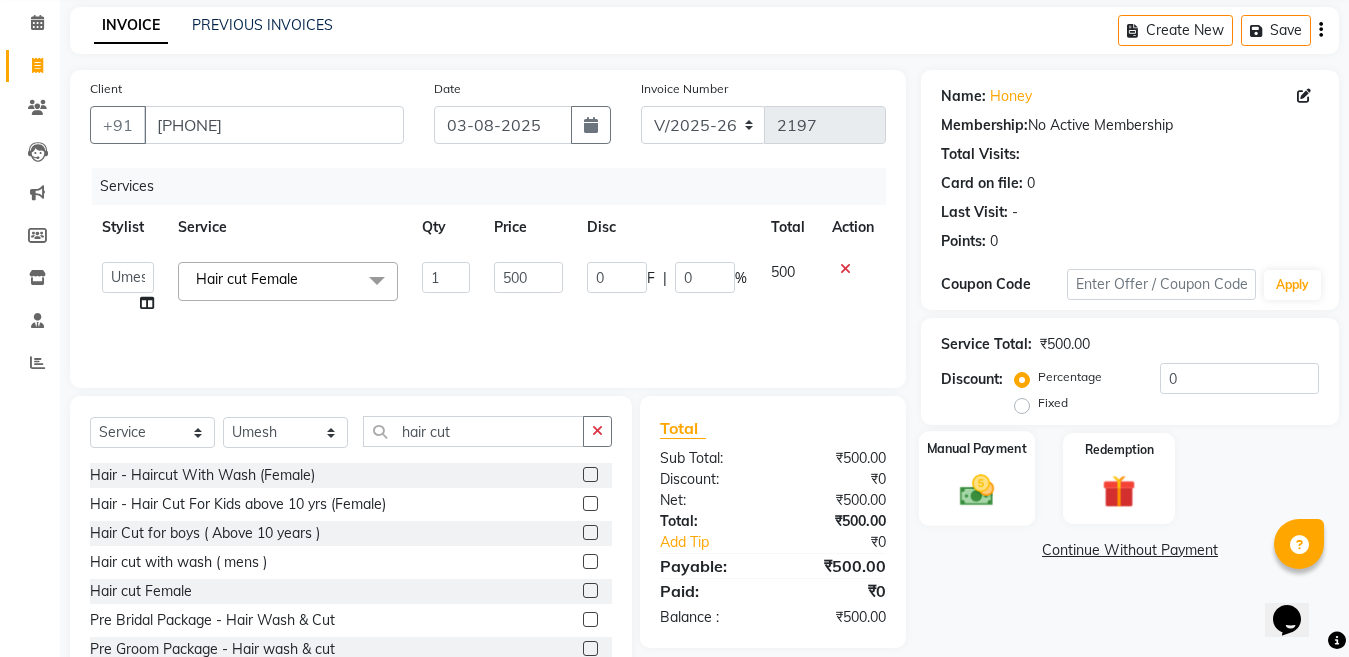 click 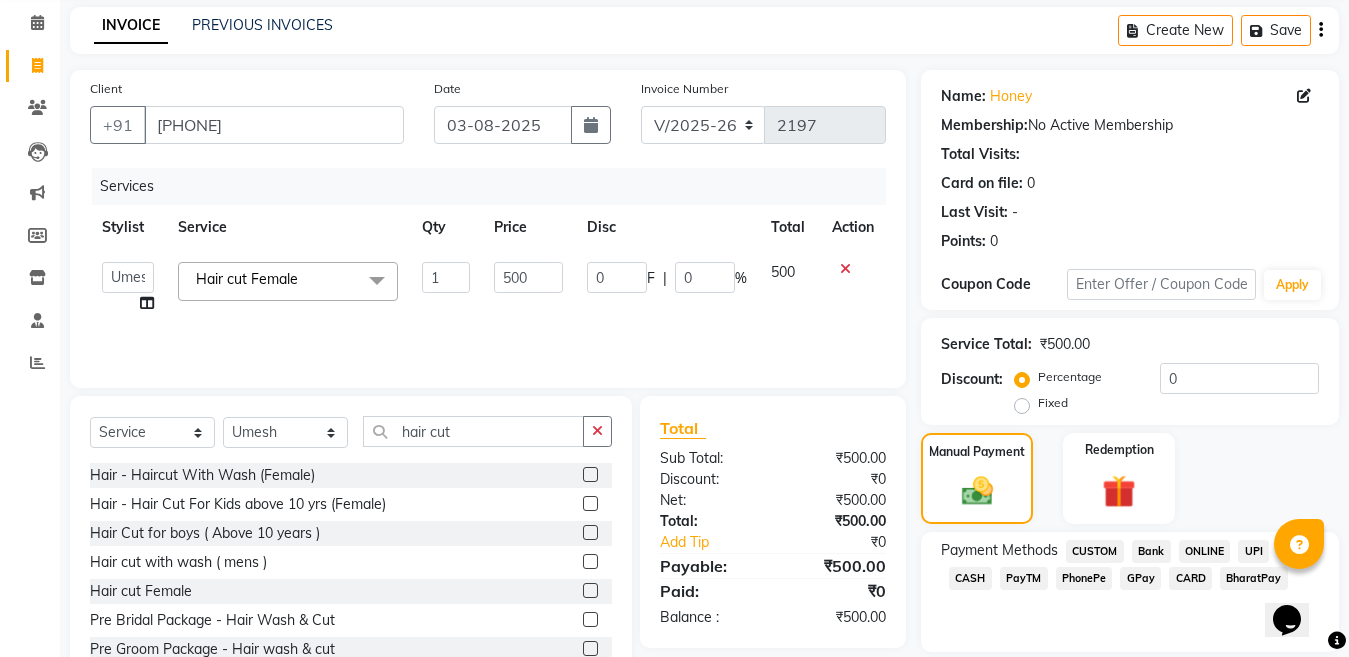 click on "GPay" 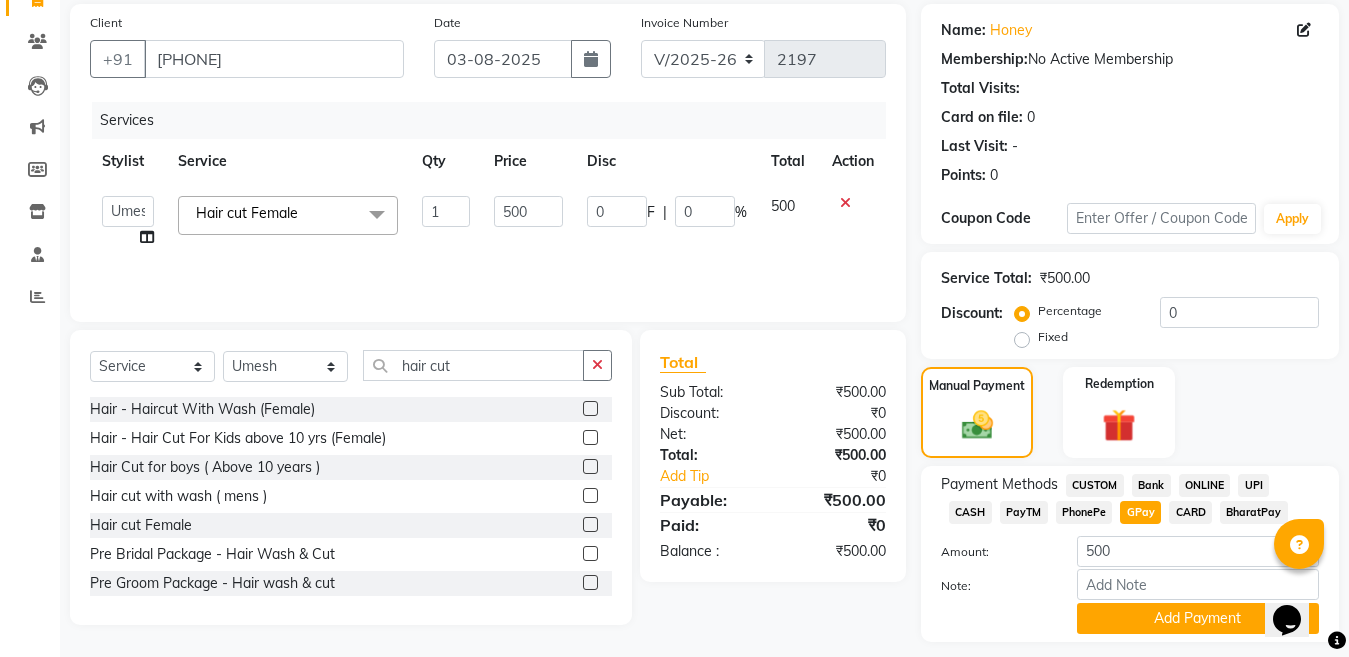 scroll, scrollTop: 202, scrollLeft: 0, axis: vertical 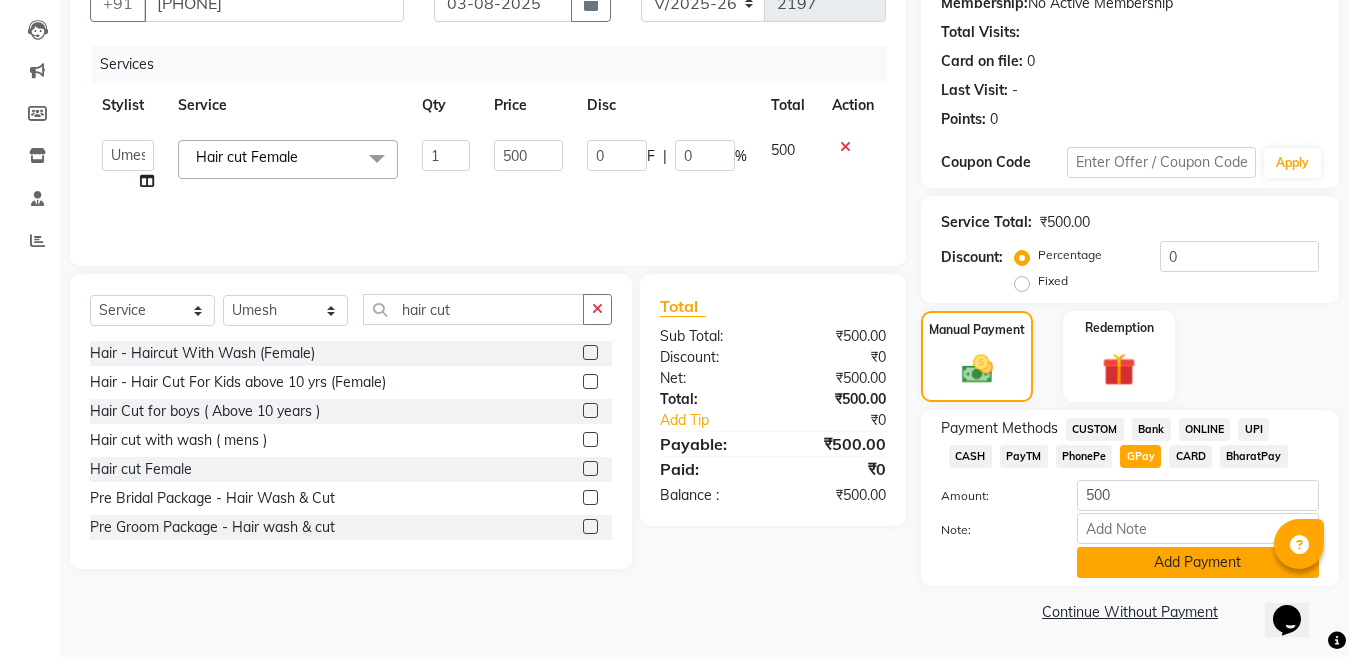 click on "Add Payment" 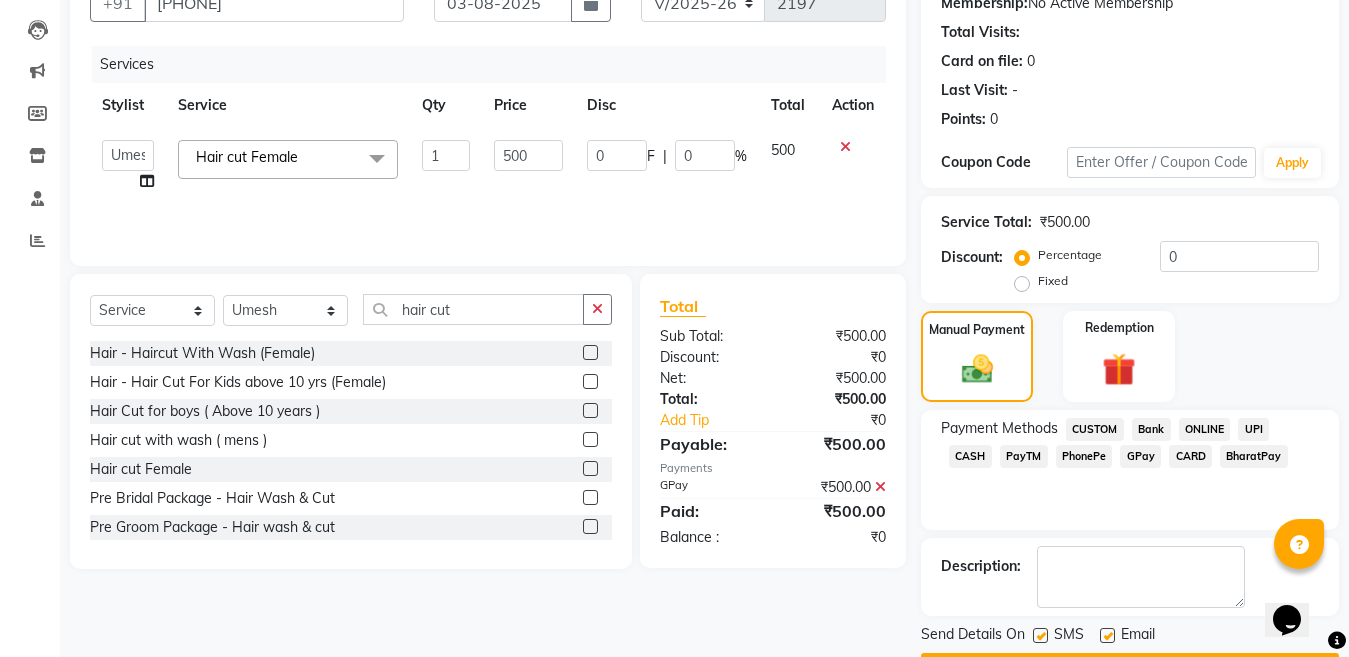 click 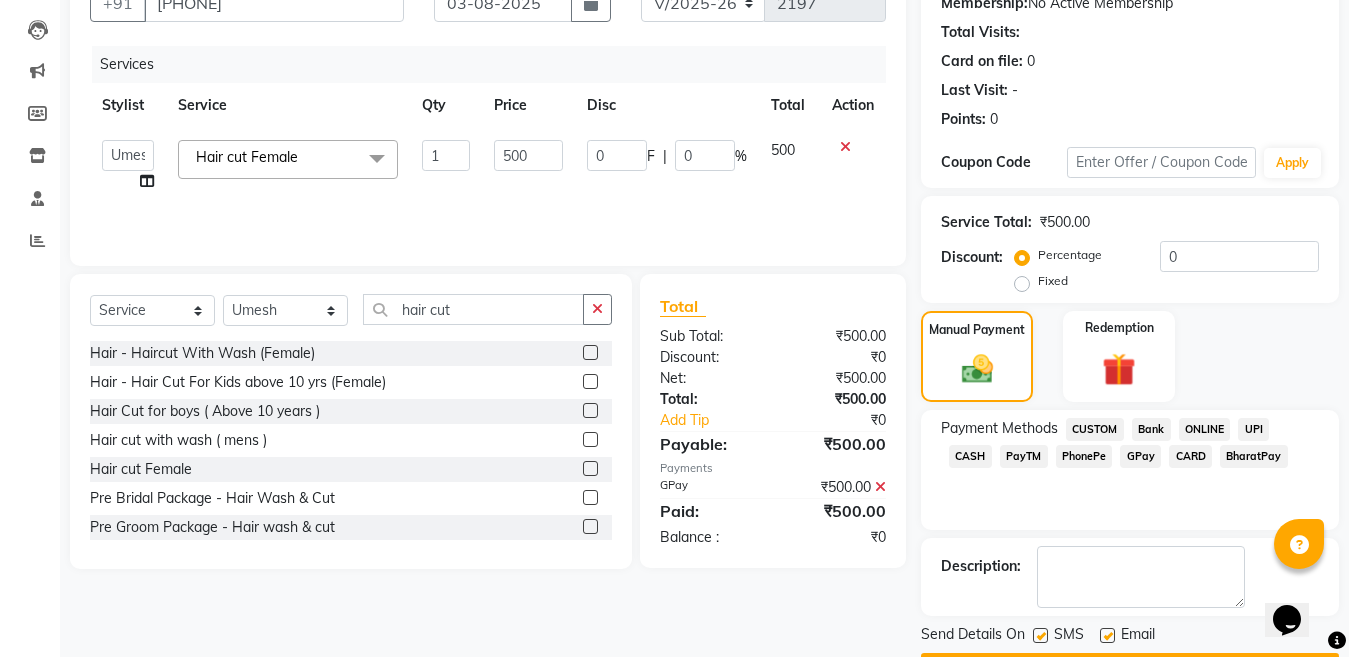click at bounding box center (1106, 636) 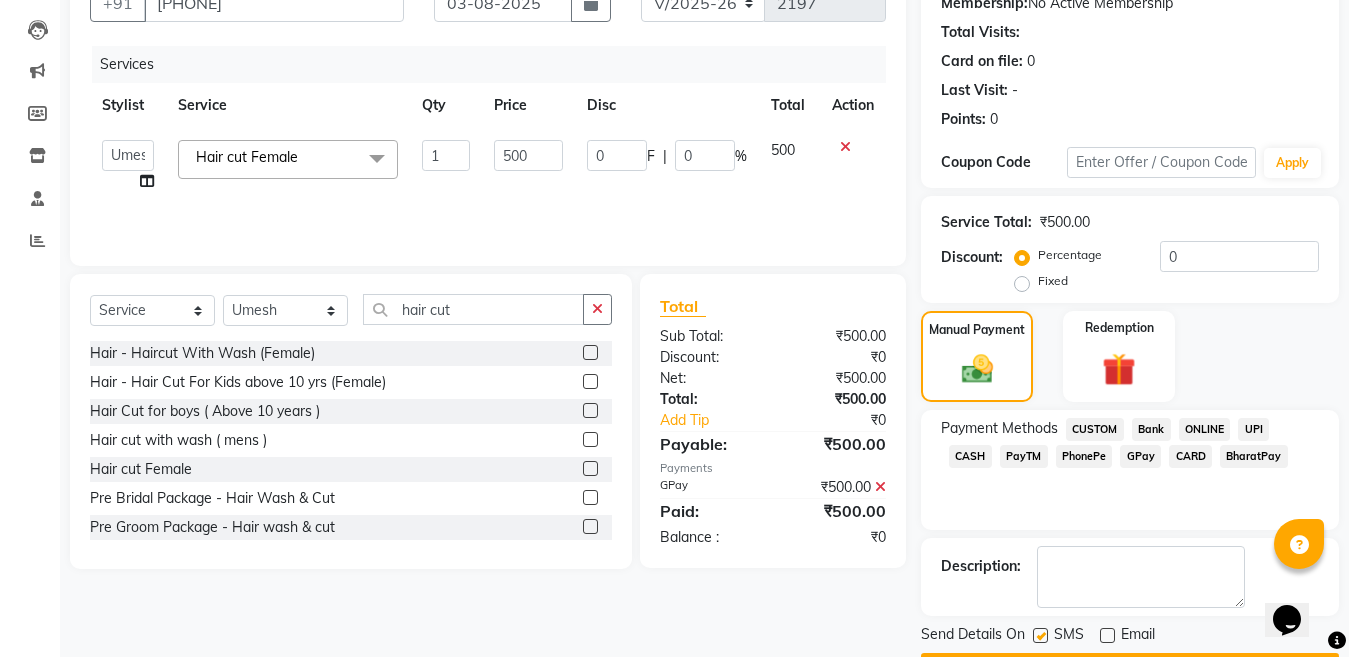 click on "Checkout" 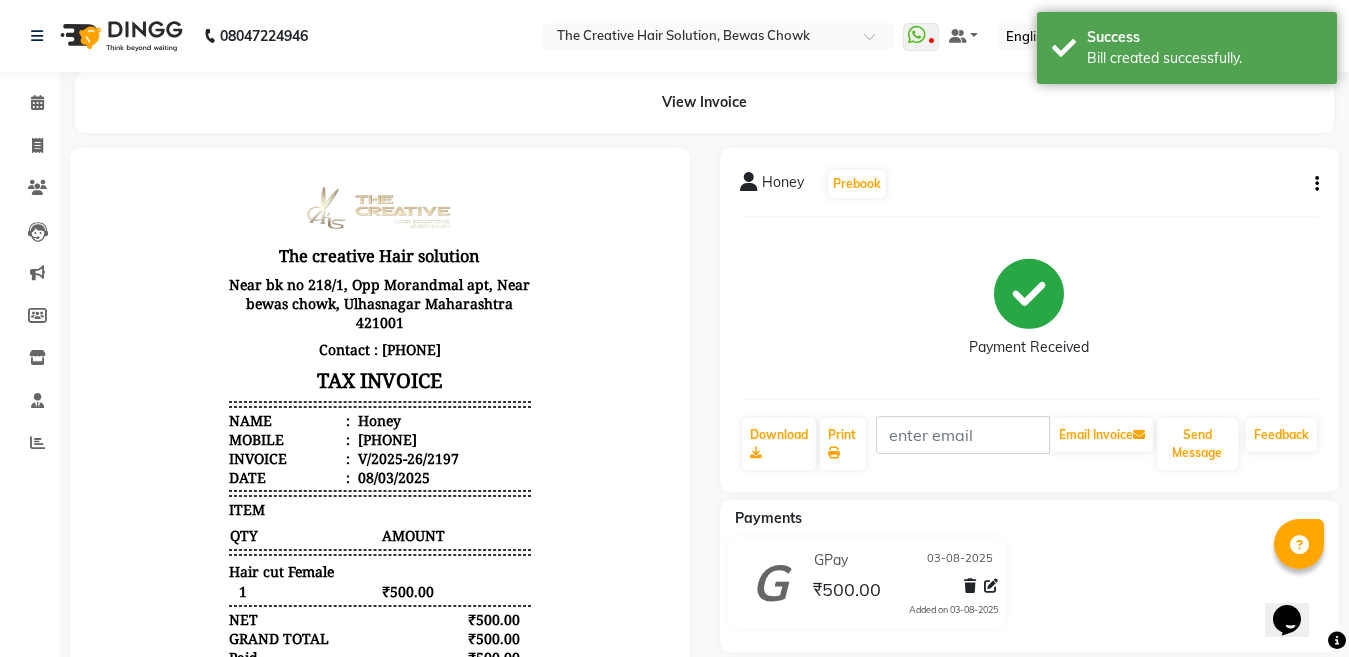 scroll, scrollTop: 0, scrollLeft: 0, axis: both 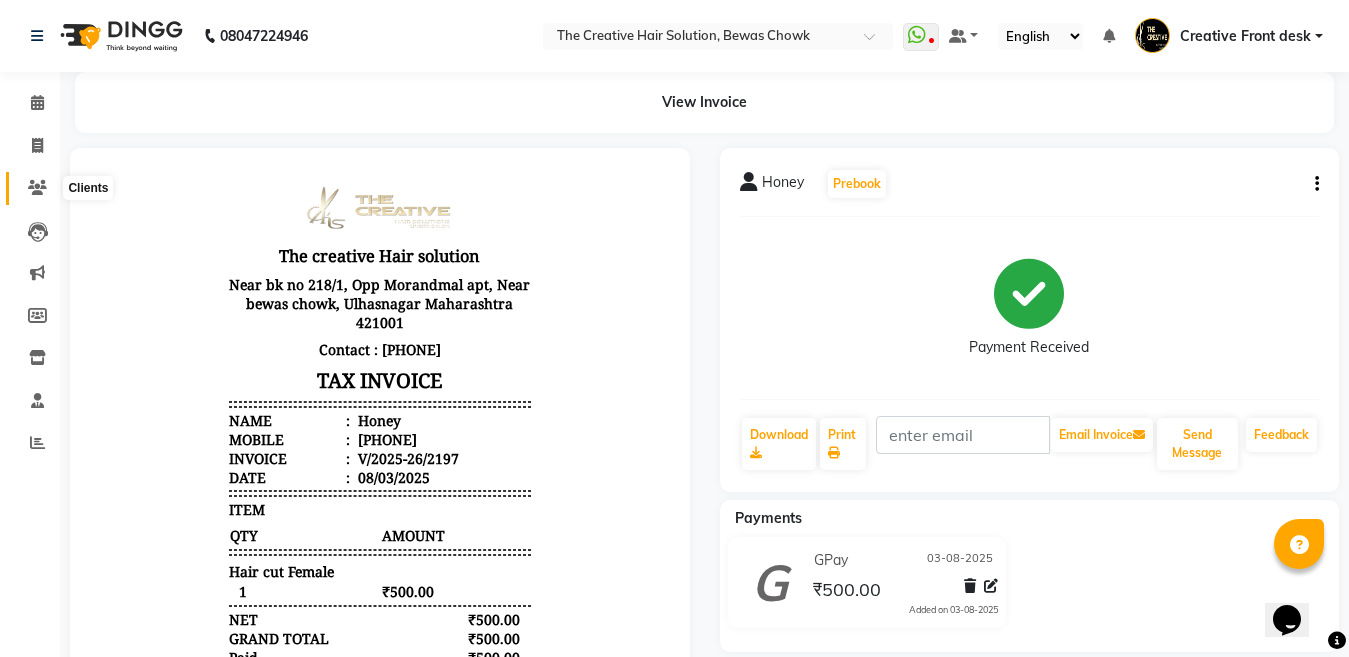 click 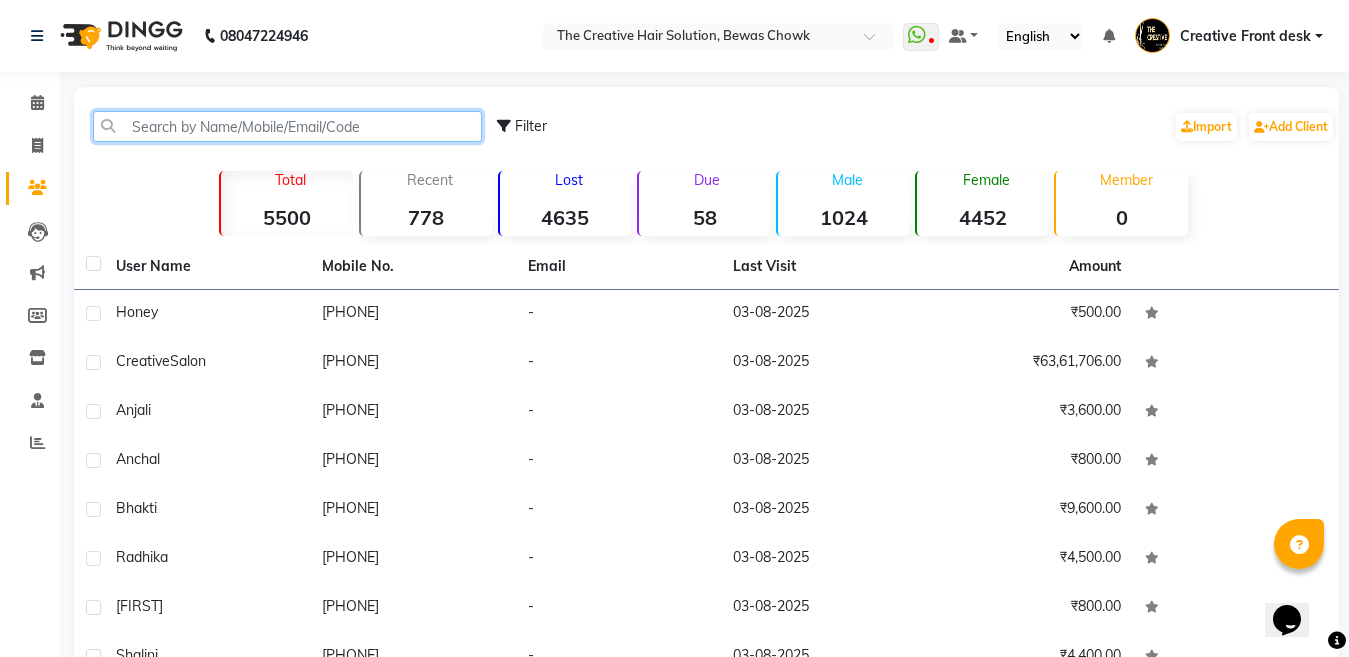 click 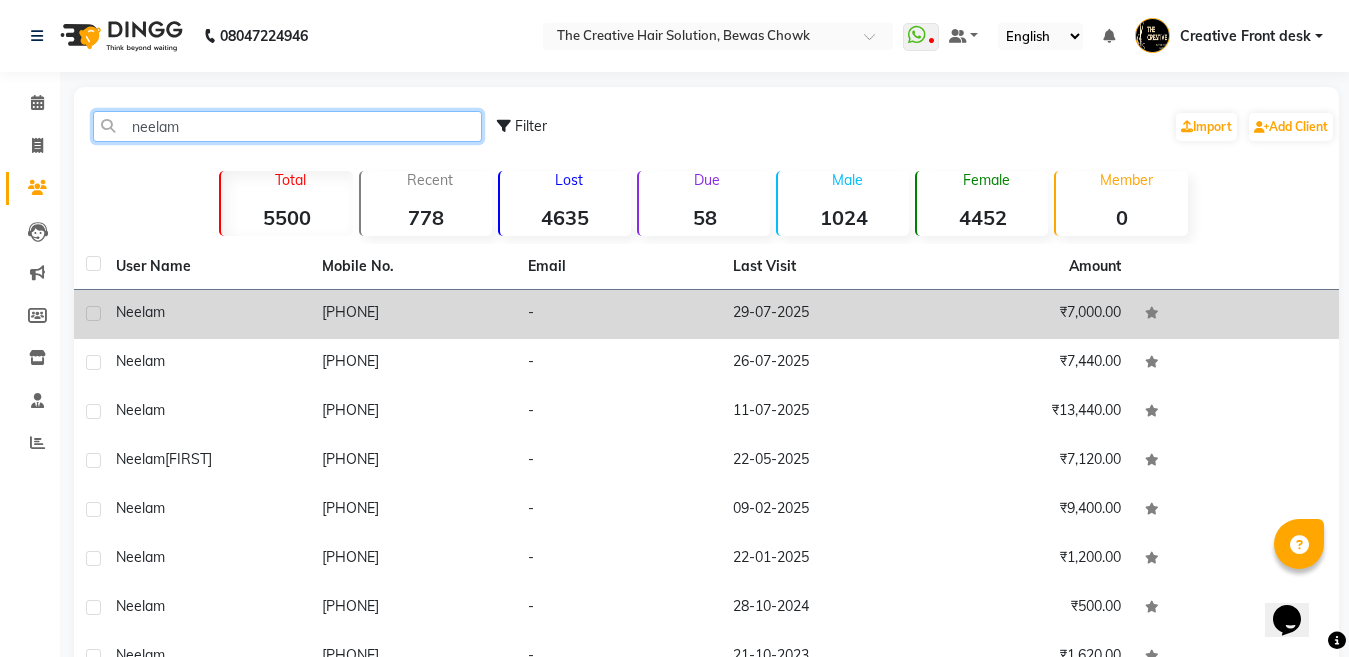 type on "neelam" 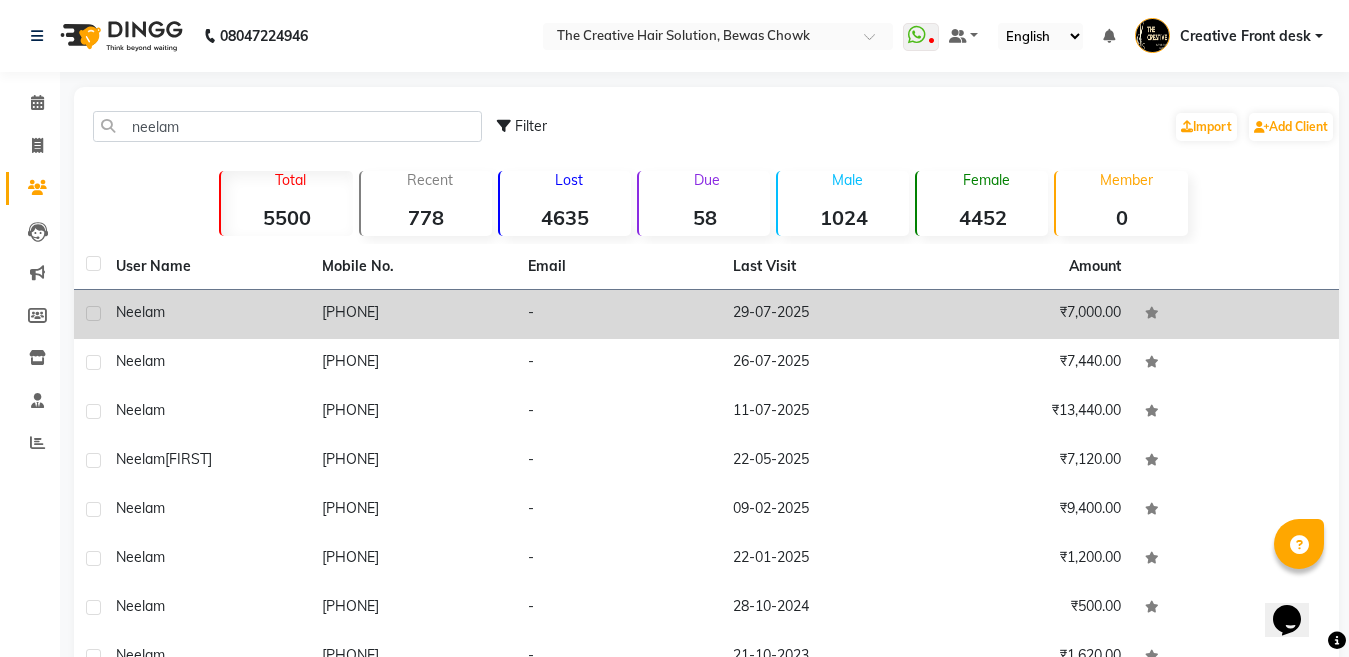 click on "[PHONE]" 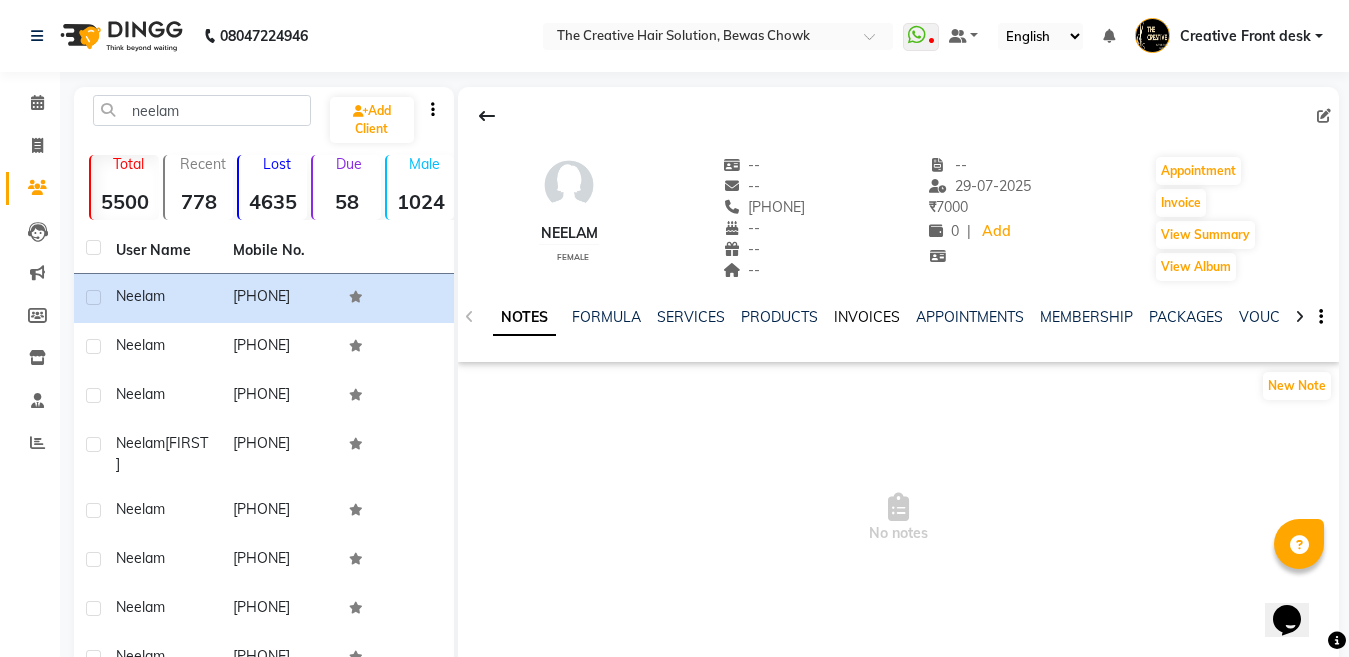 click on "INVOICES" 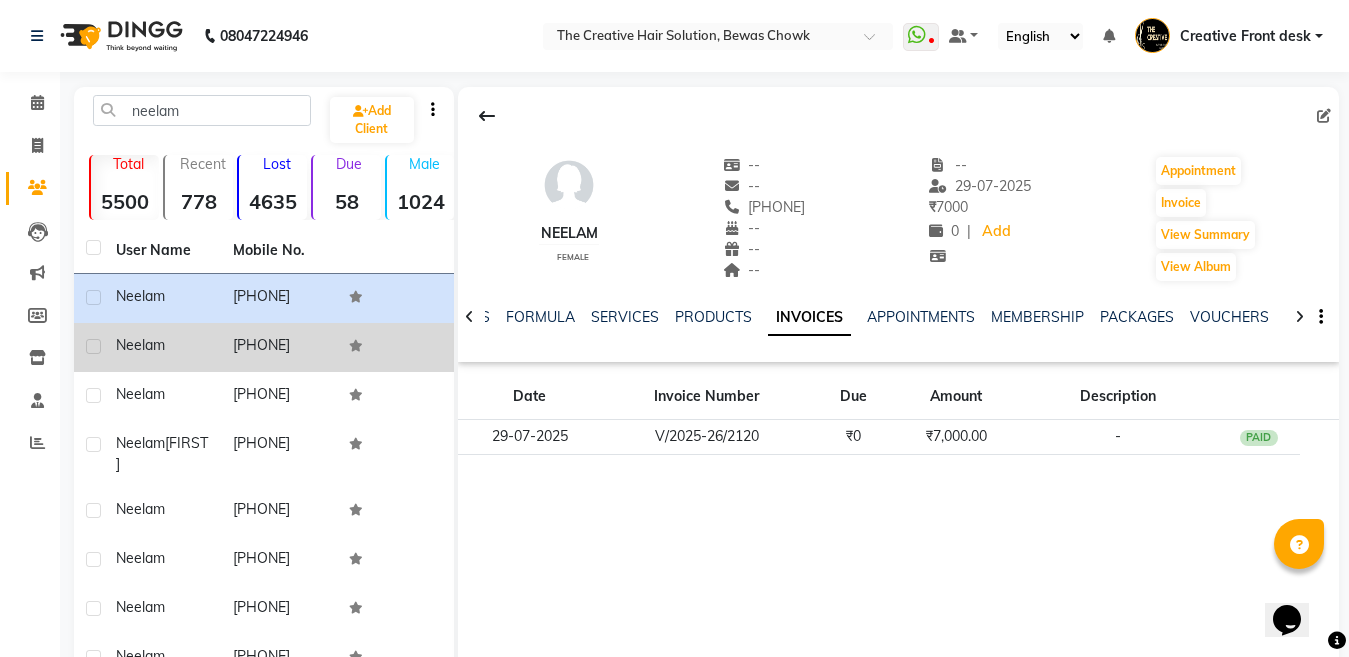 click on "[PHONE]" 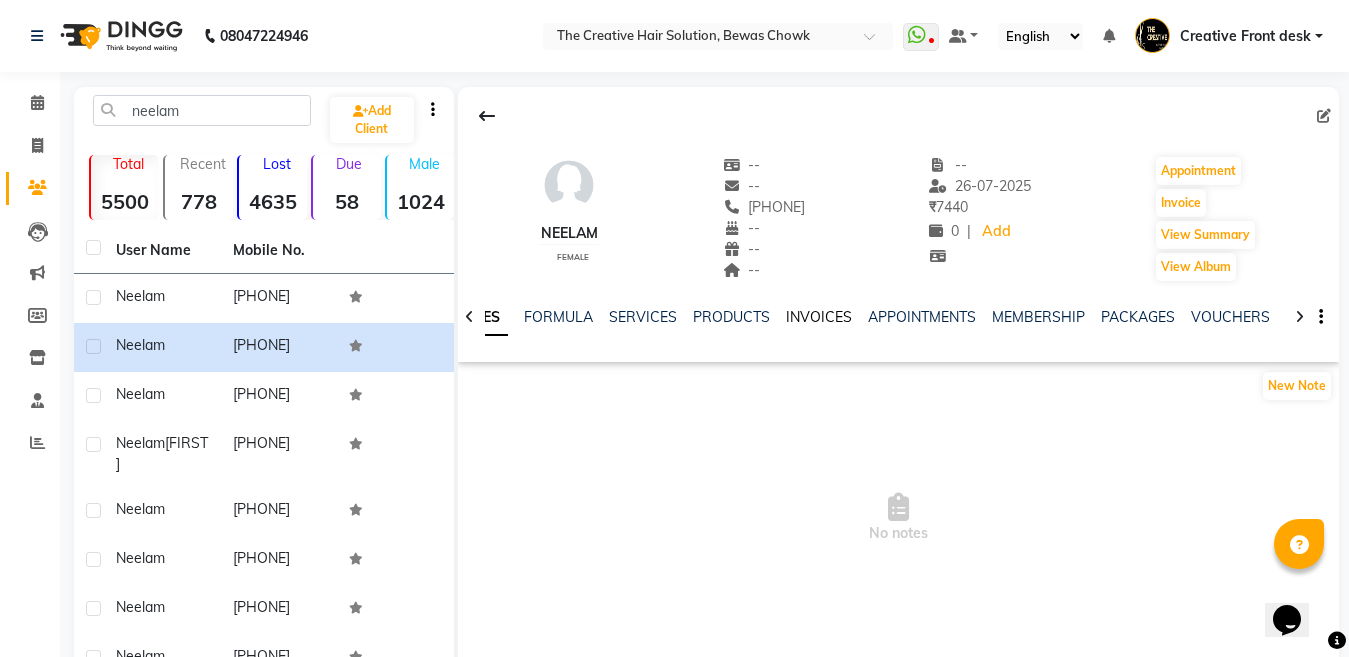 click on "INVOICES" 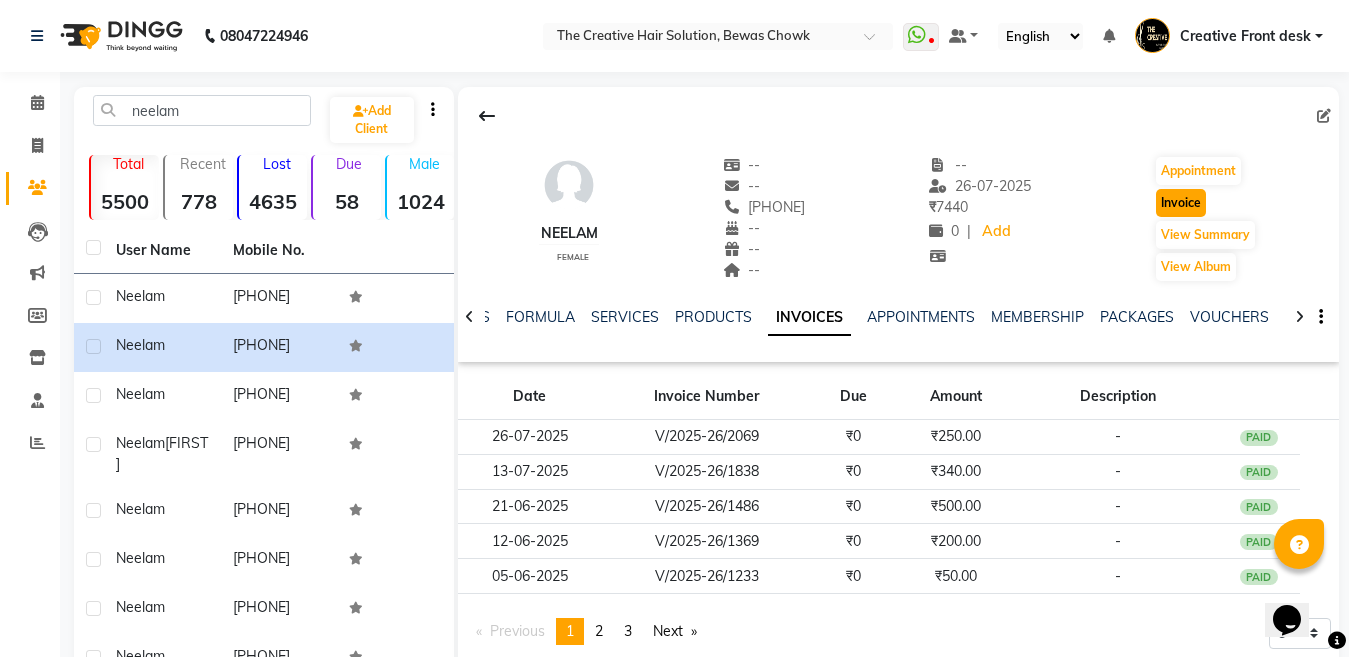 click on "Invoice" 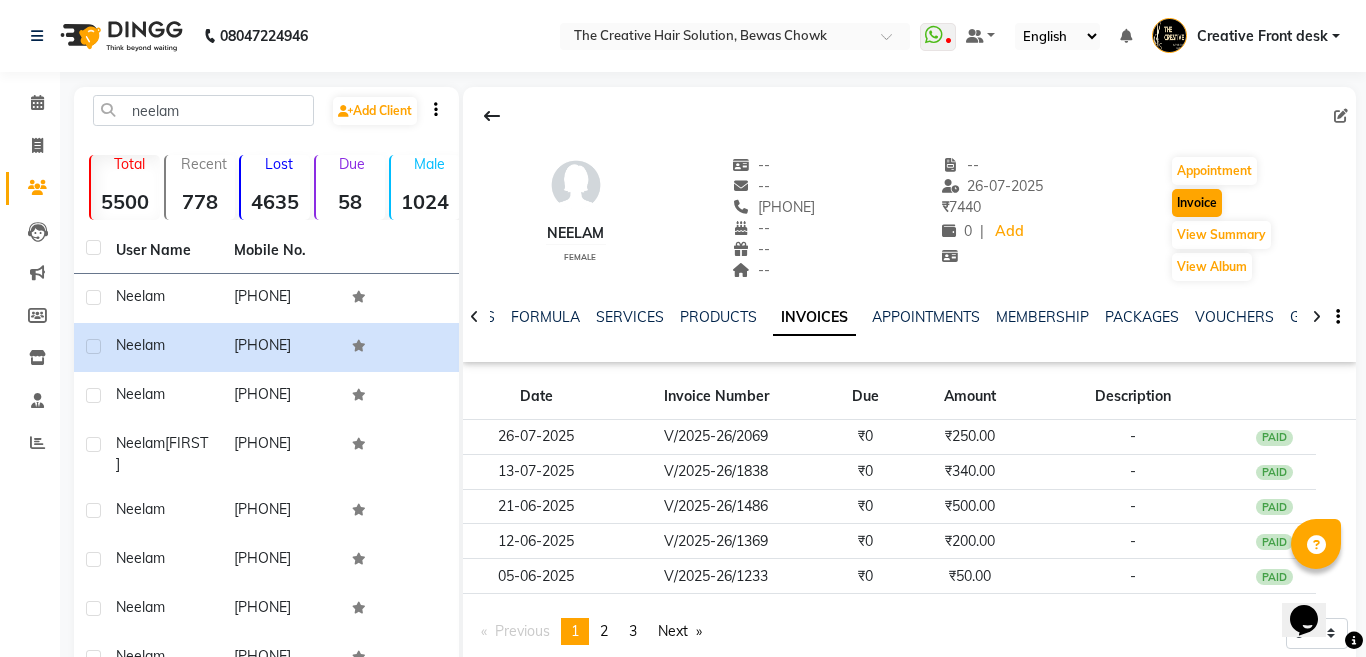 select on "service" 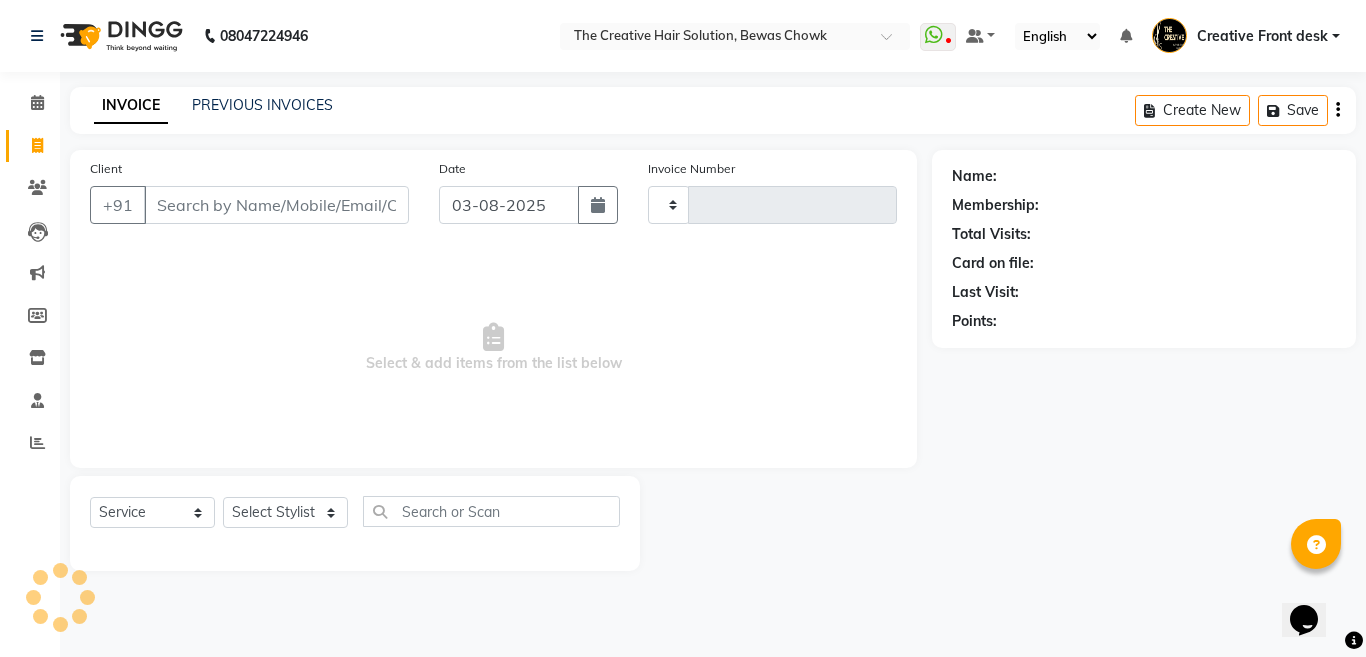 type on "2198" 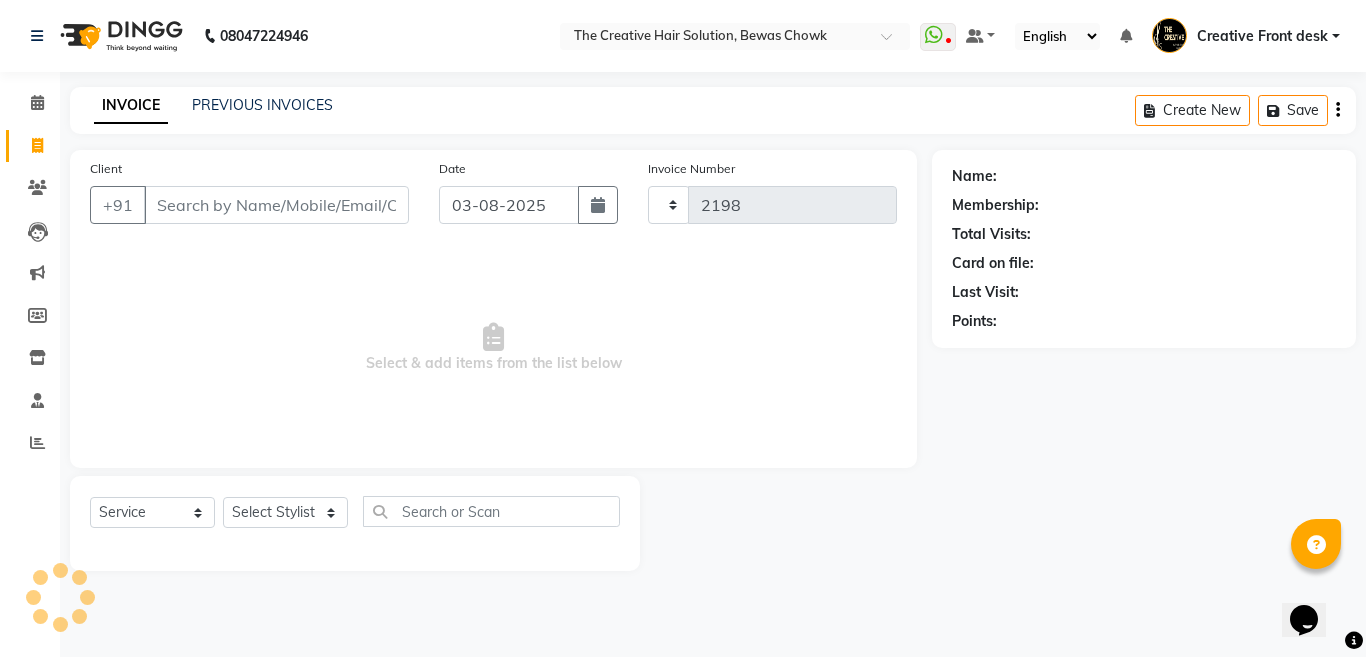 select on "146" 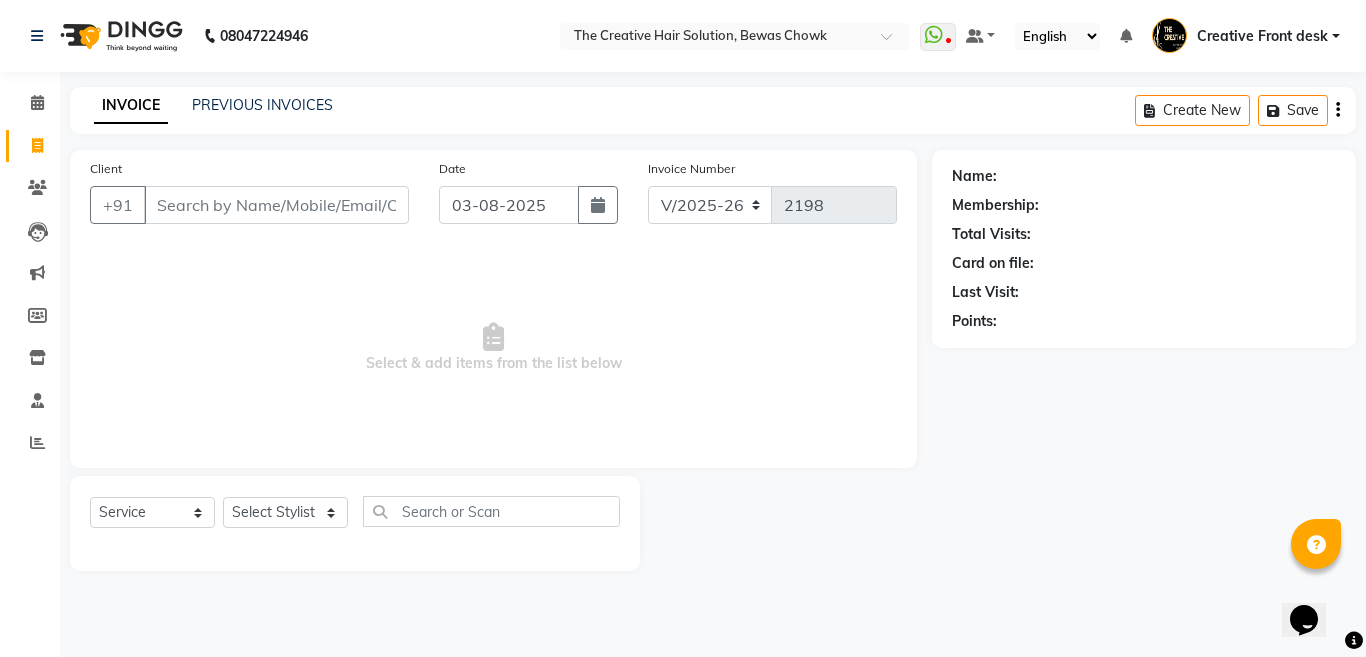 type on "[PHONE]" 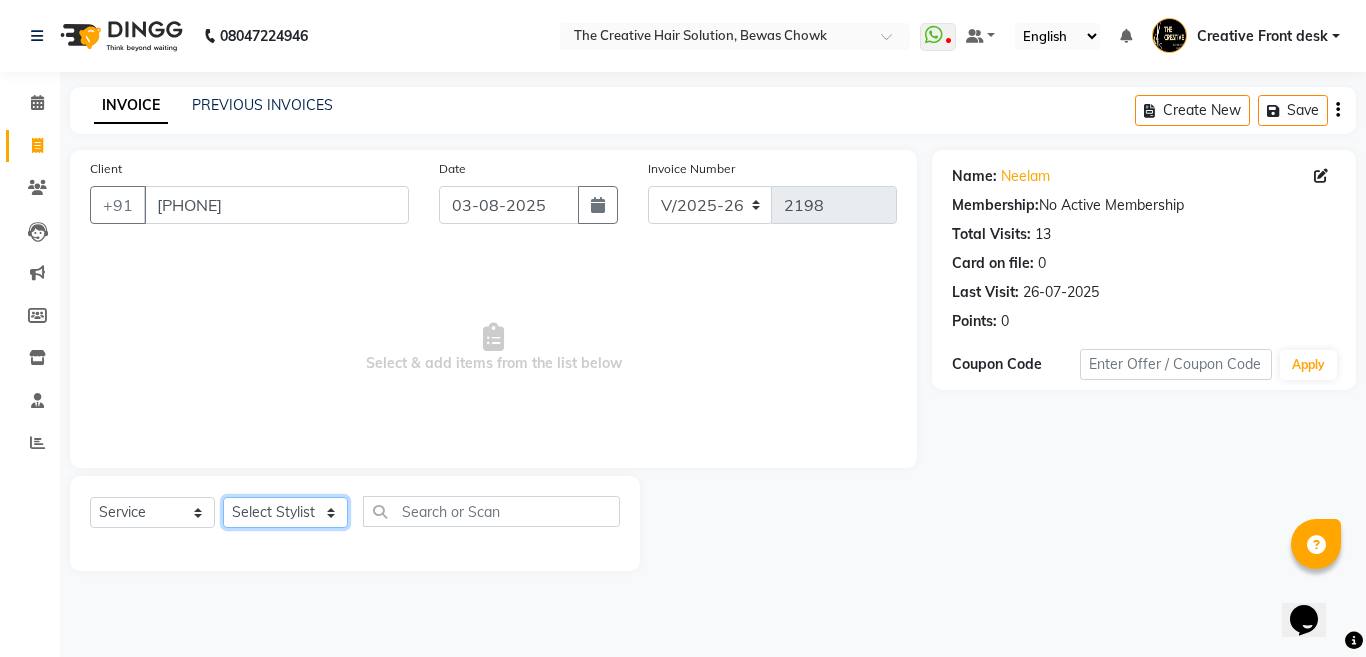 click on "Select Stylist Ankit Creative Front desk Deepak Firoz Geeta Golu Nisha Prince Priyanka Satyam Savita Shivam Shubham Sonu Sir Swapnil Taruna Panjwani Umesh Vidya" 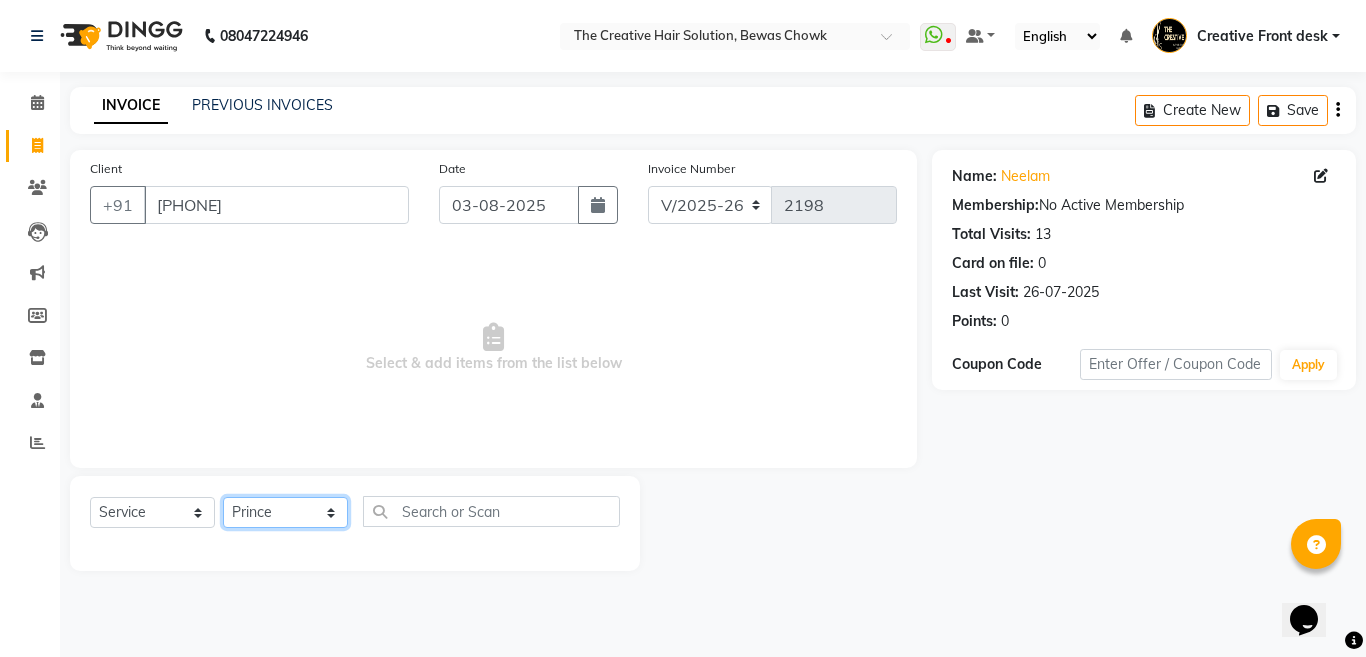 click on "Select Stylist Ankit Creative Front desk Deepak Firoz Geeta Golu Nisha Prince Priyanka Satyam Savita Shivam Shubham Sonu Sir Swapnil Taruna Panjwani Umesh Vidya" 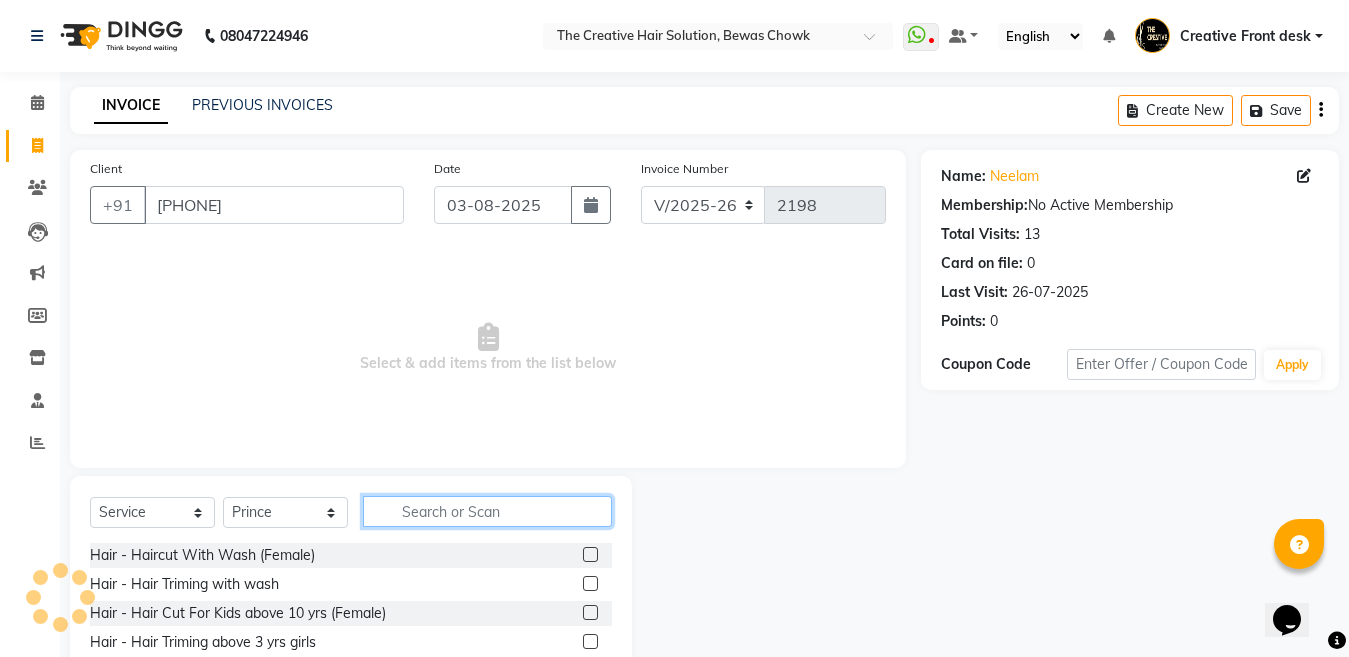 click 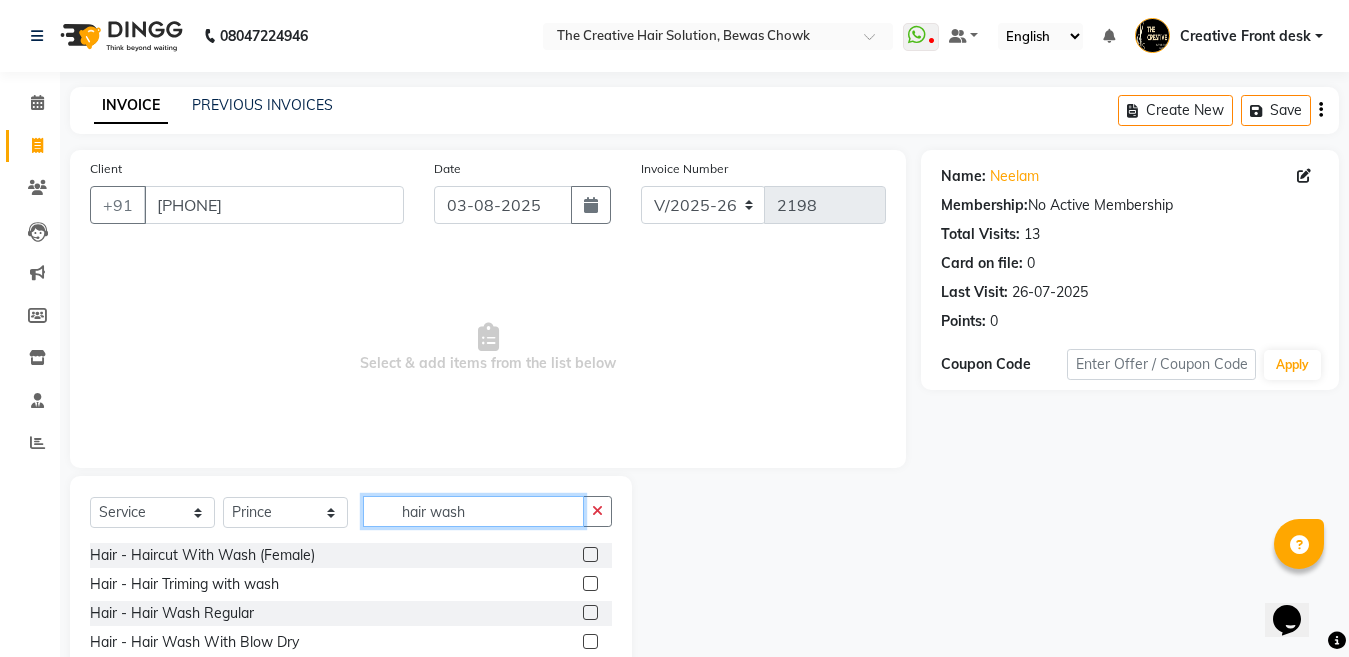 type on "hair wash" 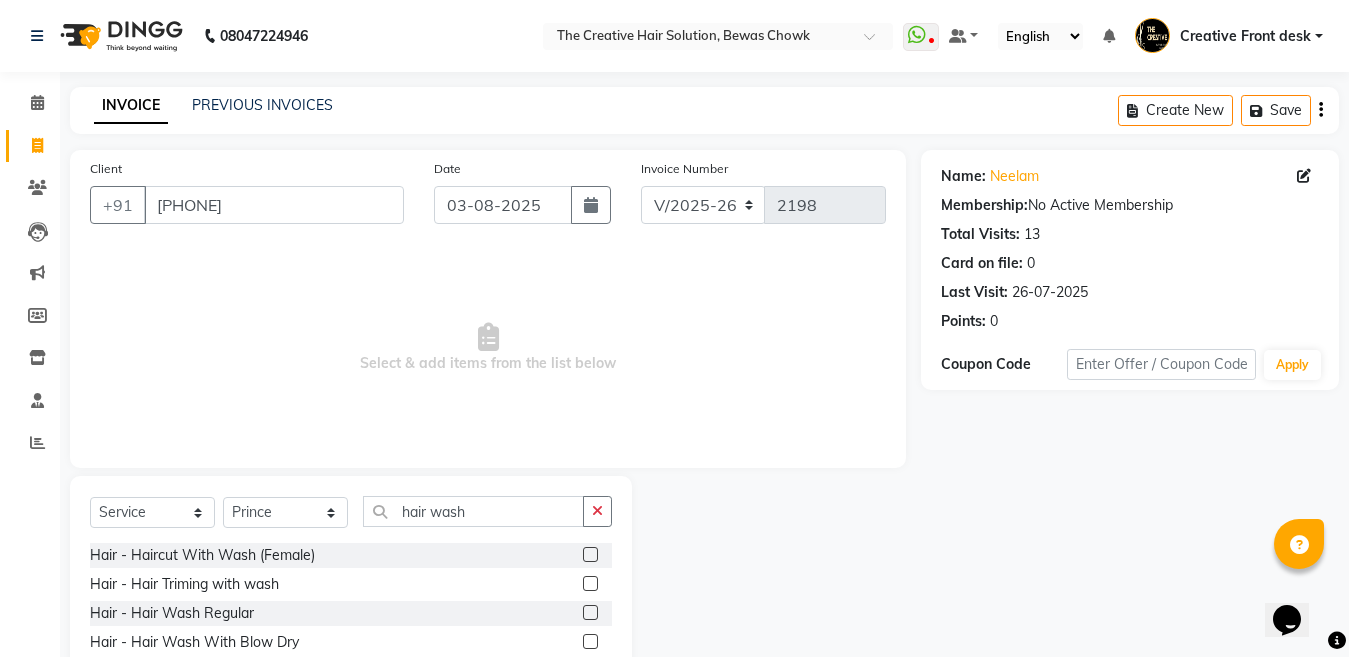 click 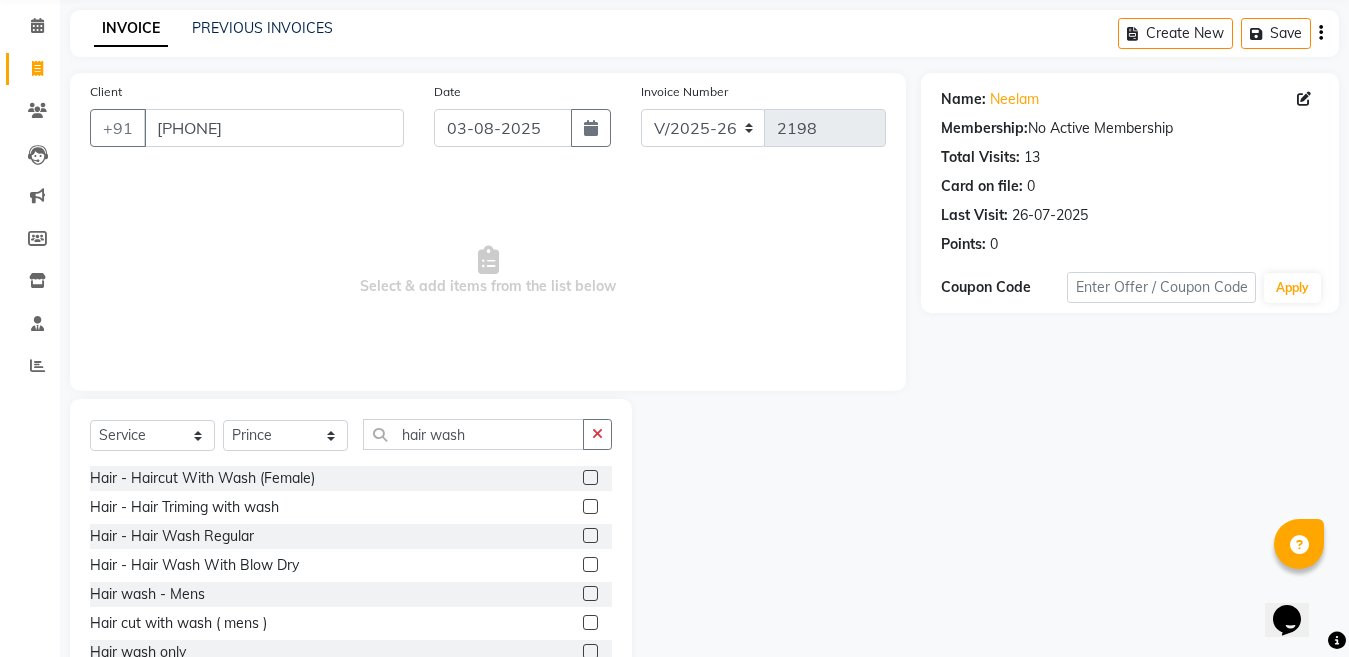 scroll, scrollTop: 80, scrollLeft: 0, axis: vertical 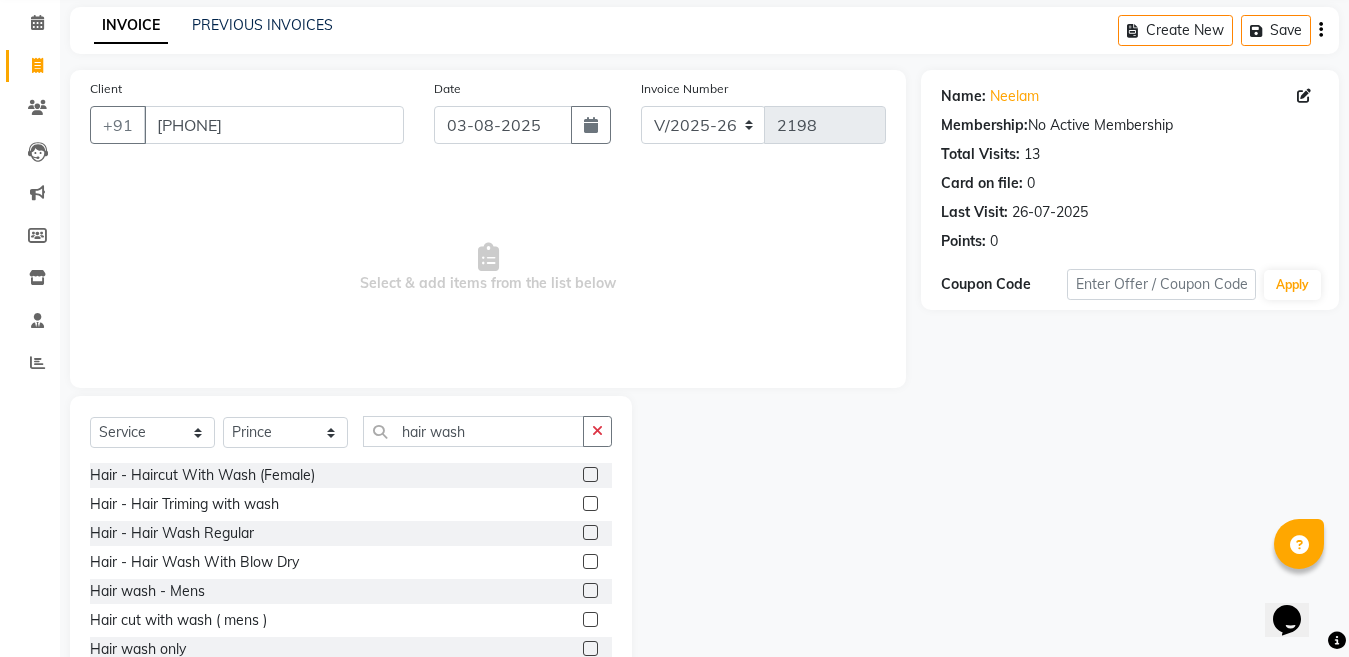 click 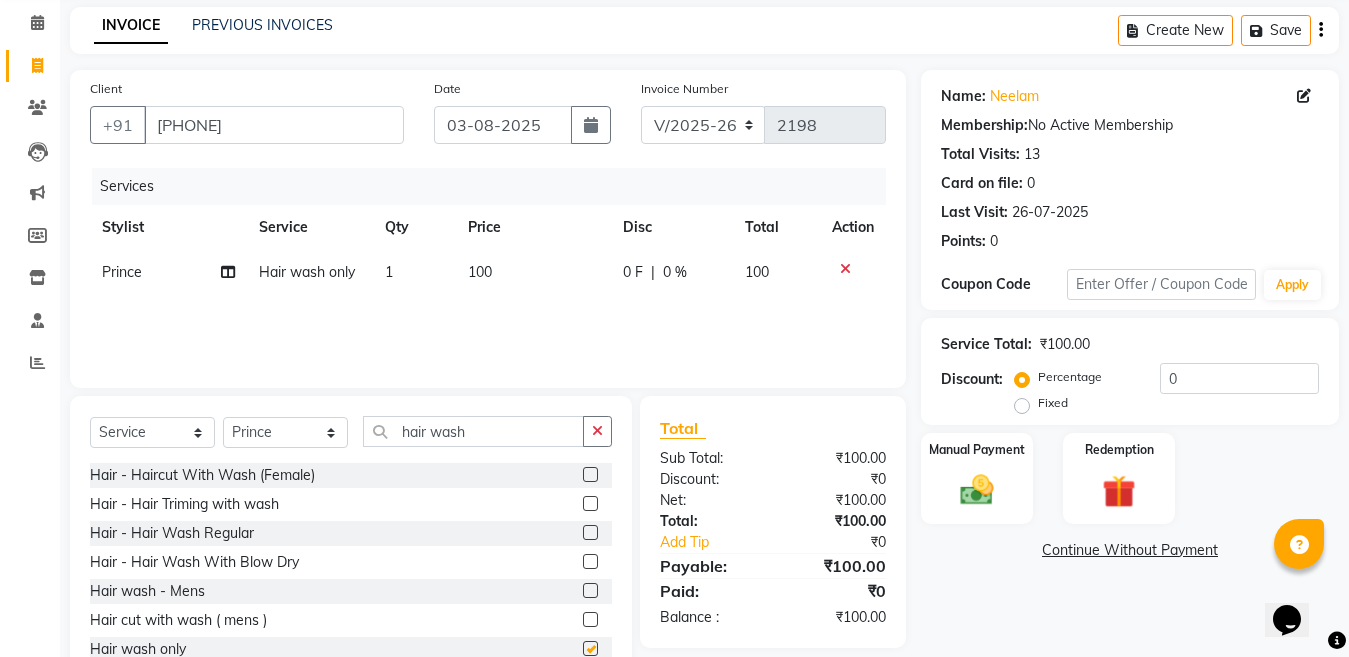 checkbox on "false" 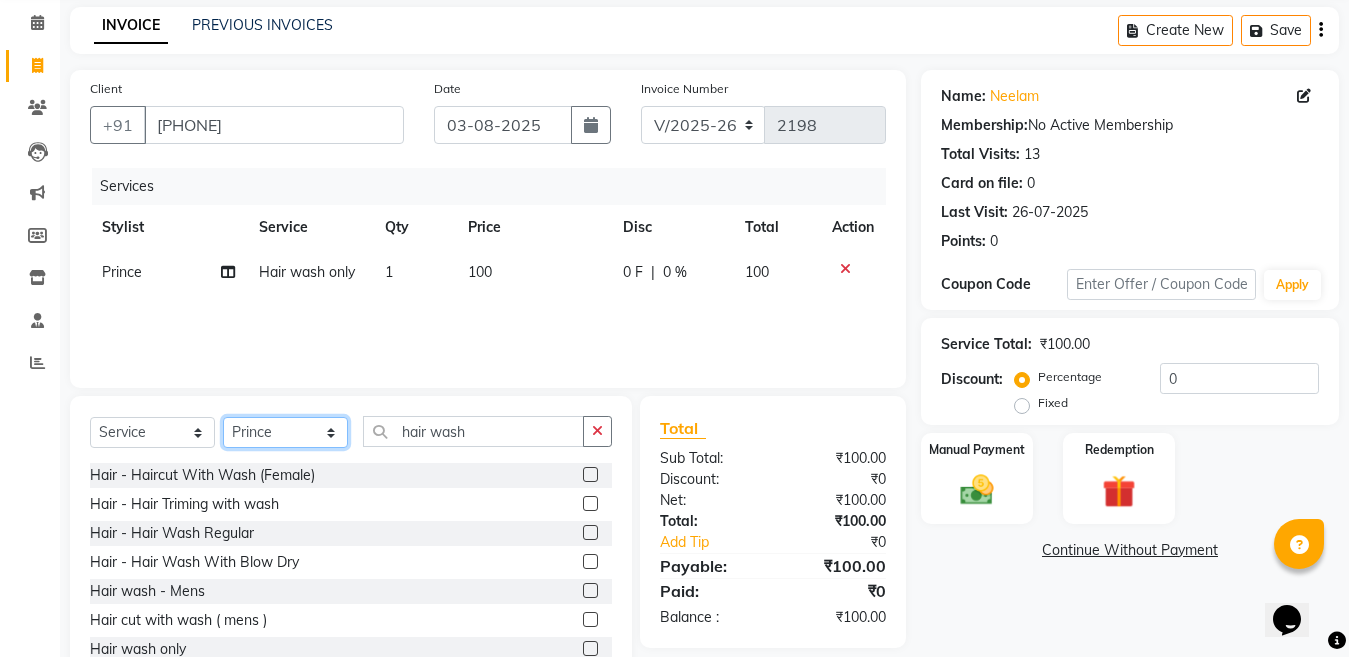 click on "Select Stylist Ankit Creative Front desk Deepak Firoz Geeta Golu Nisha Prince Priyanka Satyam Savita Shivam Shubham Sonu Sir Swapnil Taruna Panjwani Umesh Vidya" 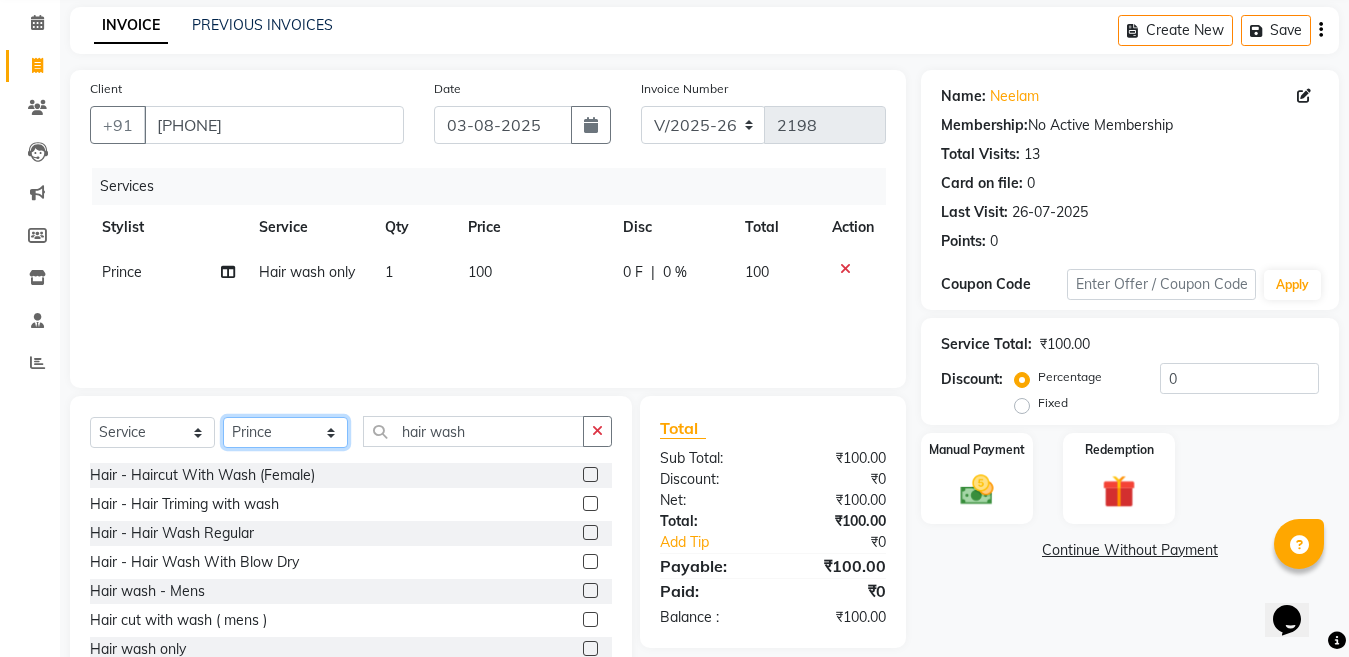 select on "28735" 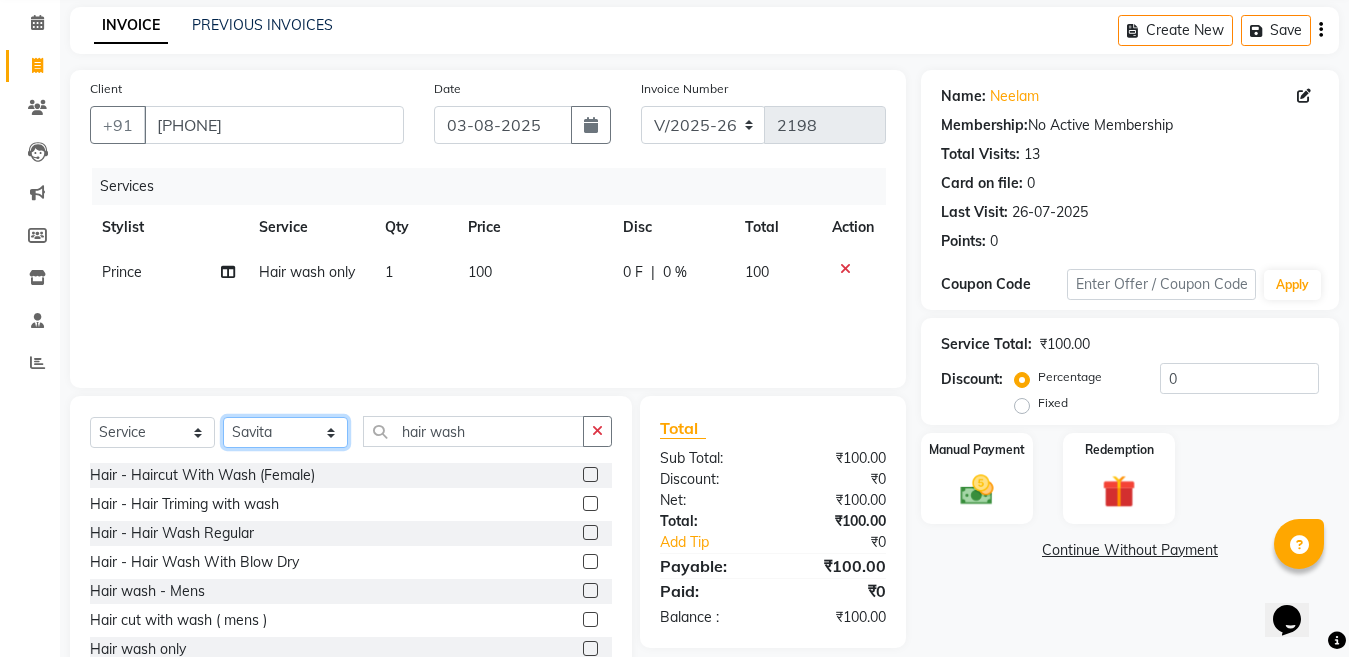 click on "Select Stylist Ankit Creative Front desk Deepak Firoz Geeta Golu Nisha Prince Priyanka Satyam Savita Shivam Shubham Sonu Sir Swapnil Taruna Panjwani Umesh Vidya" 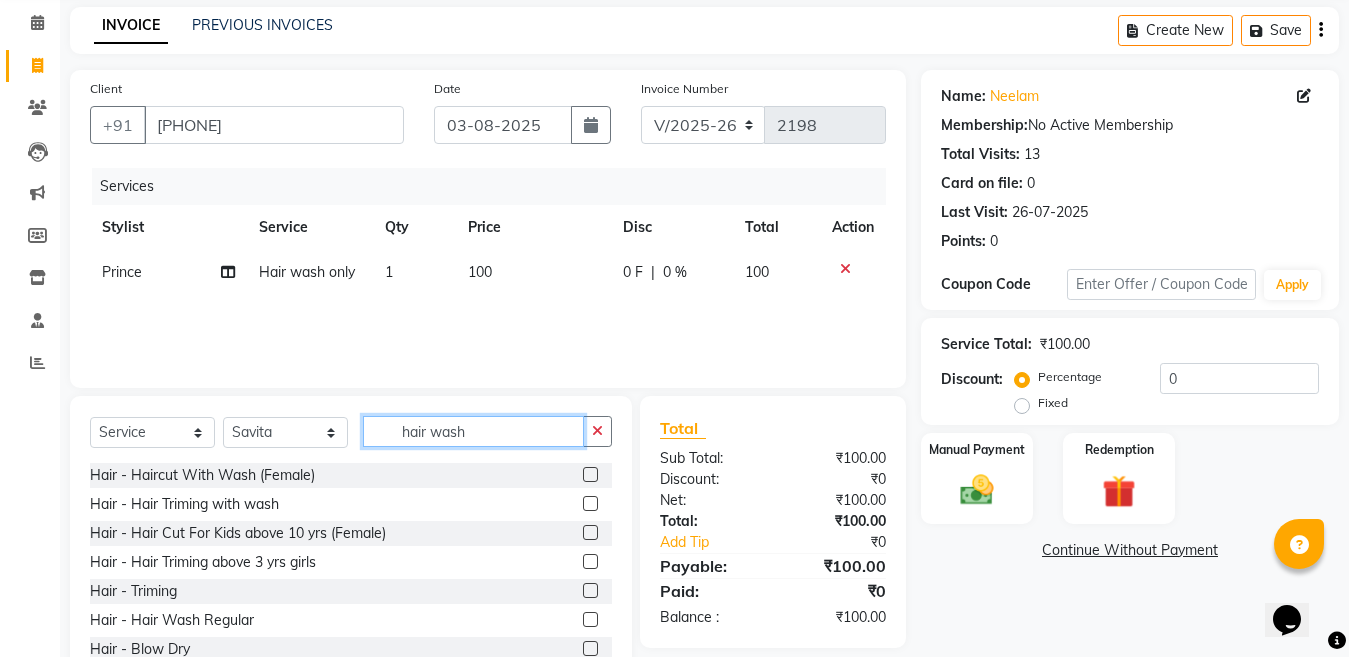 click on "hair wash" 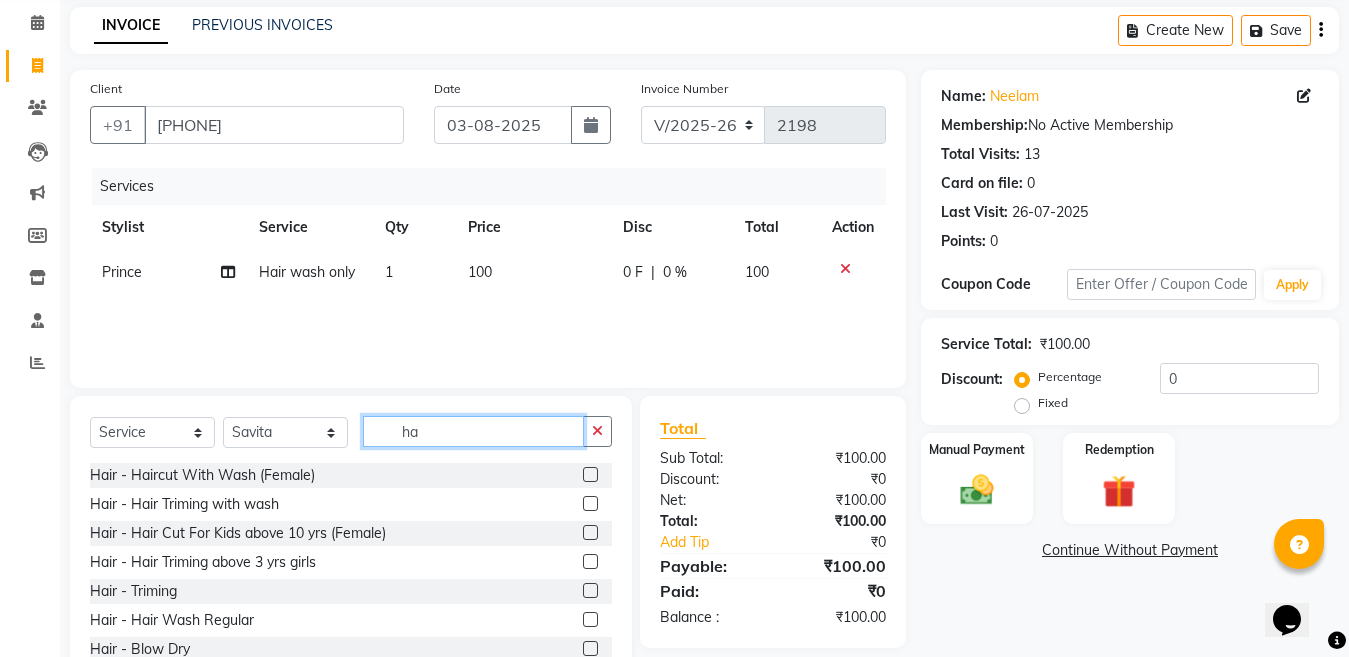 type on "h" 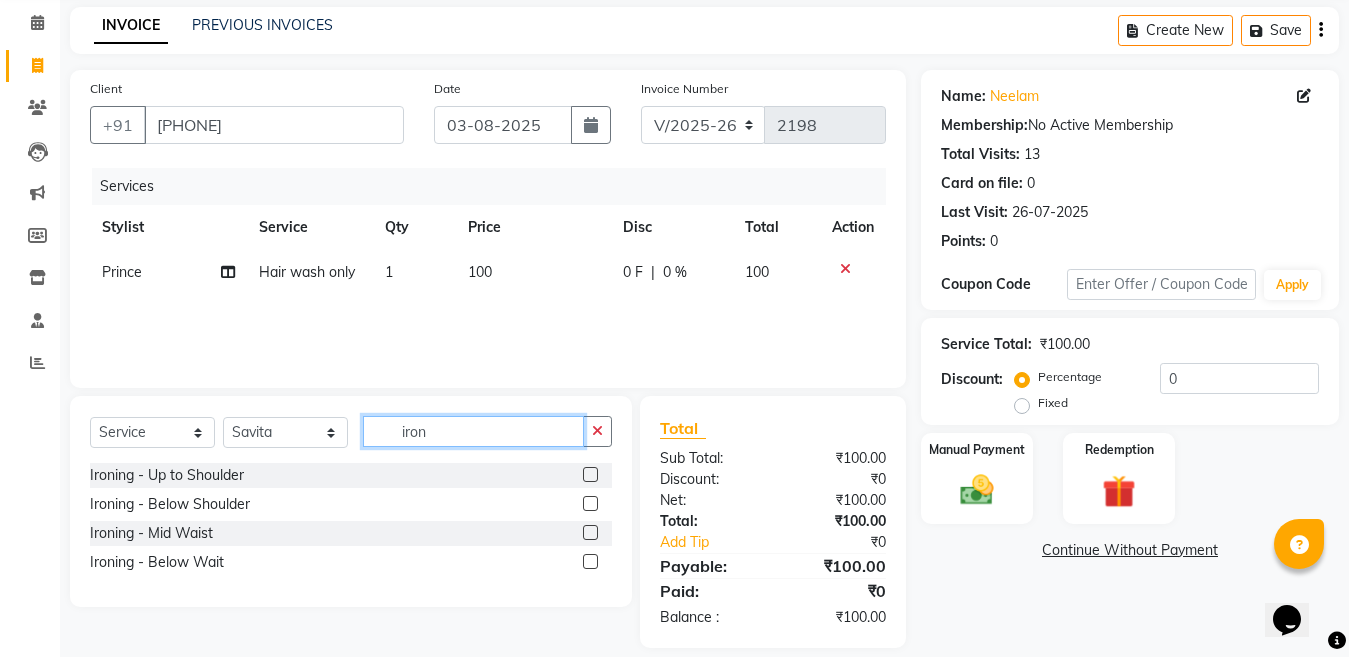 type on "iron" 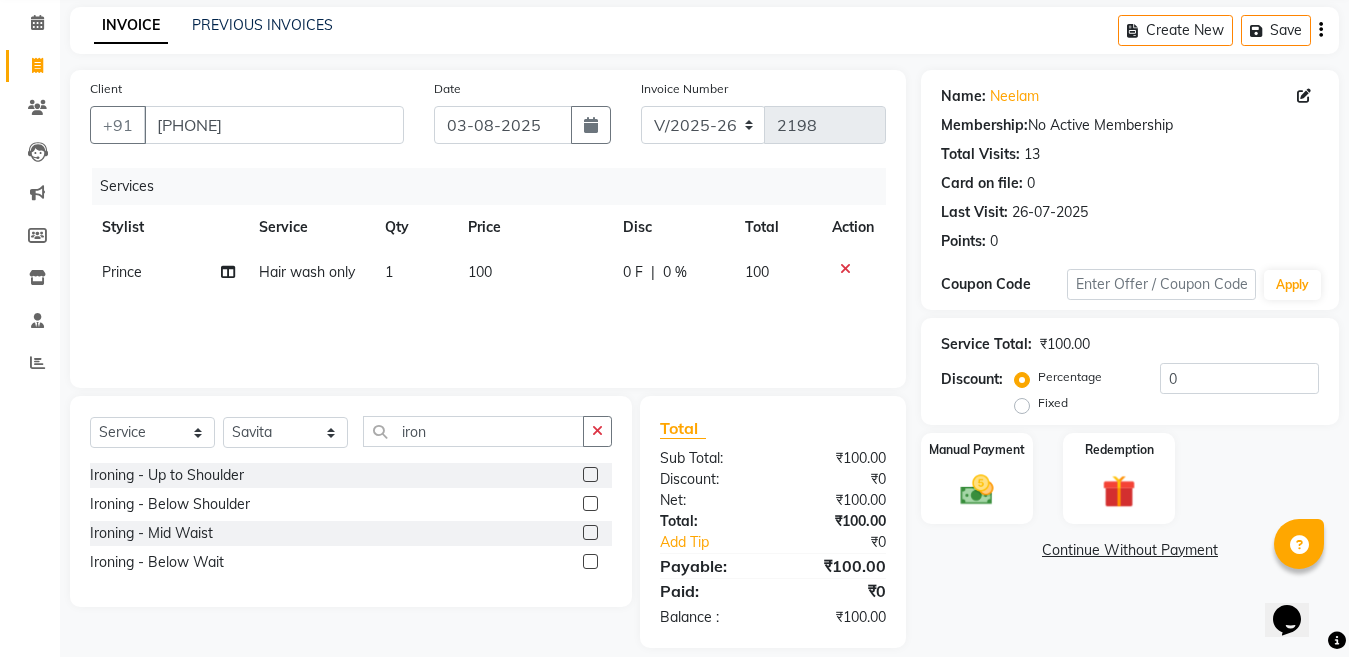 click 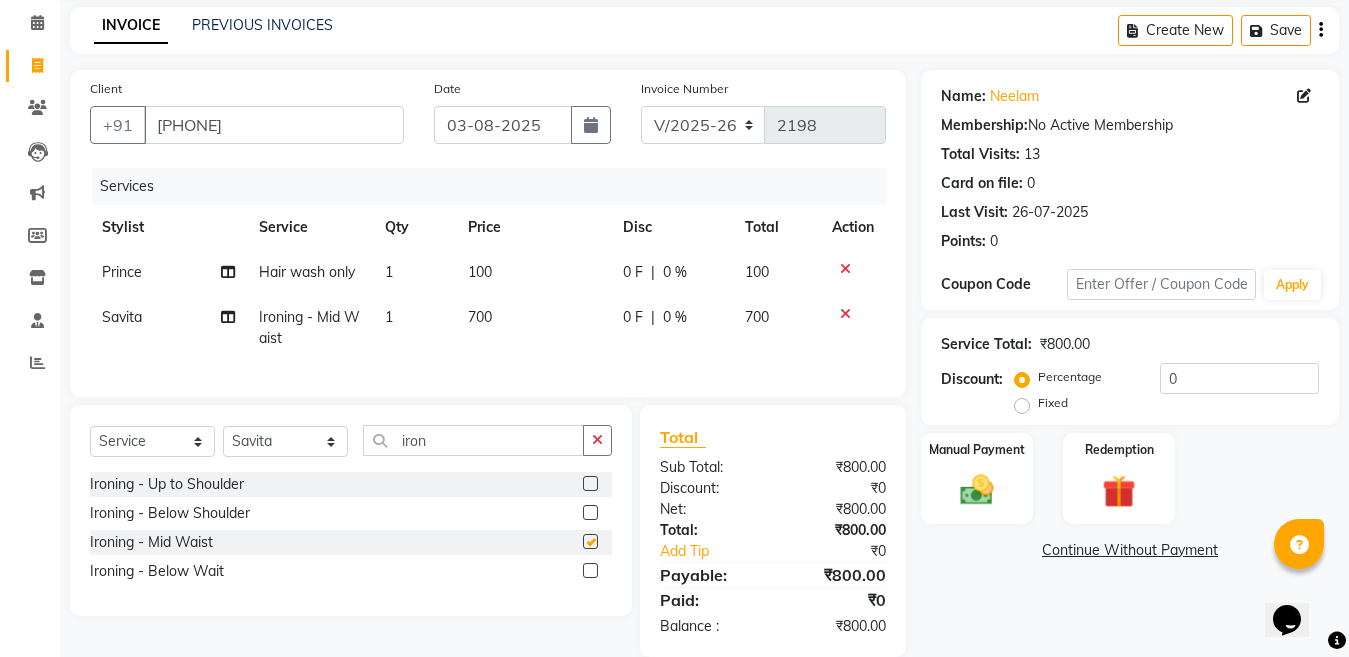 checkbox on "false" 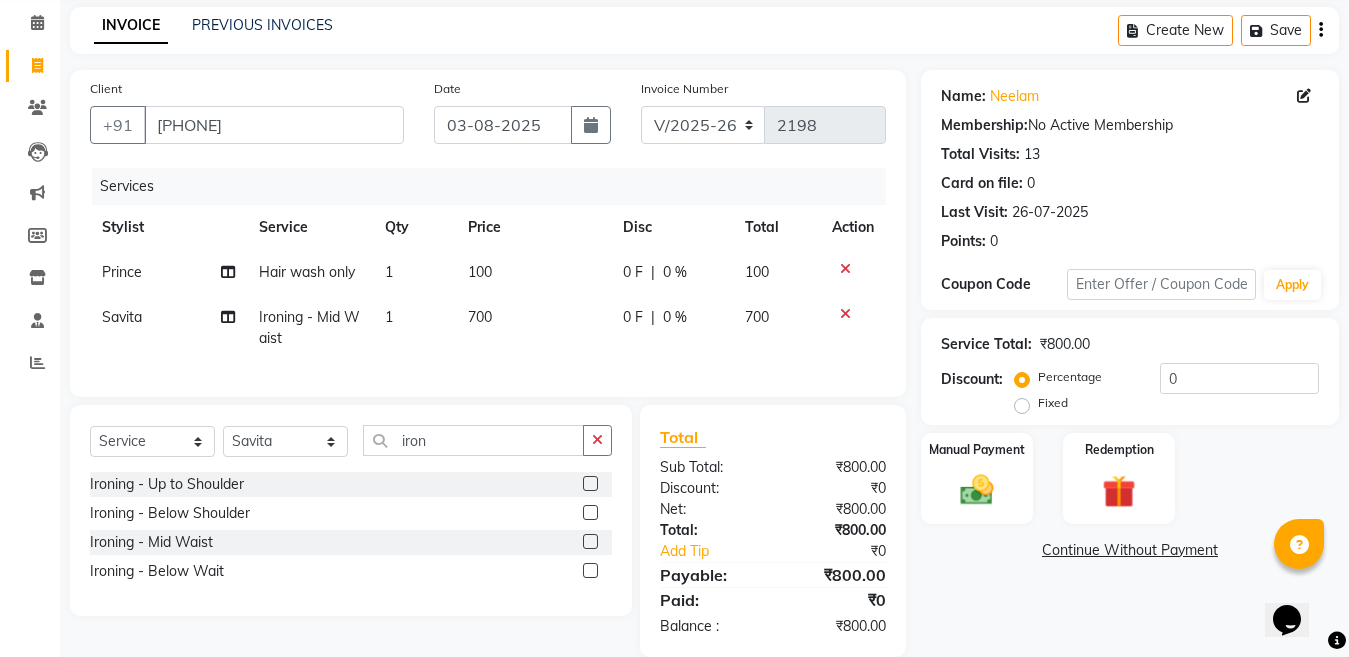 click on "700" 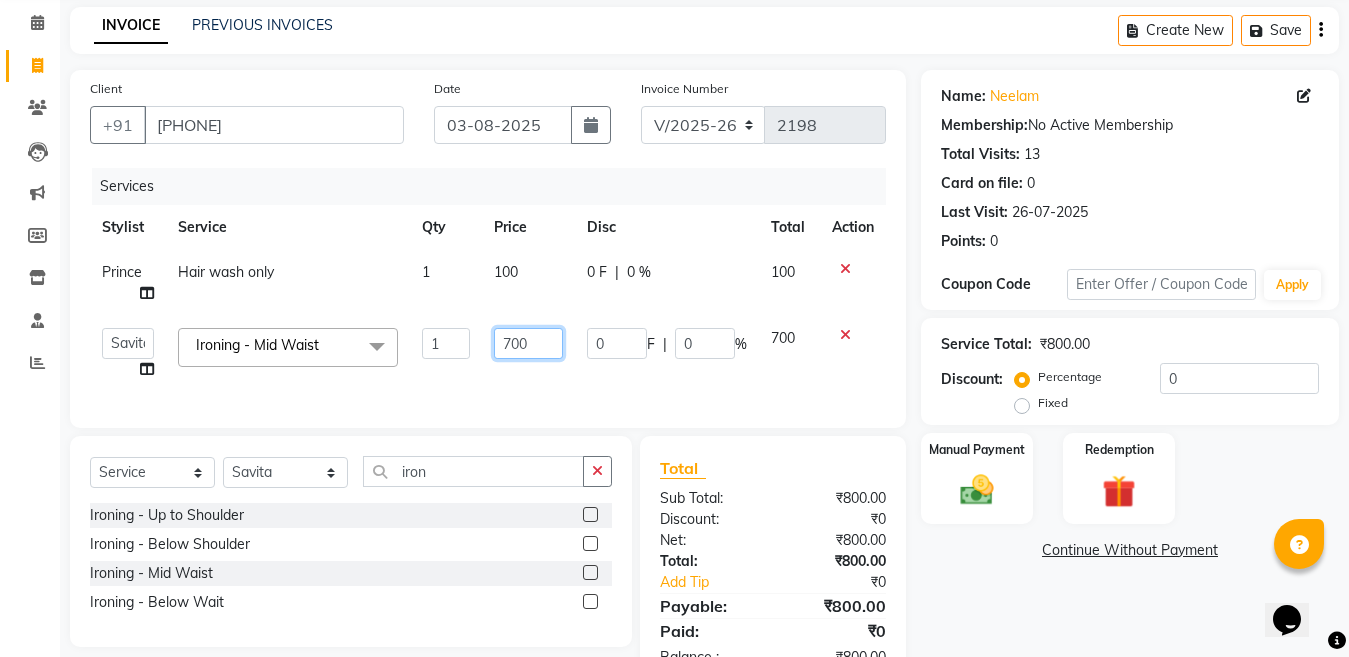 click on "700" 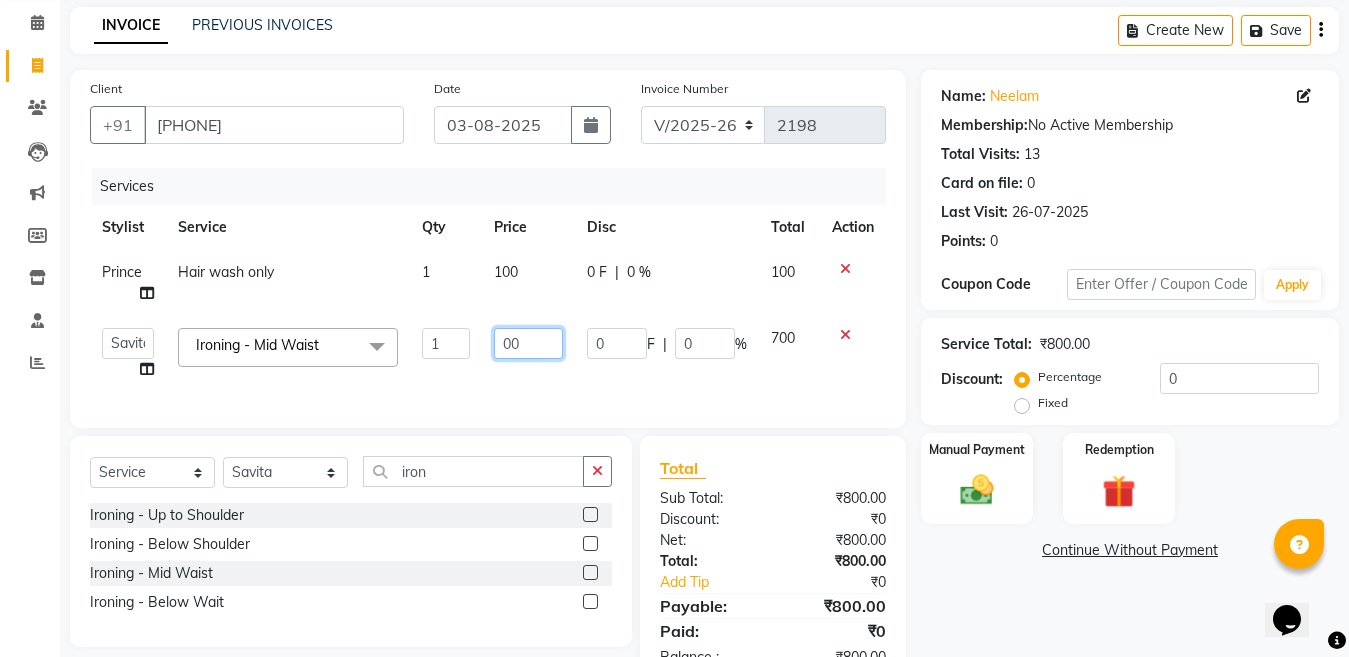 type on "400" 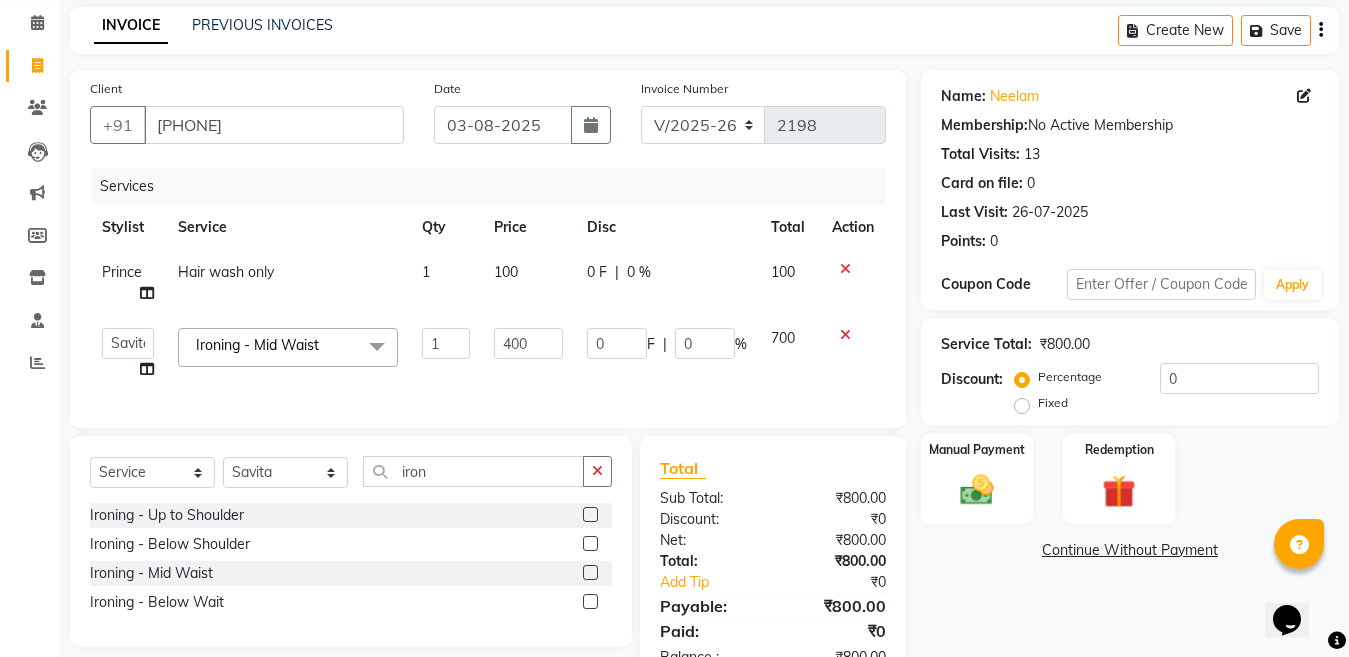 click on "Services Stylist Service Qty Price Disc Total Action Prince Hair wash only 1 100 0 F | 0 % 100 Ankit Creative Front desk Deepak Firoz Geeta Golu Nisha Prince Priyanka Satyam Savita Shivam Shubham Sonu Sir Swapnil Taruna Panjwani Umesh Vidya Ironing - Mid Waist x Hair - Haircut With Wash (Female) Hair - Hair Triming with wash Hair - Hair Cut For Kids above 10 yrs (Female) Hair - Hair Triming above 3 yrs girls Hair - Triming Hair - Hair Wash Regular Hair - Blow Dry Hair - Hair Wash With Blow Dry Ironing - Up to Shoulder Ironing - Below Shoulder Ironing - Mid Waist Ironing - Below Wait Tongs - Up to shoulder Tongs - Below Shoulder Tongs - Mid Waist Tongs - Below Waist Head Massage with oil ( 30 Min ) Head massage with oil & steam ( 30 Min ) Head Massage with aroma oil & steam ( 30 Min ) Hair Spa - Up to shoulder Hair Spa - Below Shoulder Hair Spa - Mid Waist Hair Spa - Below Waist Hair - Ola plex ( Up to neck ) Hair - Ola Plex ( Up to shoulder ) Hair -Ola Plex ( Below shoulder ) Hair - Ola Plex ( Mid waist ) 2" 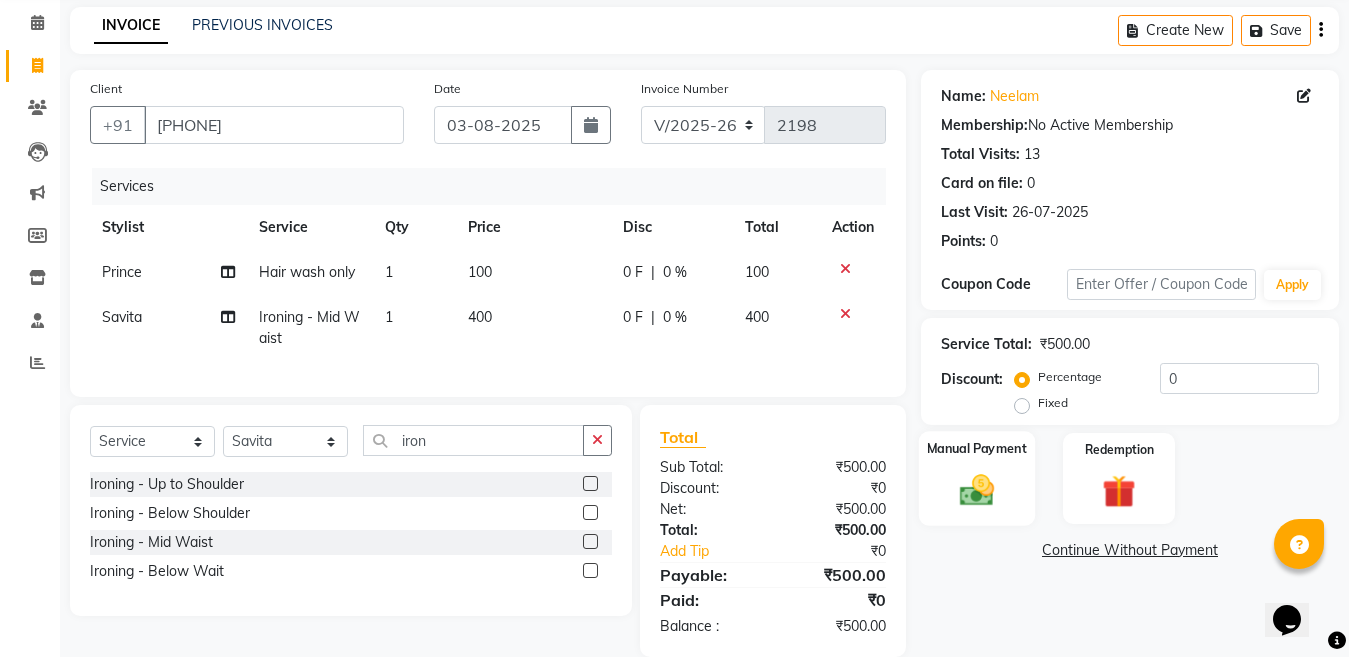 click 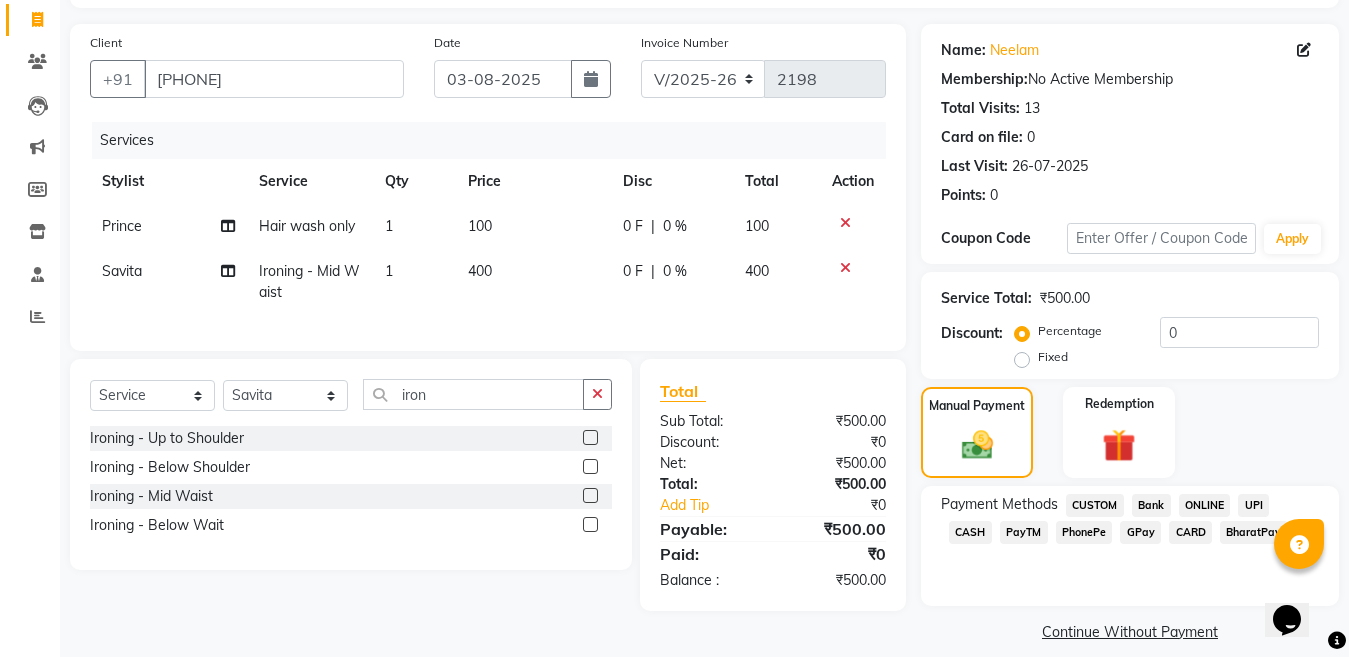 scroll, scrollTop: 146, scrollLeft: 0, axis: vertical 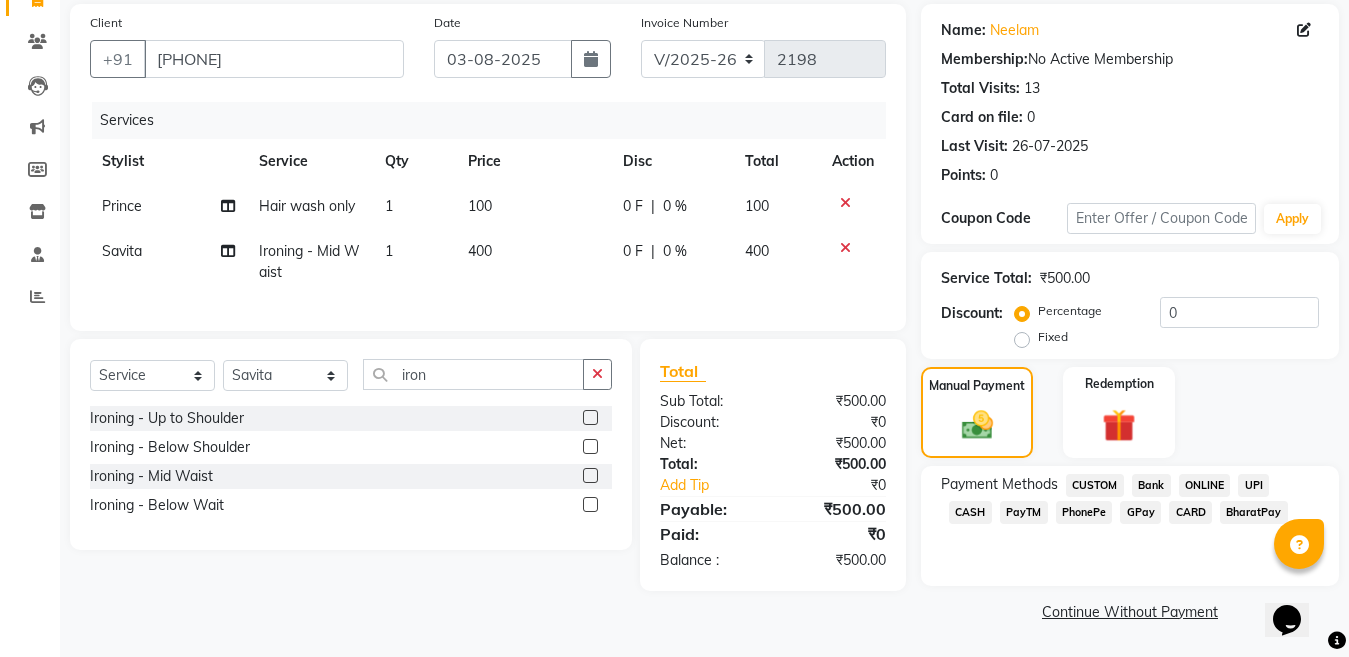click on "CASH" 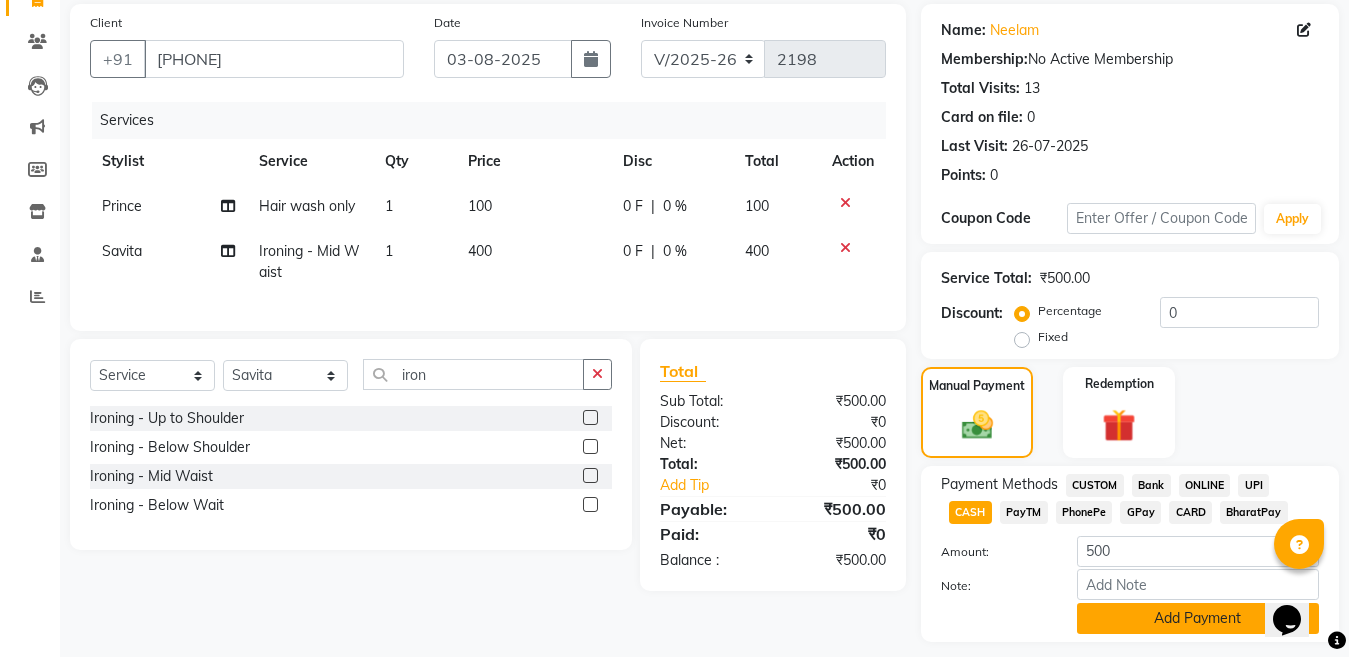 click on "Add Payment" 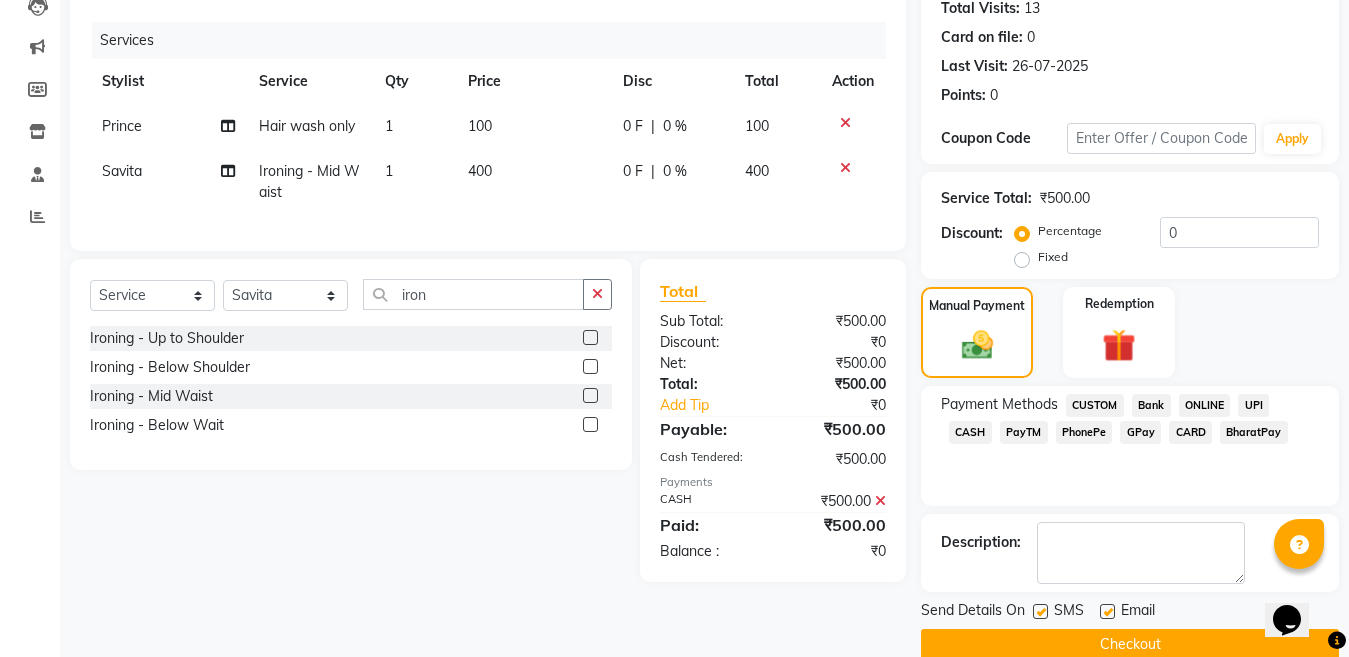 scroll, scrollTop: 259, scrollLeft: 0, axis: vertical 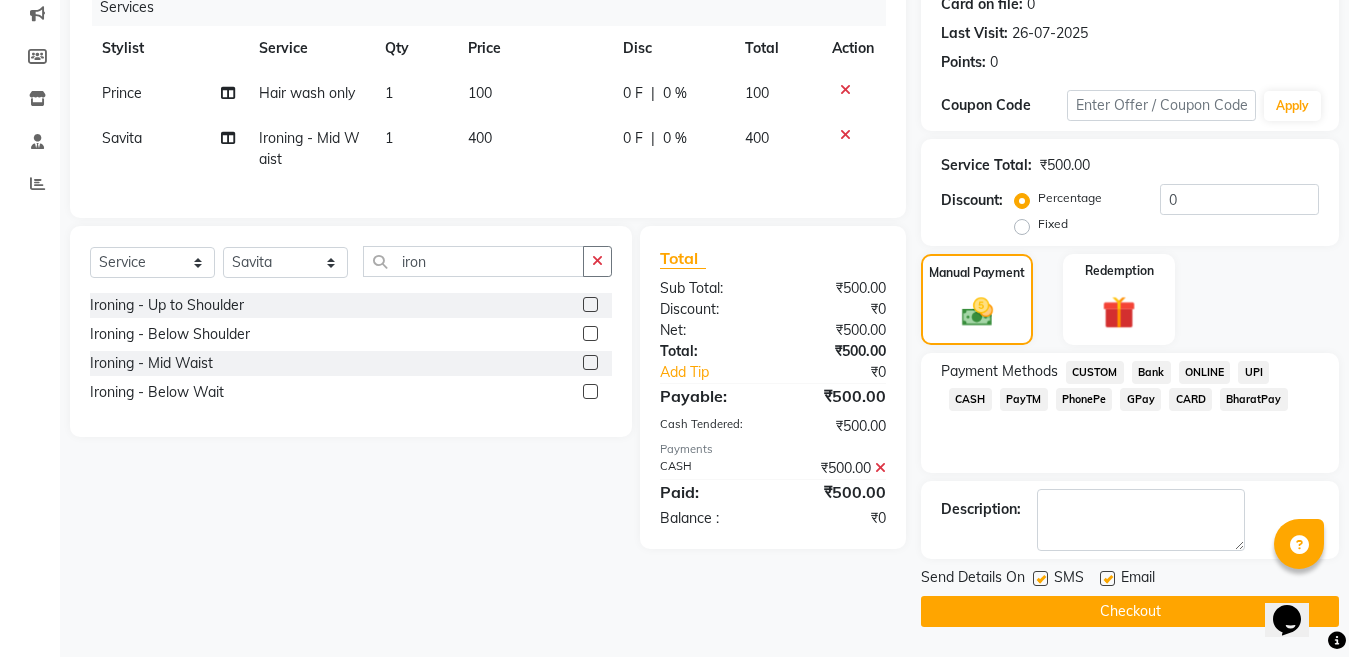 click 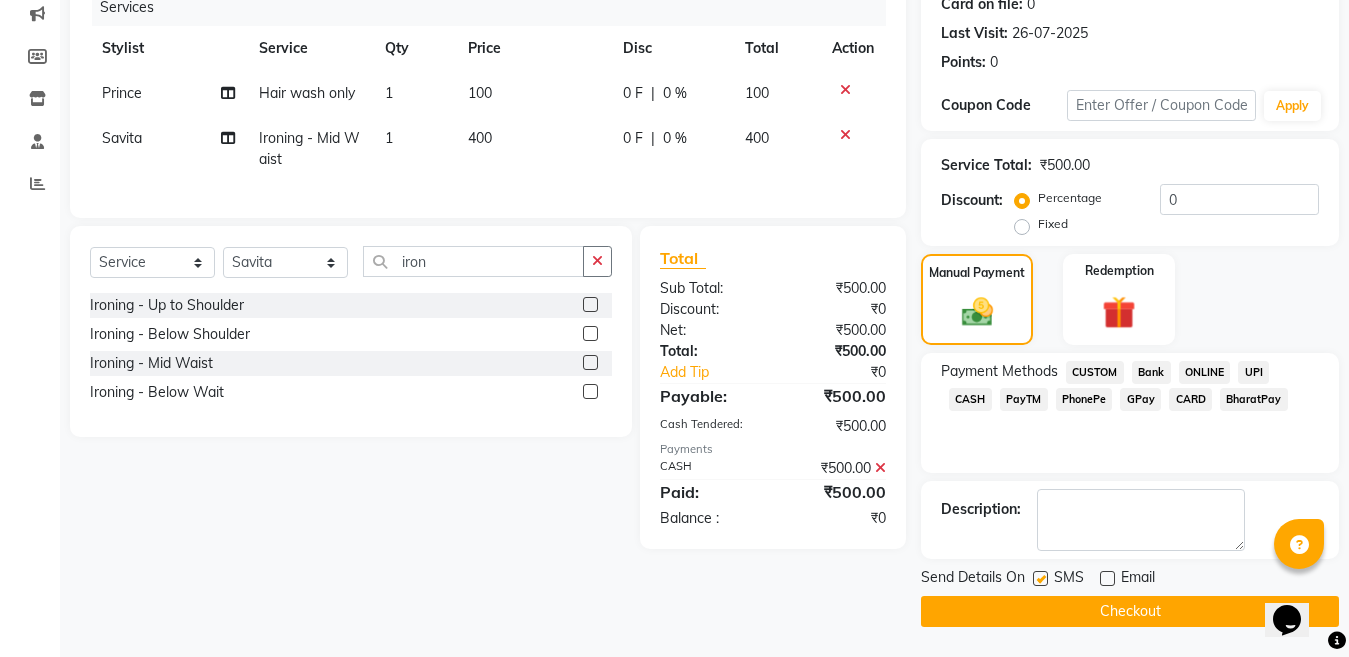 click 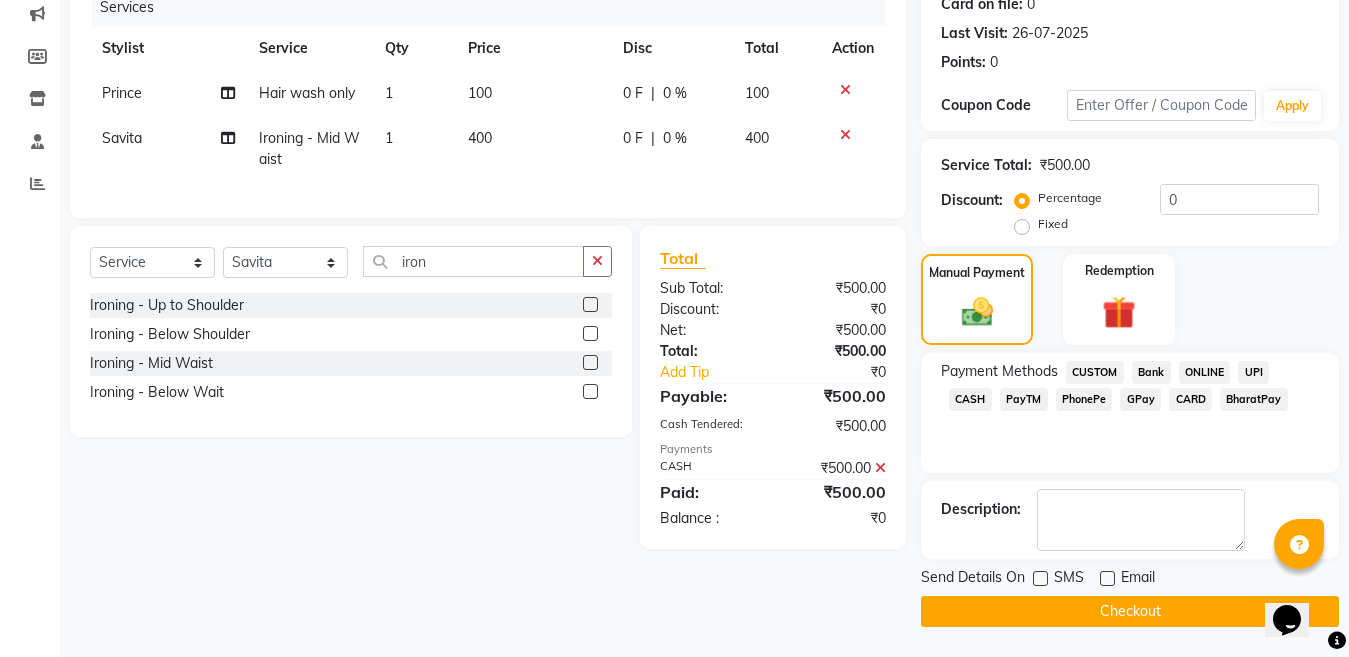 click on "Checkout" 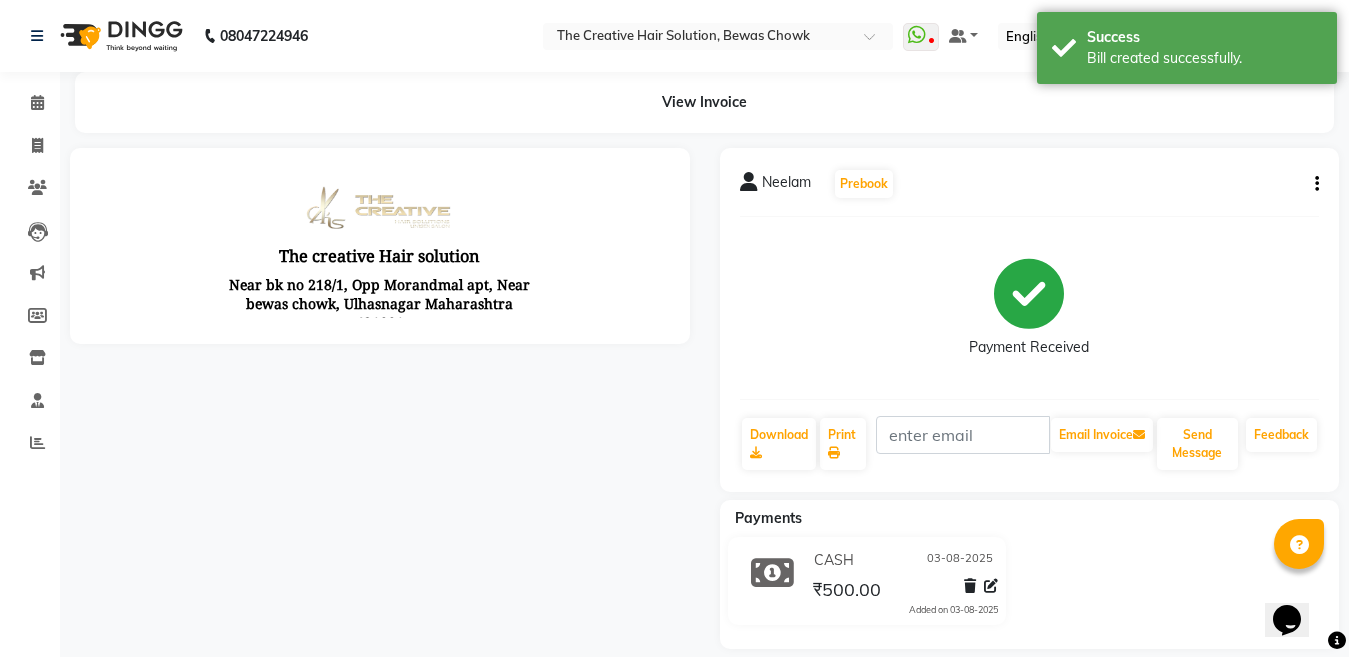 scroll, scrollTop: 0, scrollLeft: 0, axis: both 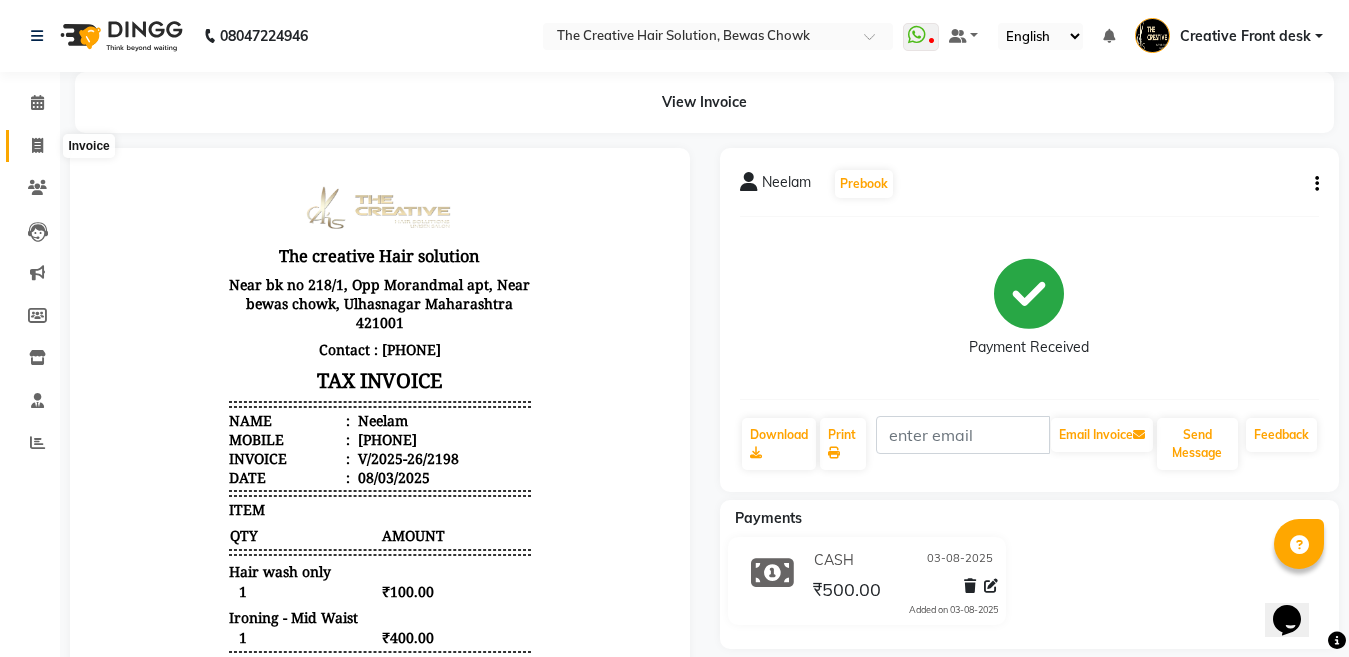click 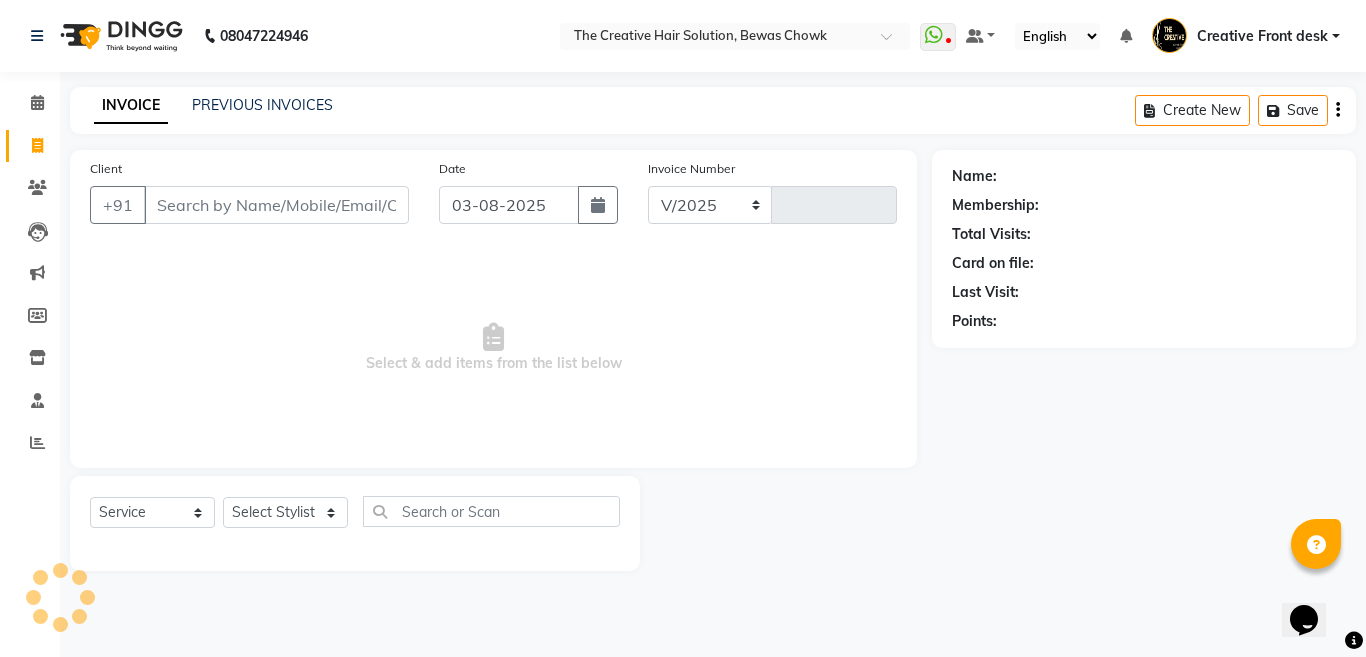 select on "146" 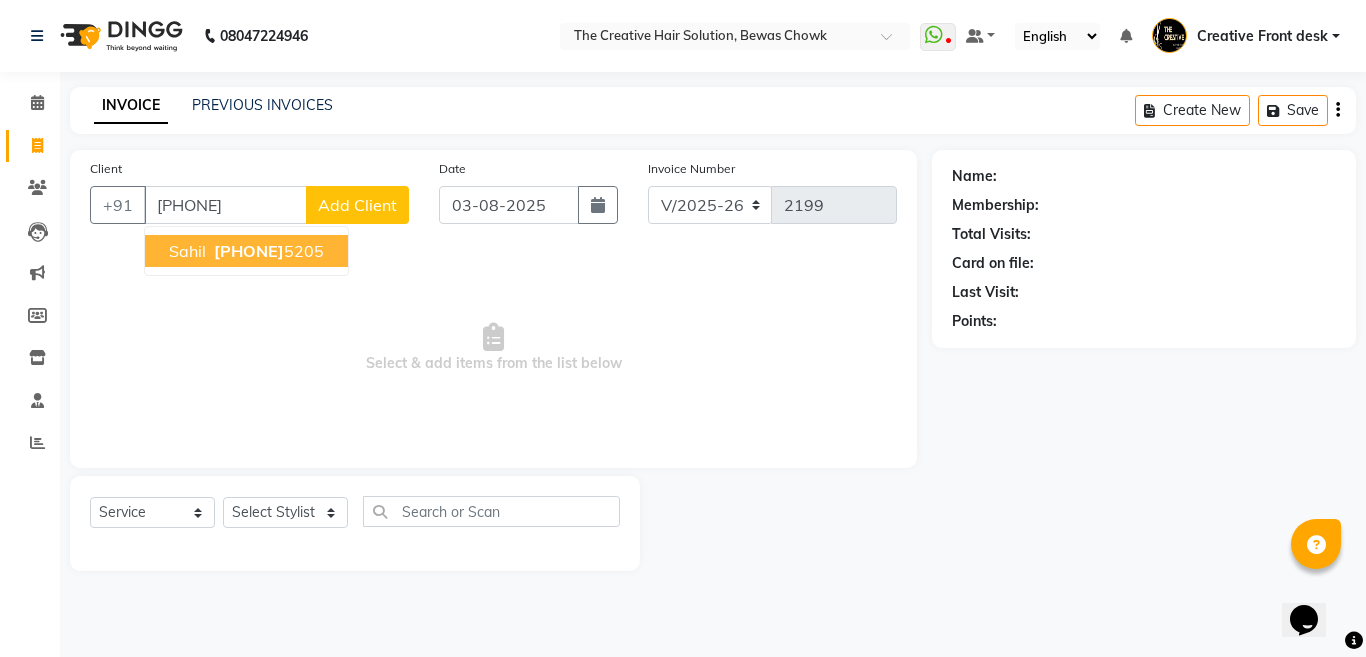 click on "Sahil [PHONE]" at bounding box center (246, 251) 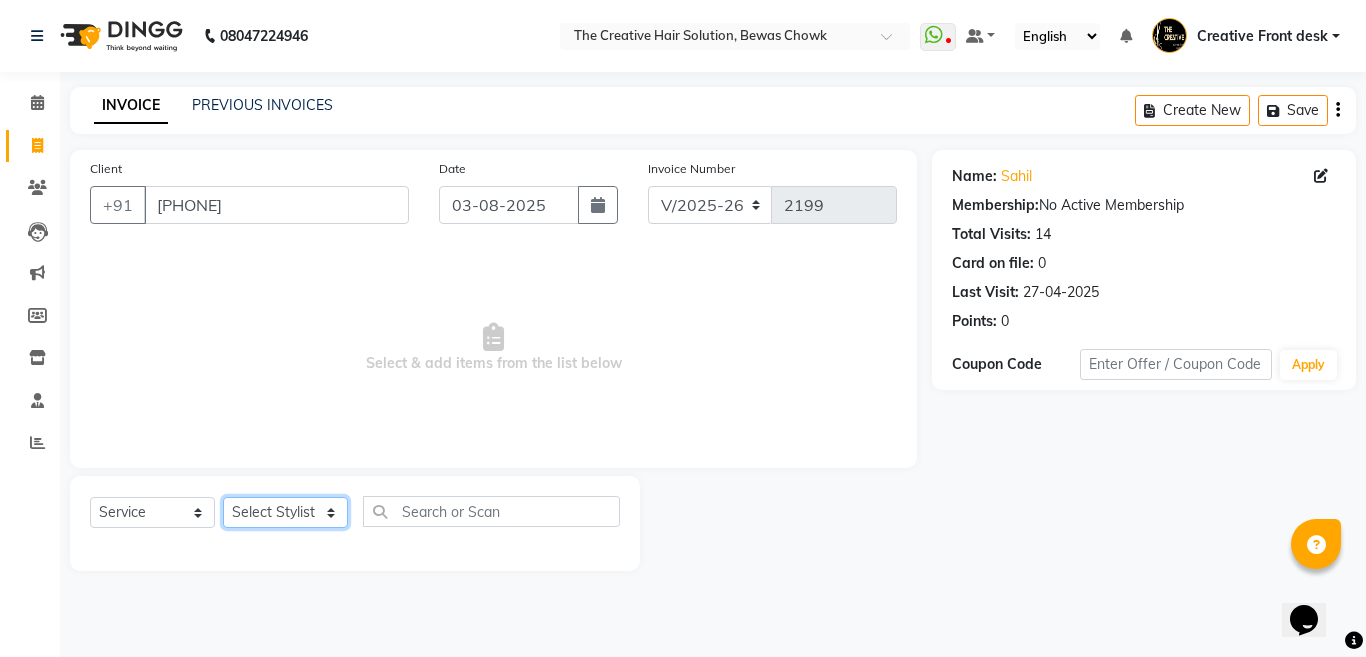 click on "Select Stylist Ankit Creative Front desk Deepak Firoz Geeta Golu Nisha Prince Priyanka Satyam Savita Shivam Shubham Sonu Sir Swapnil Taruna Panjwani Umesh Vidya" 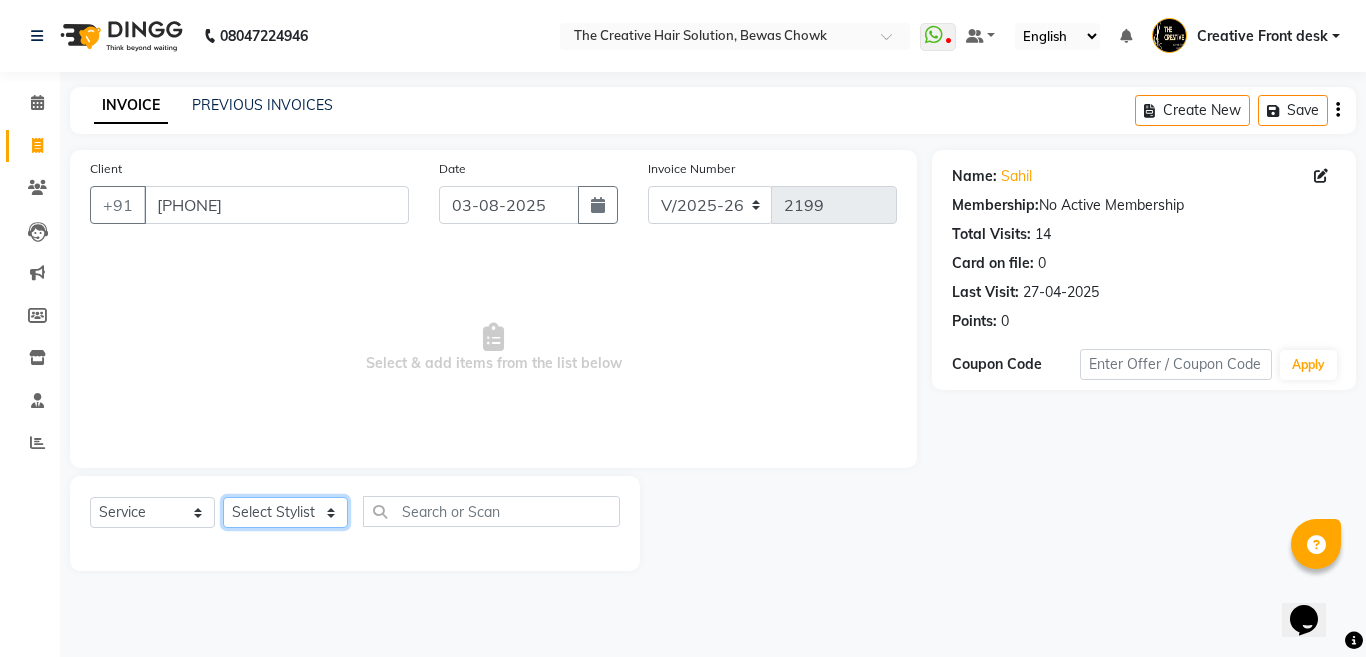 select on "68921" 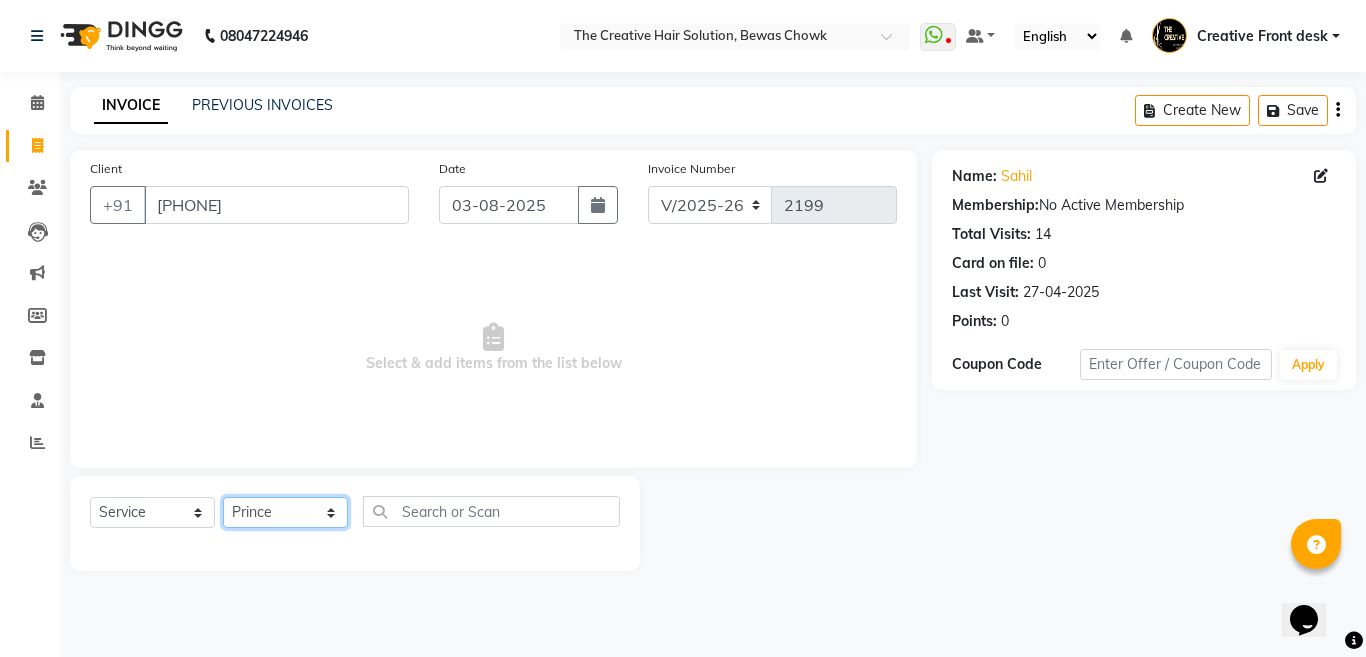 click on "Select Stylist Ankit Creative Front desk Deepak Firoz Geeta Golu Nisha Prince Priyanka Satyam Savita Shivam Shubham Sonu Sir Swapnil Taruna Panjwani Umesh Vidya" 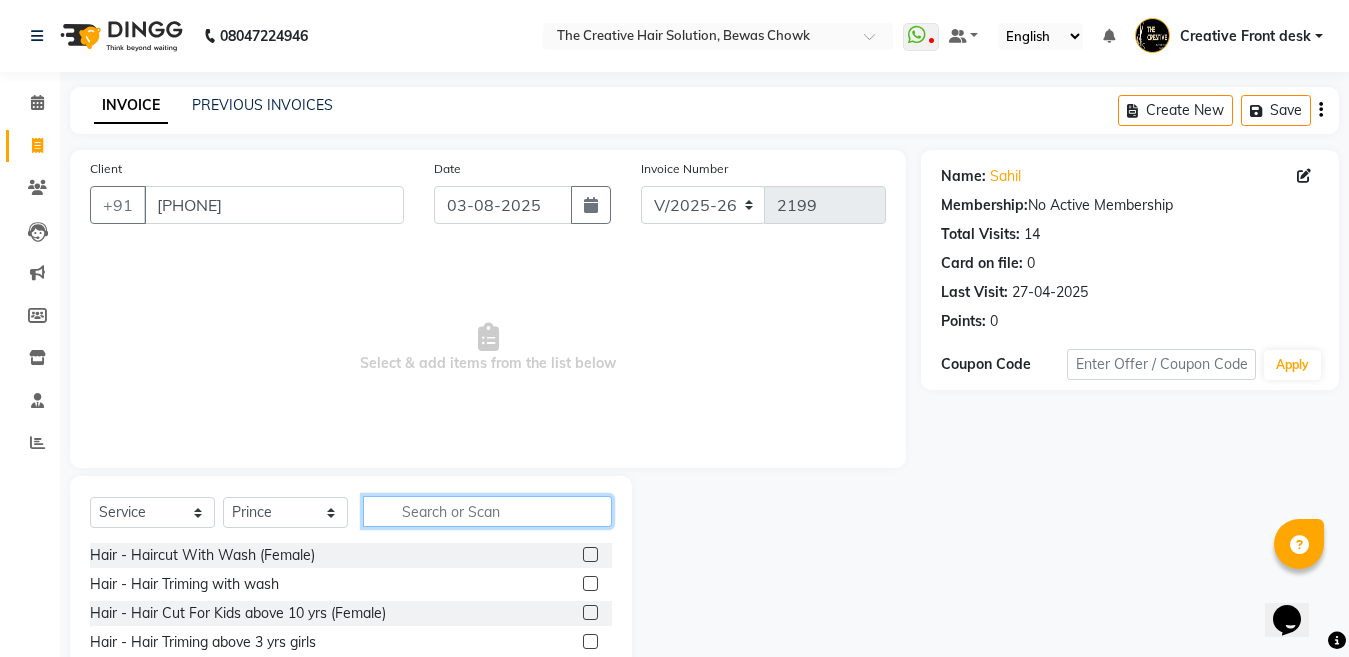 click 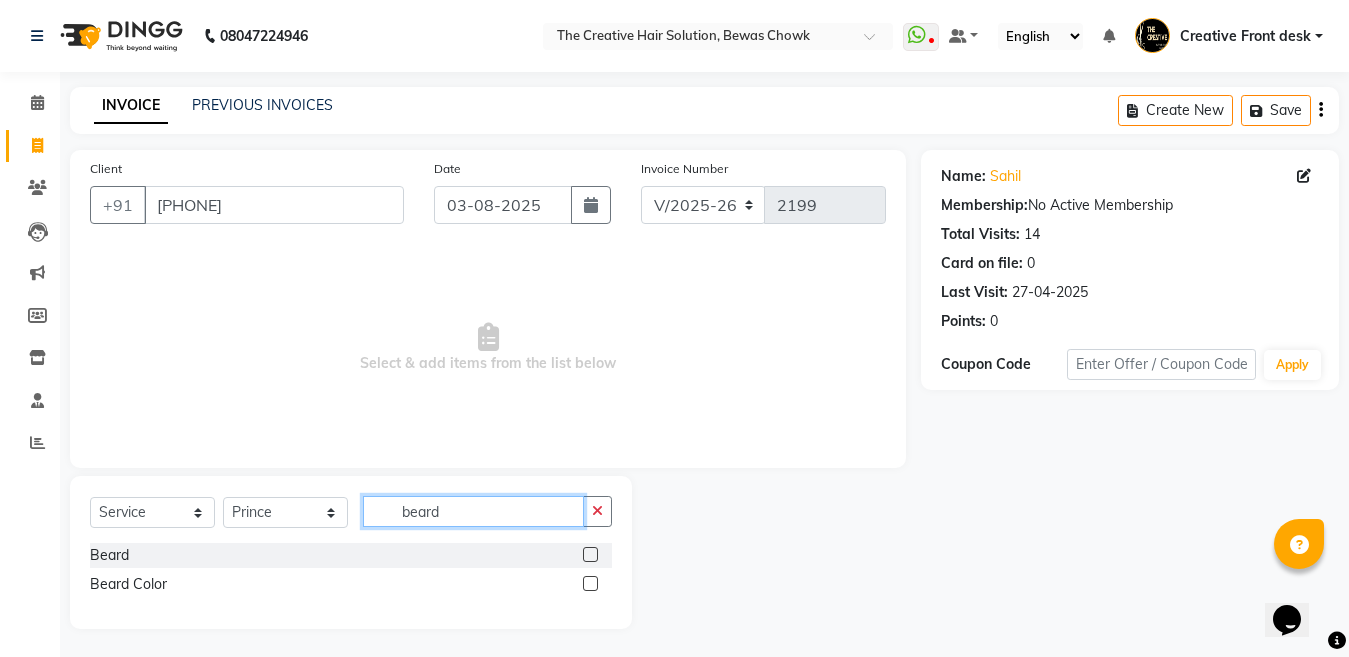 type on "beard" 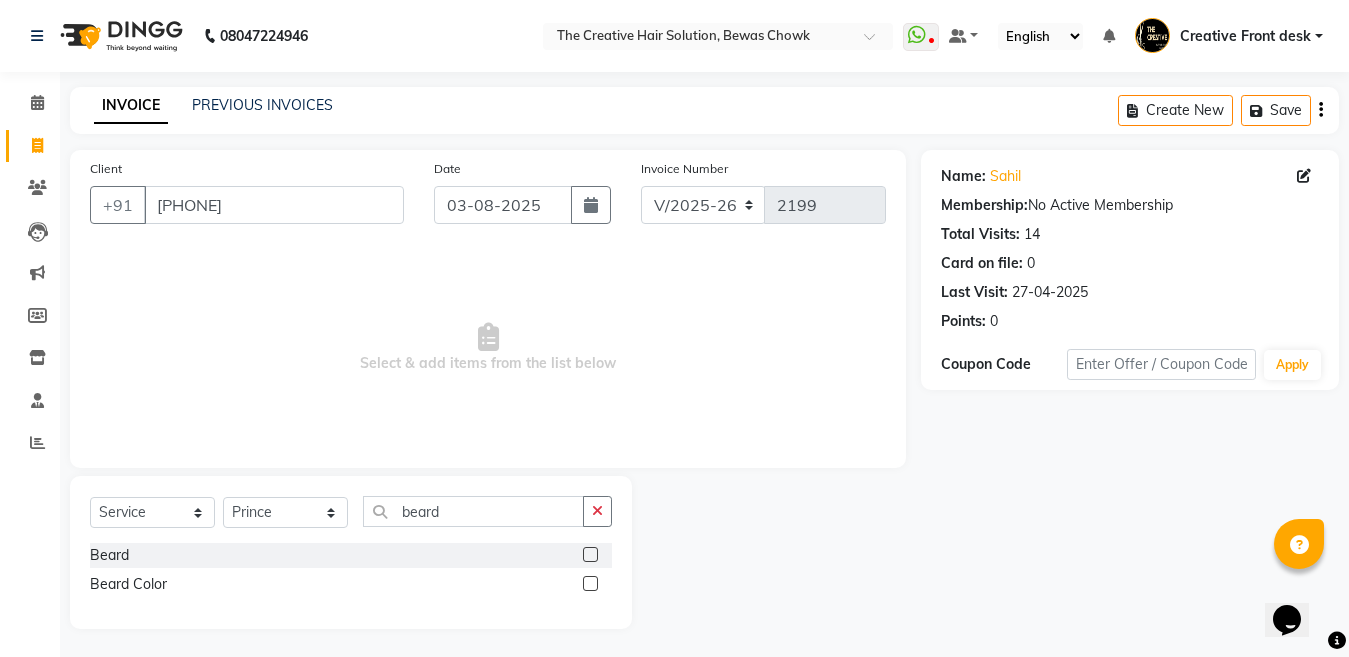 click 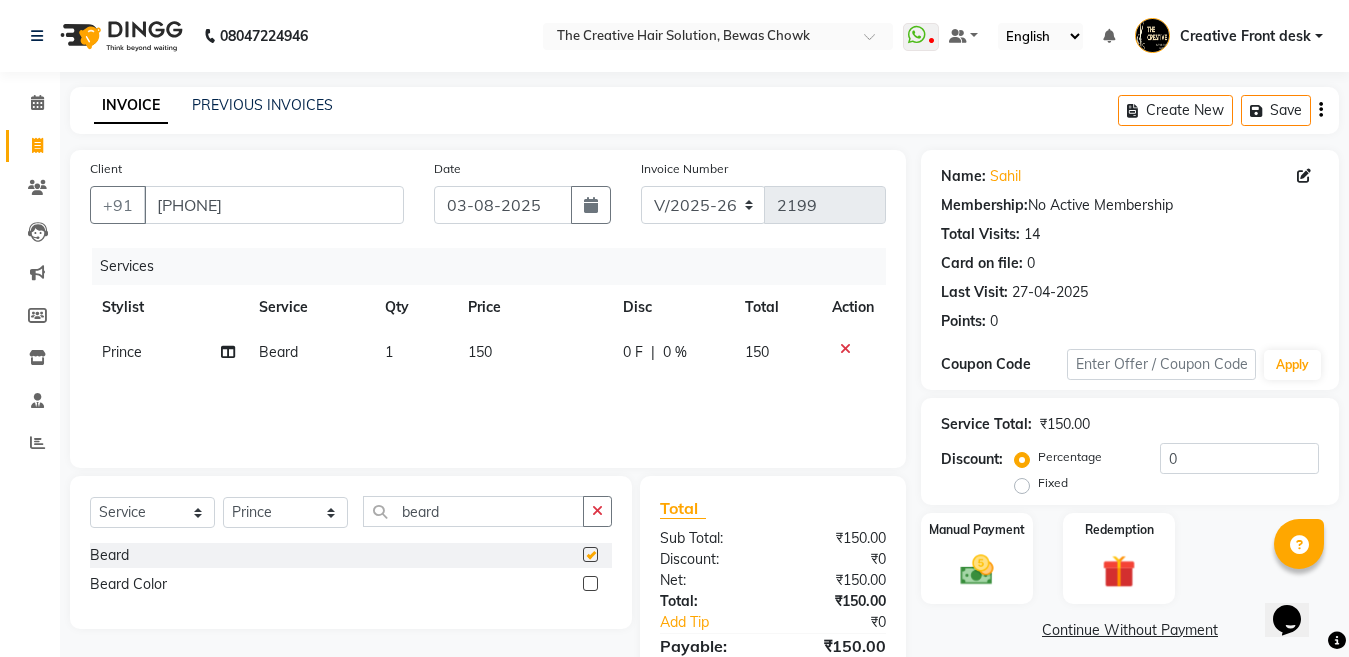 checkbox on "false" 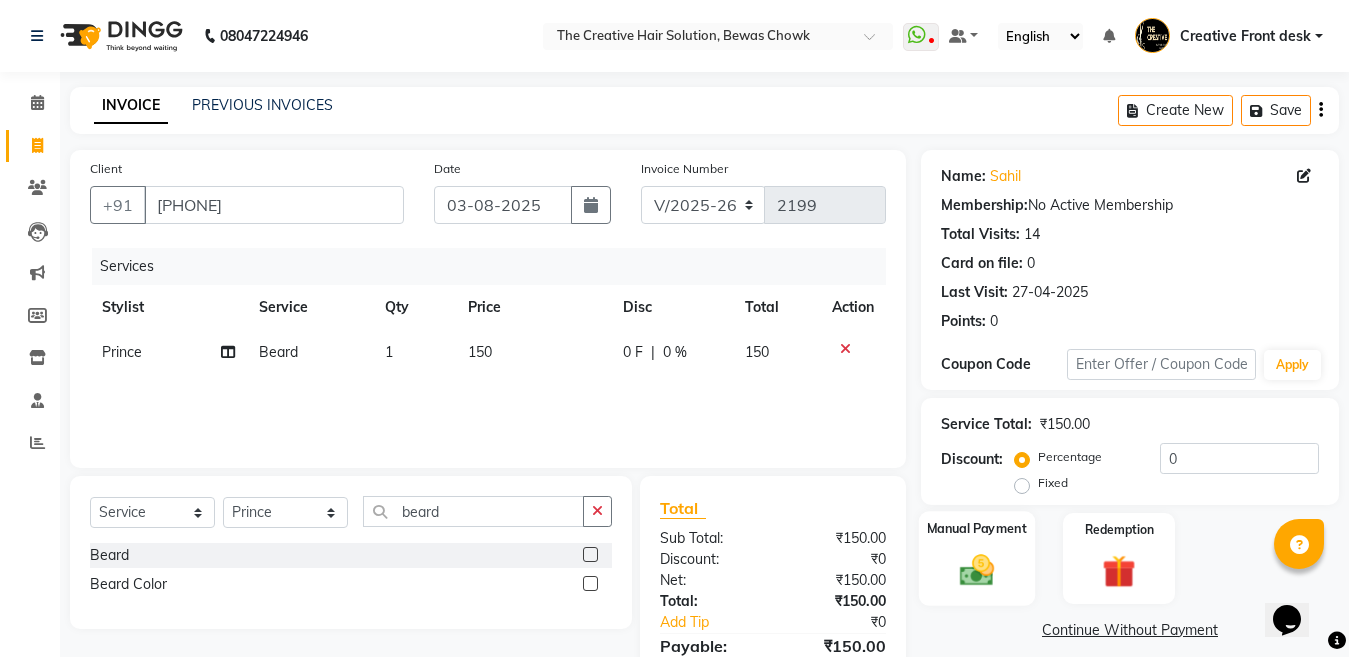 click 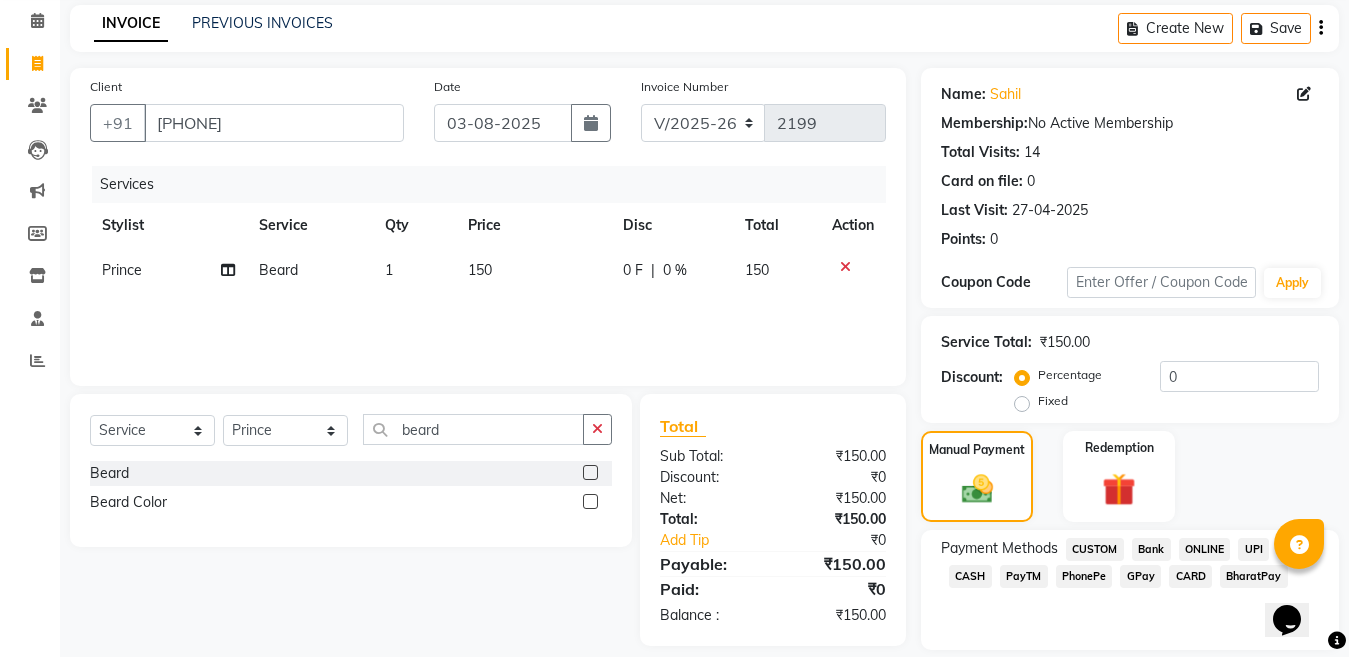 scroll, scrollTop: 146, scrollLeft: 0, axis: vertical 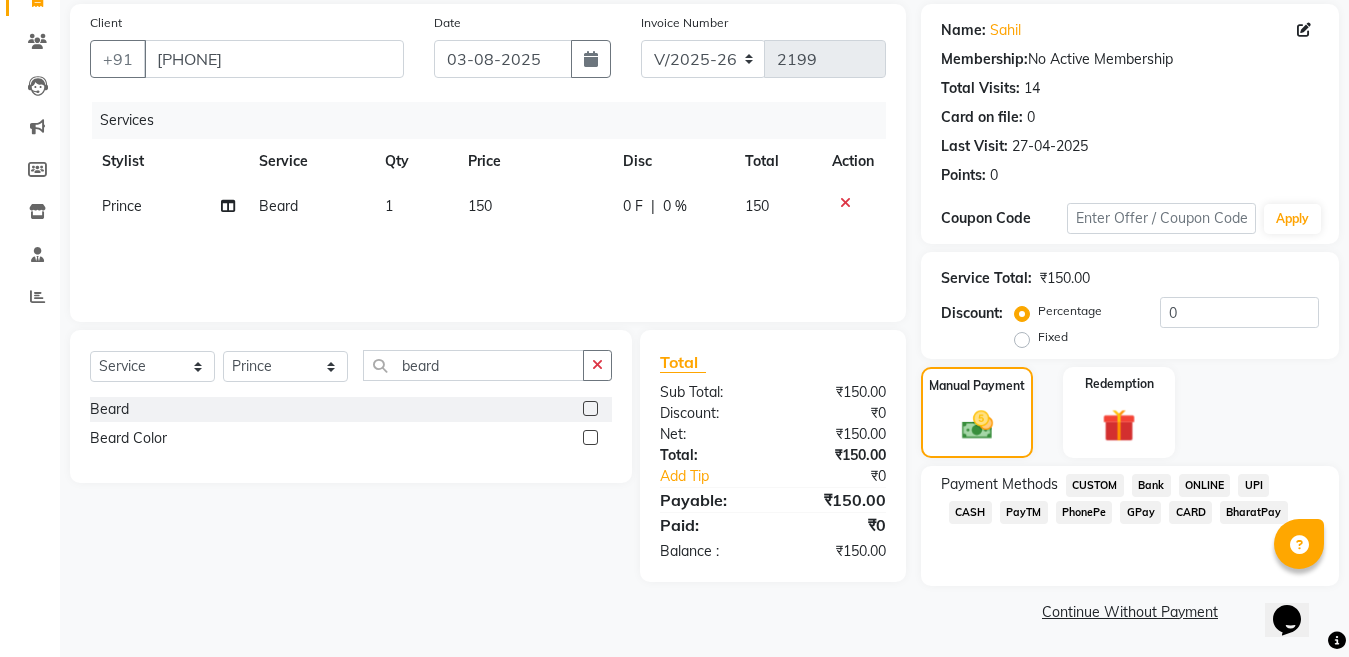 click on "GPay" 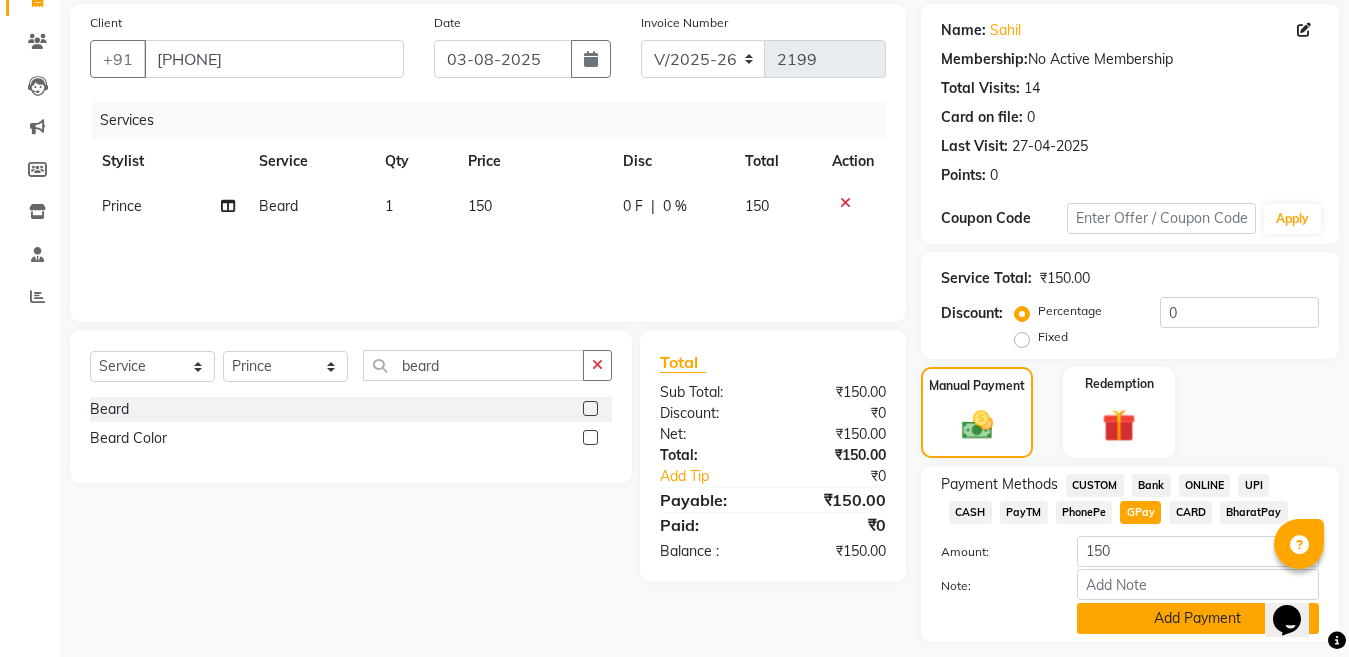 click on "Add Payment" 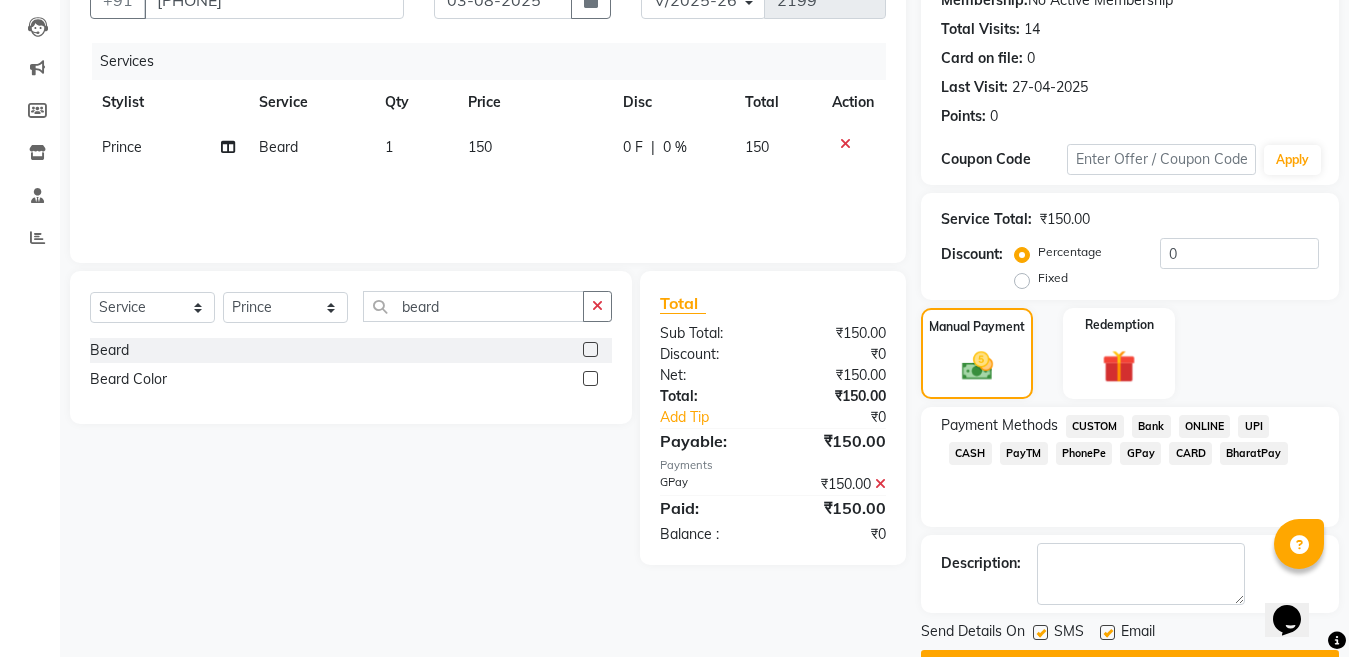 scroll, scrollTop: 259, scrollLeft: 0, axis: vertical 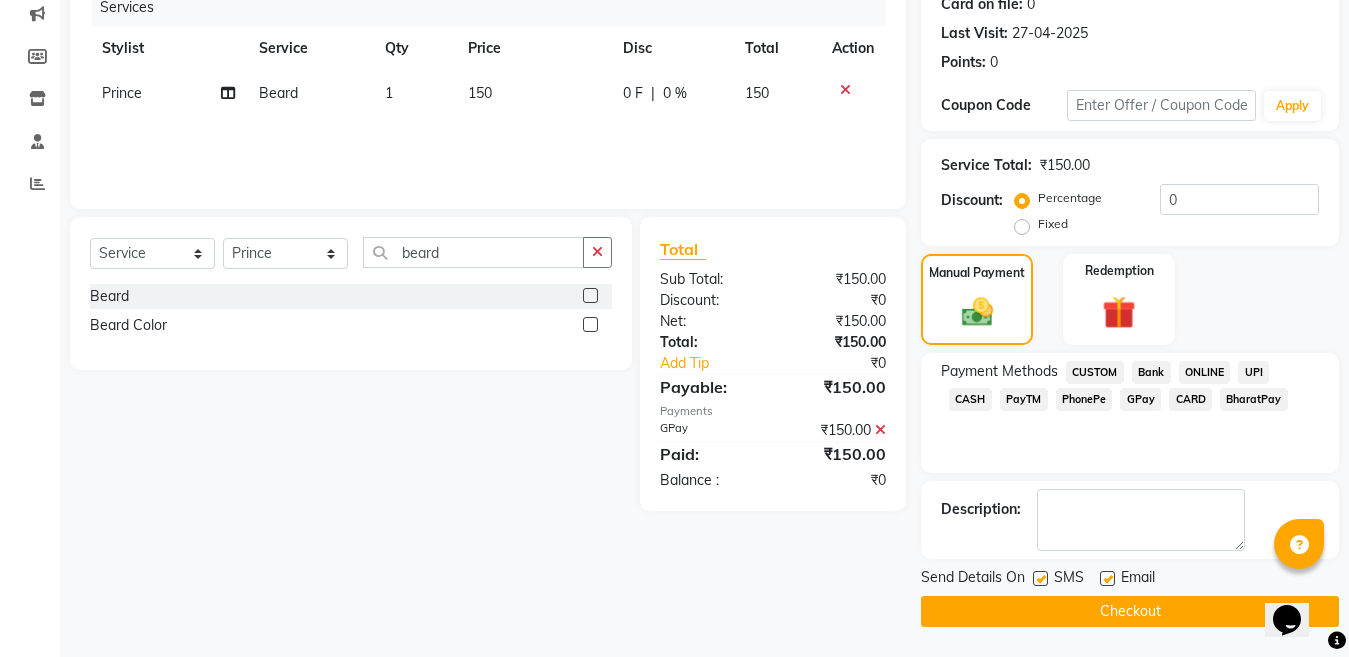 click 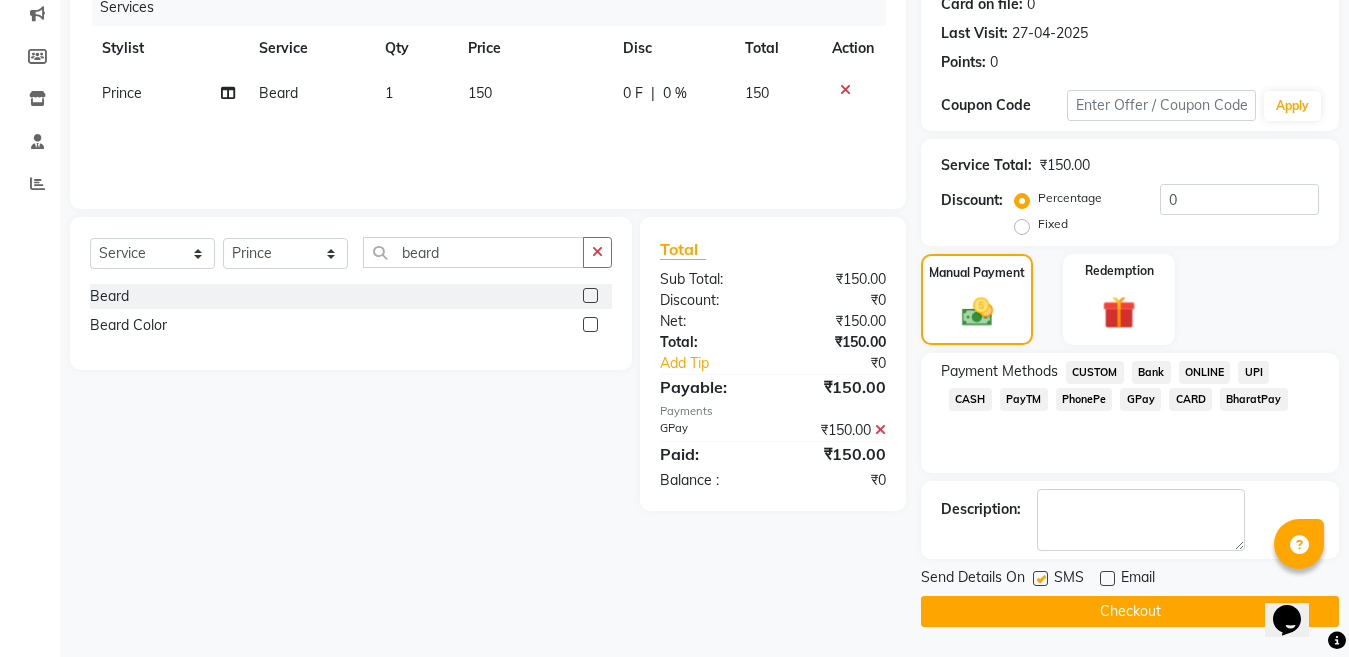 click on "Checkout" 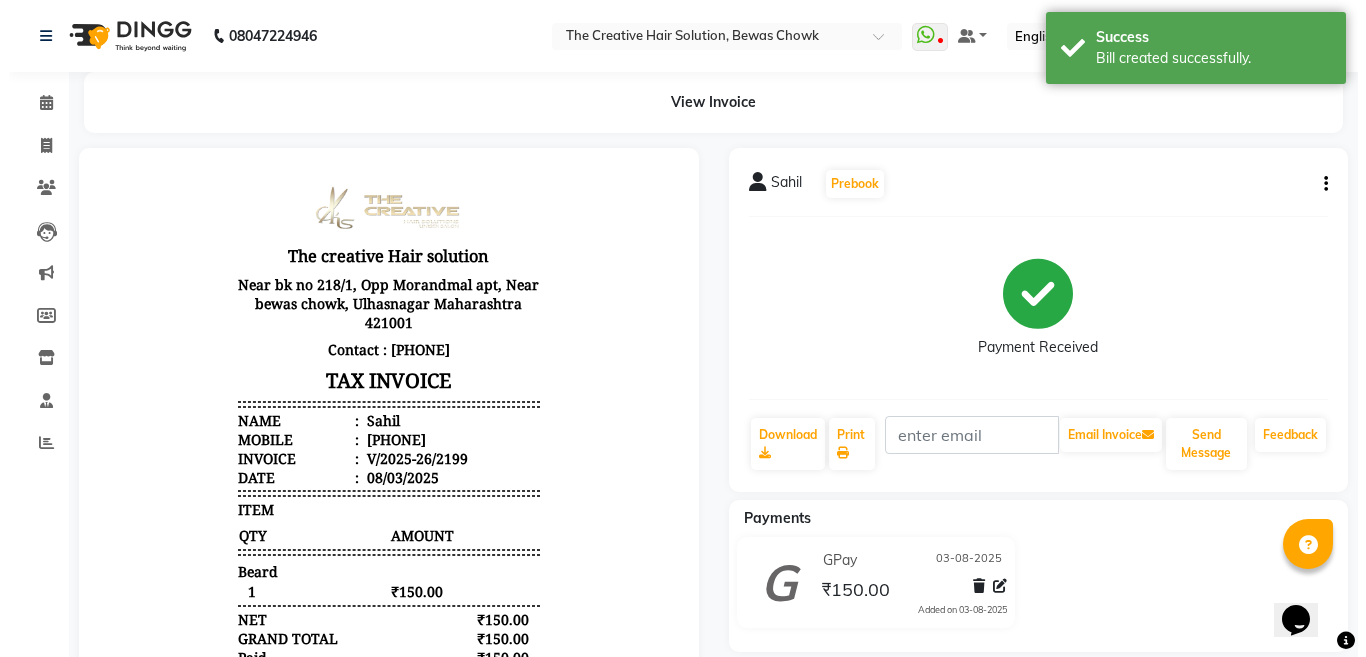 scroll, scrollTop: 0, scrollLeft: 0, axis: both 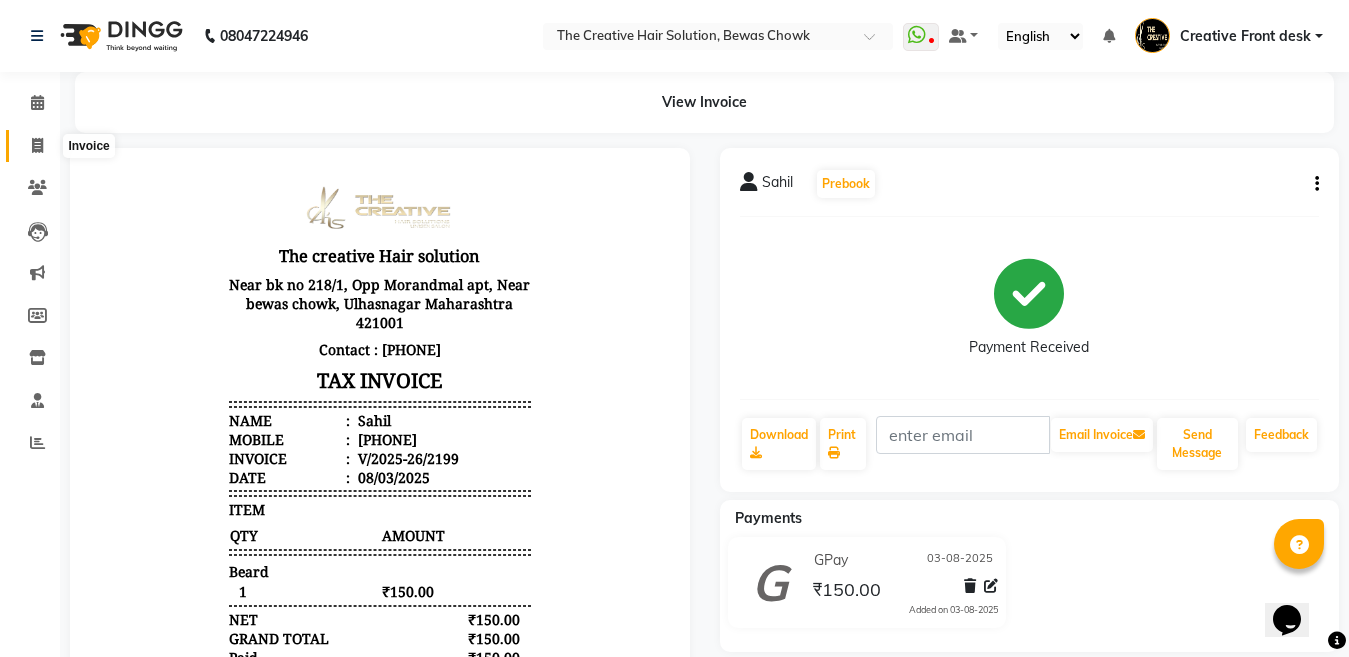 click 